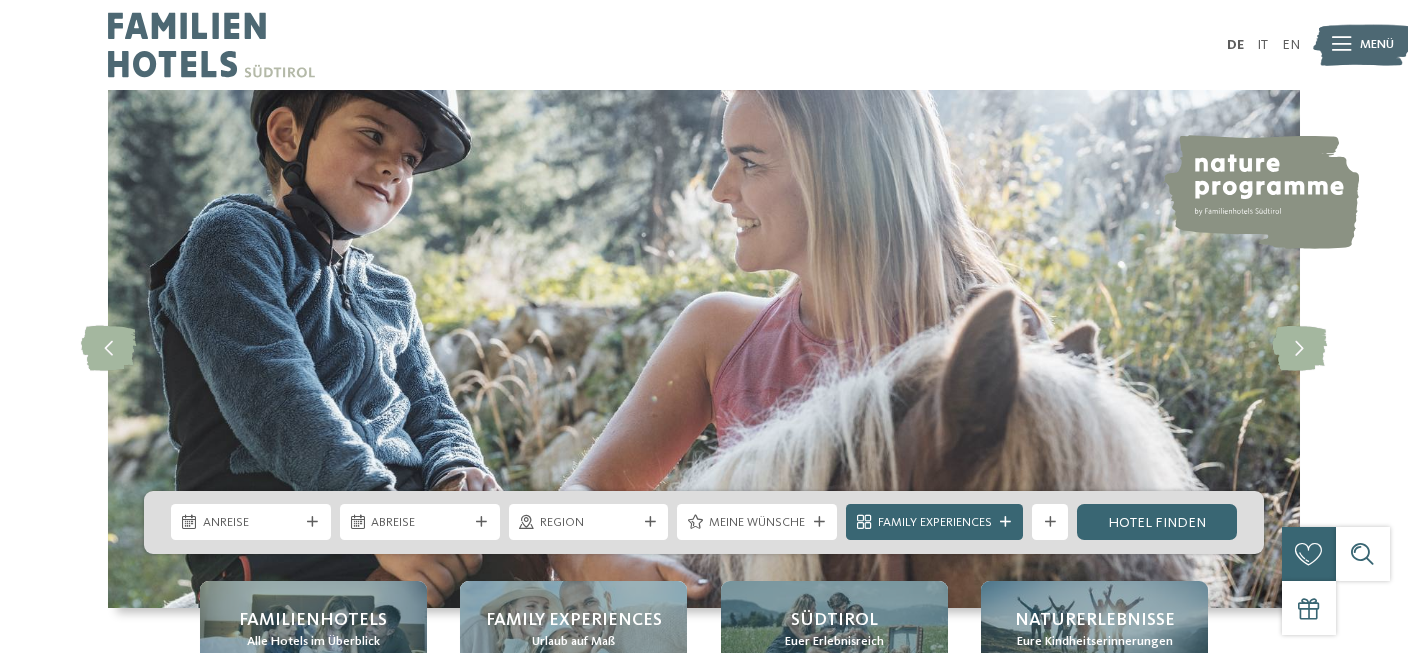 scroll, scrollTop: 0, scrollLeft: 0, axis: both 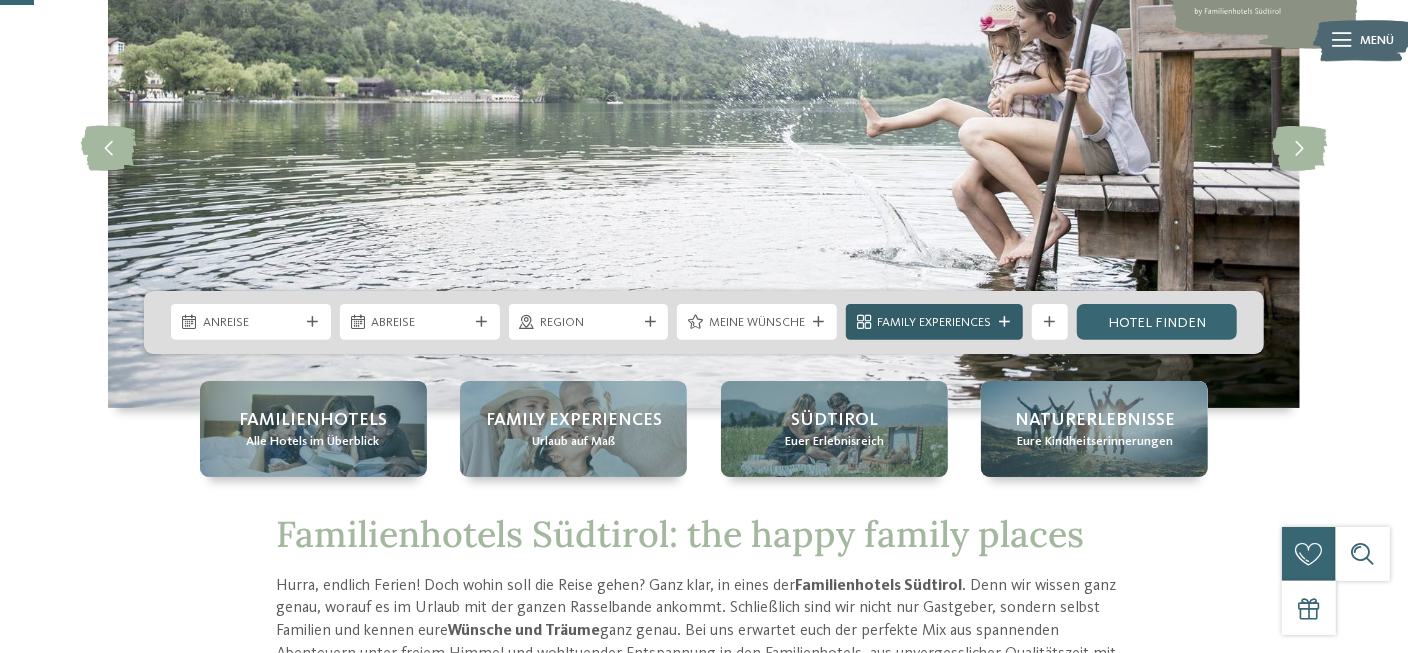 click at bounding box center (1005, 322) 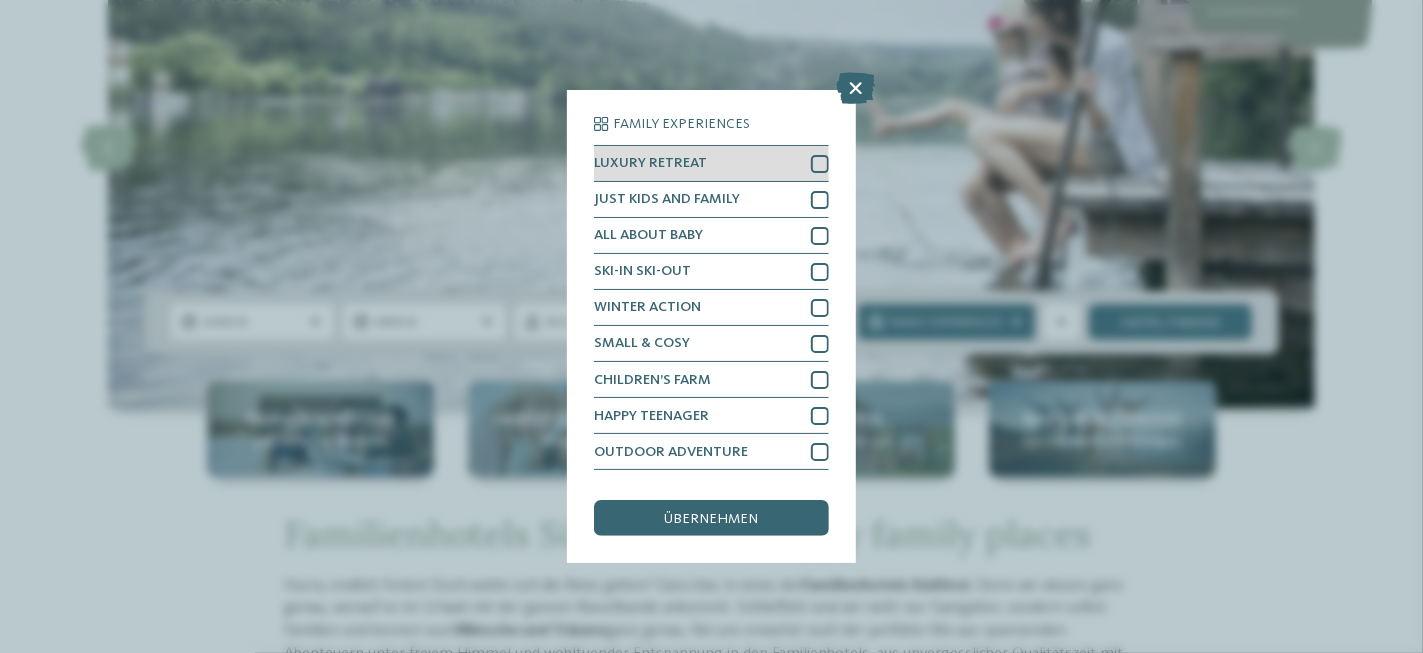 click at bounding box center (820, 164) 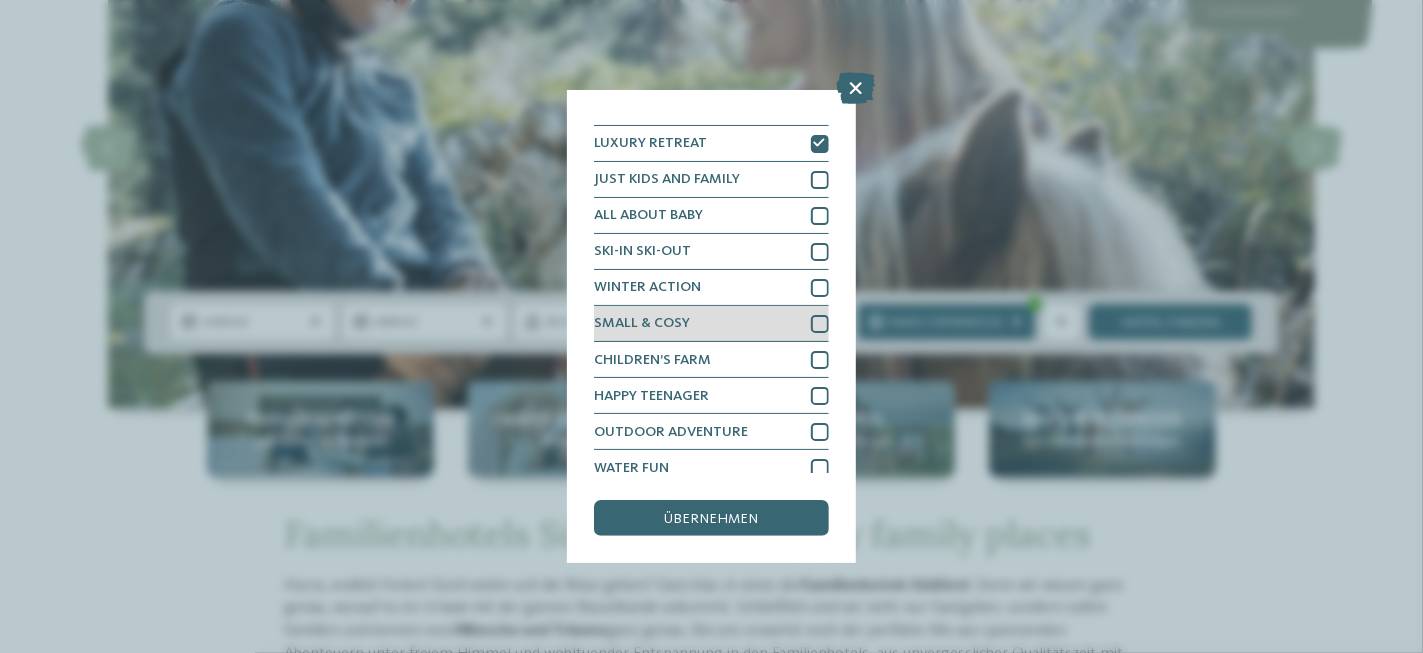 scroll, scrollTop: 32, scrollLeft: 0, axis: vertical 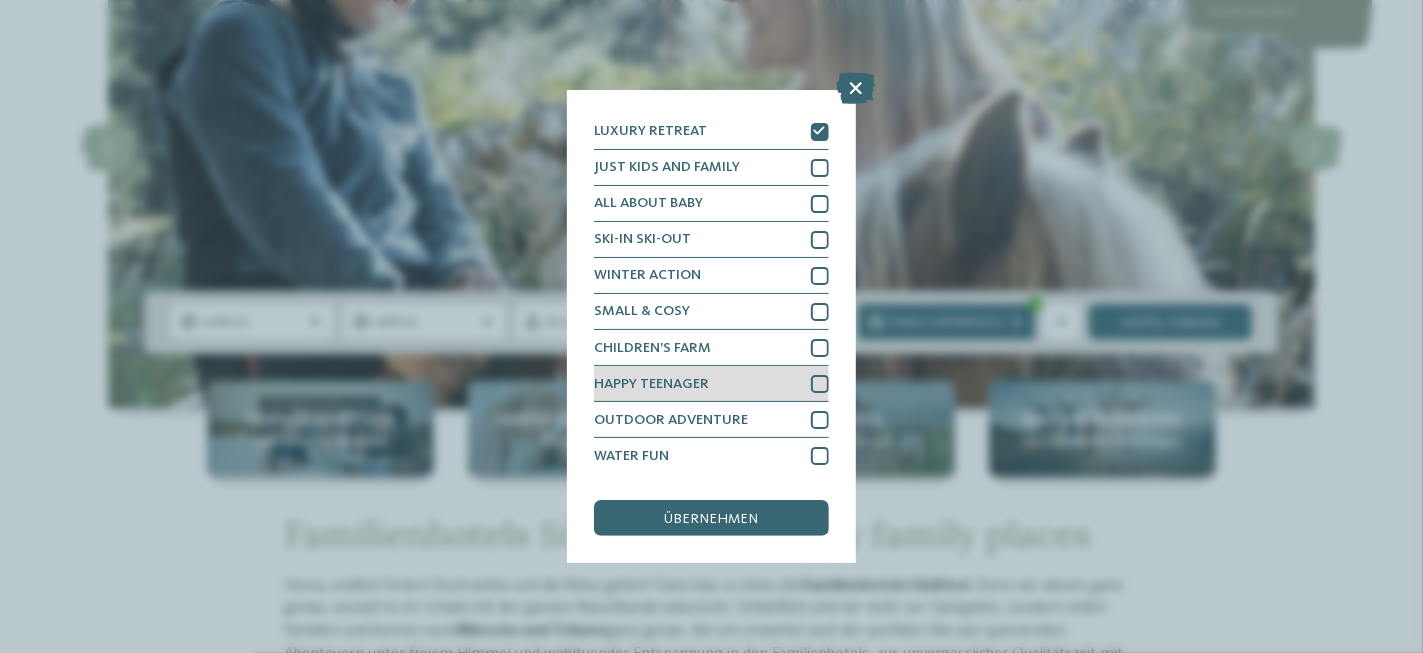 click at bounding box center (820, 384) 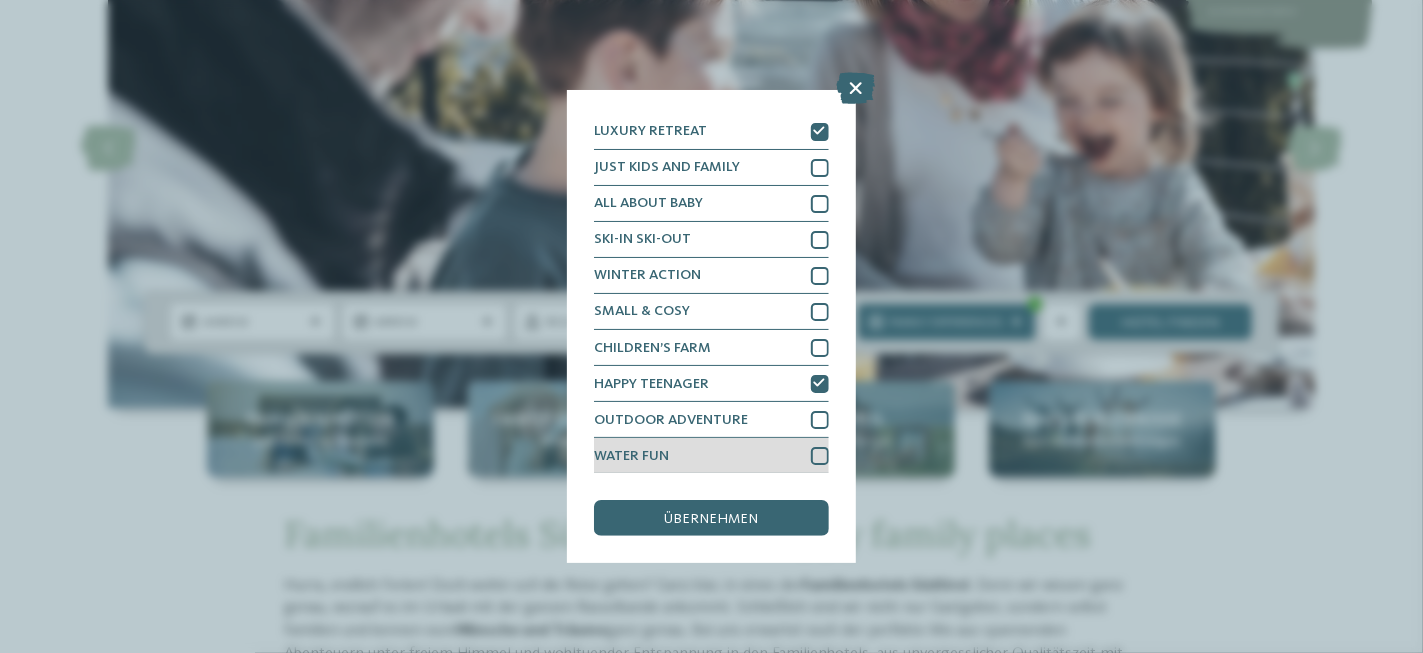 click at bounding box center [820, 456] 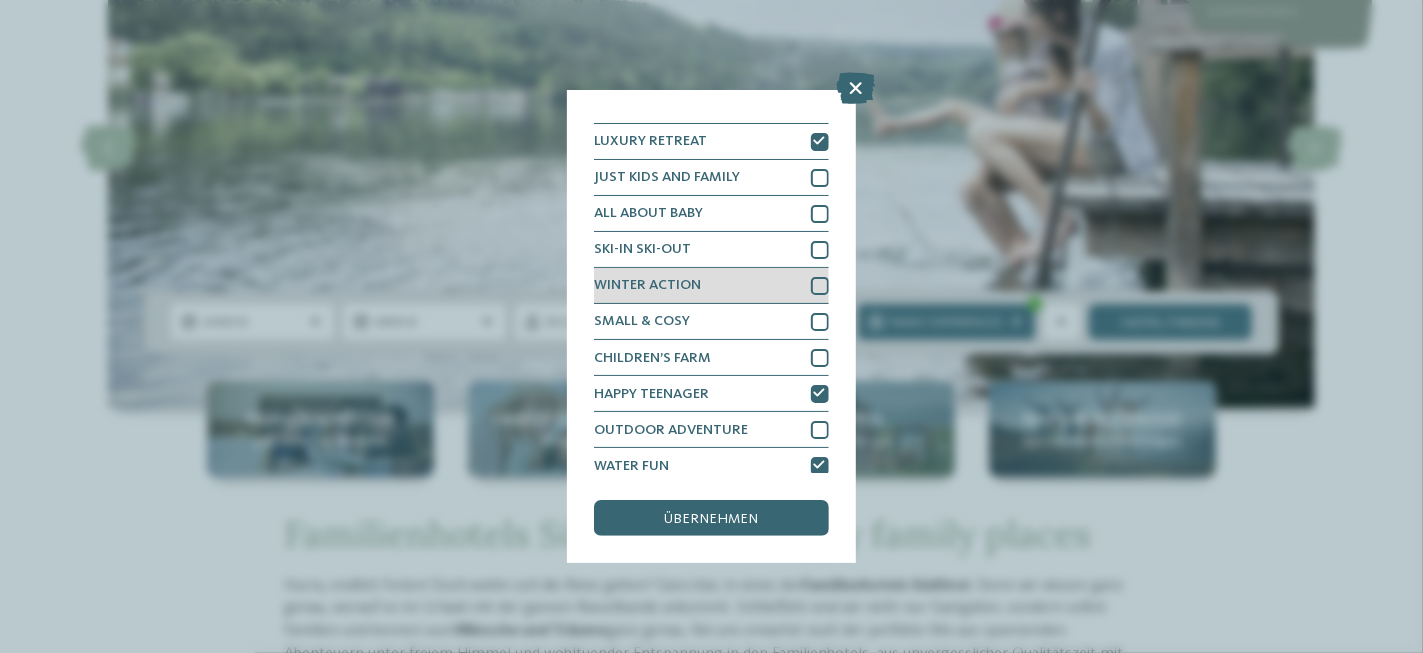 scroll, scrollTop: 32, scrollLeft: 0, axis: vertical 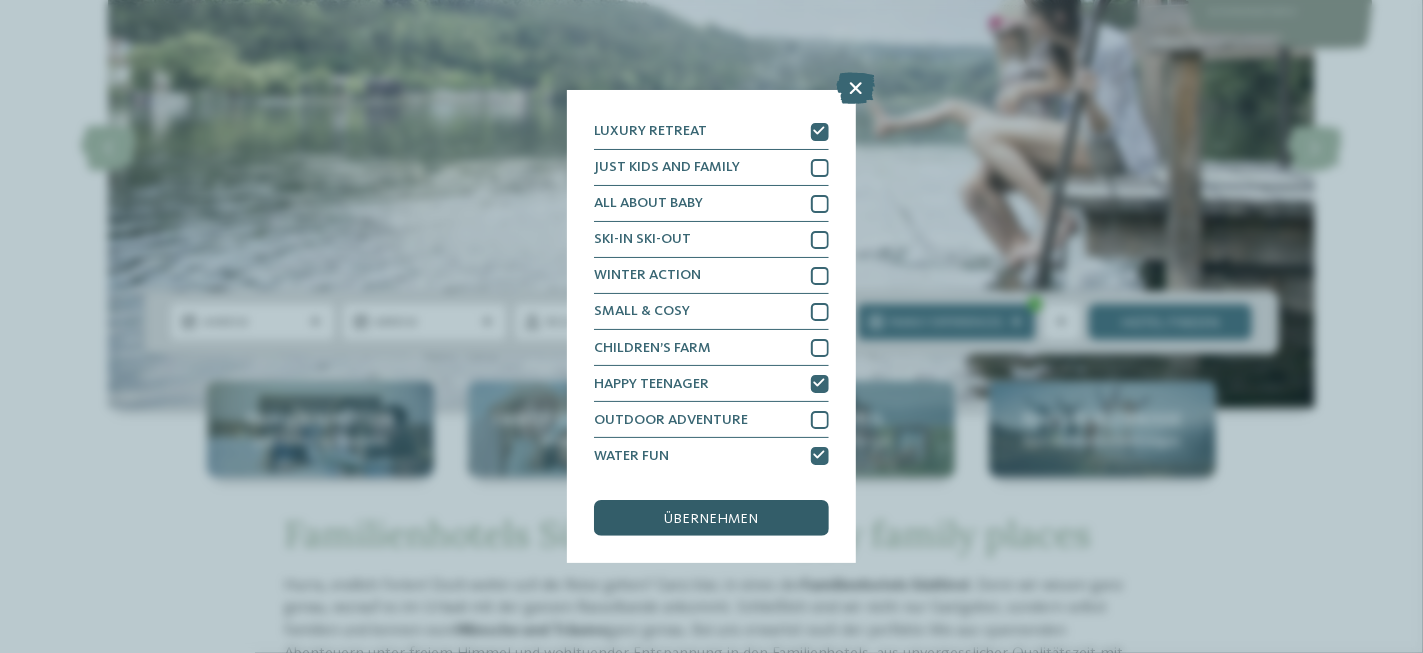 click on "übernehmen" at bounding box center (712, 519) 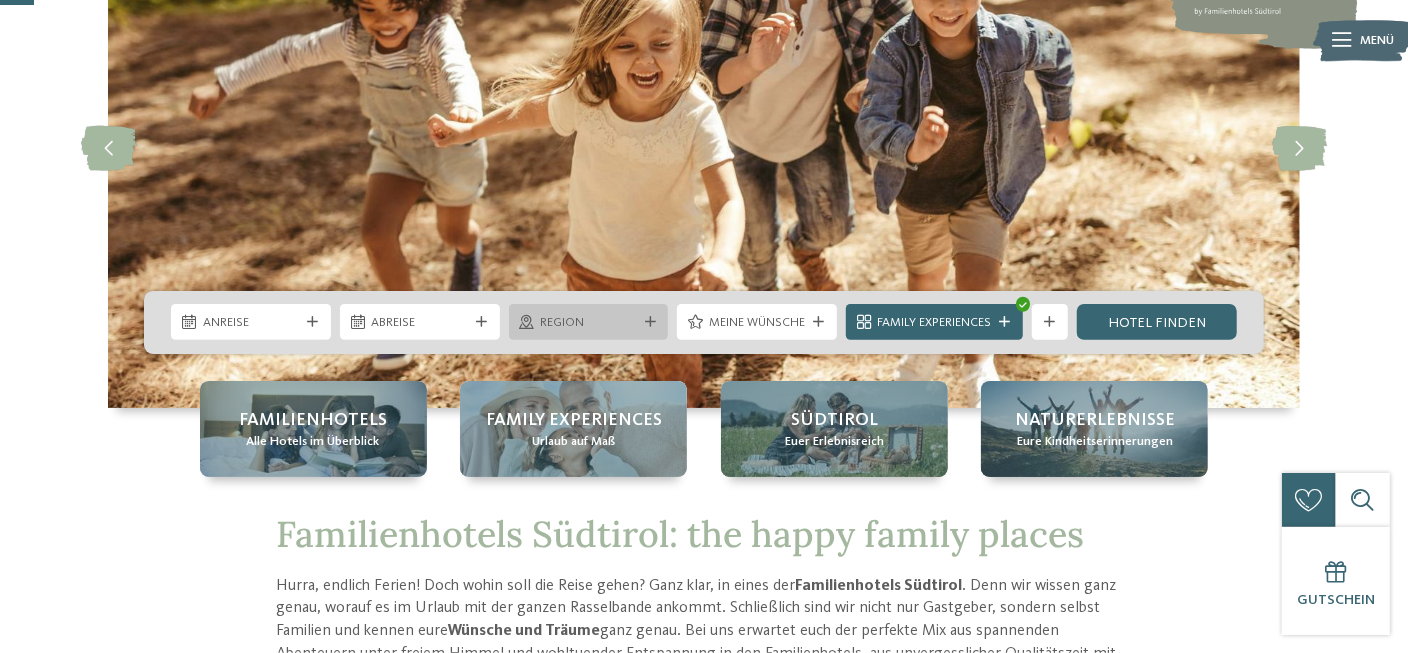 click at bounding box center [650, 322] 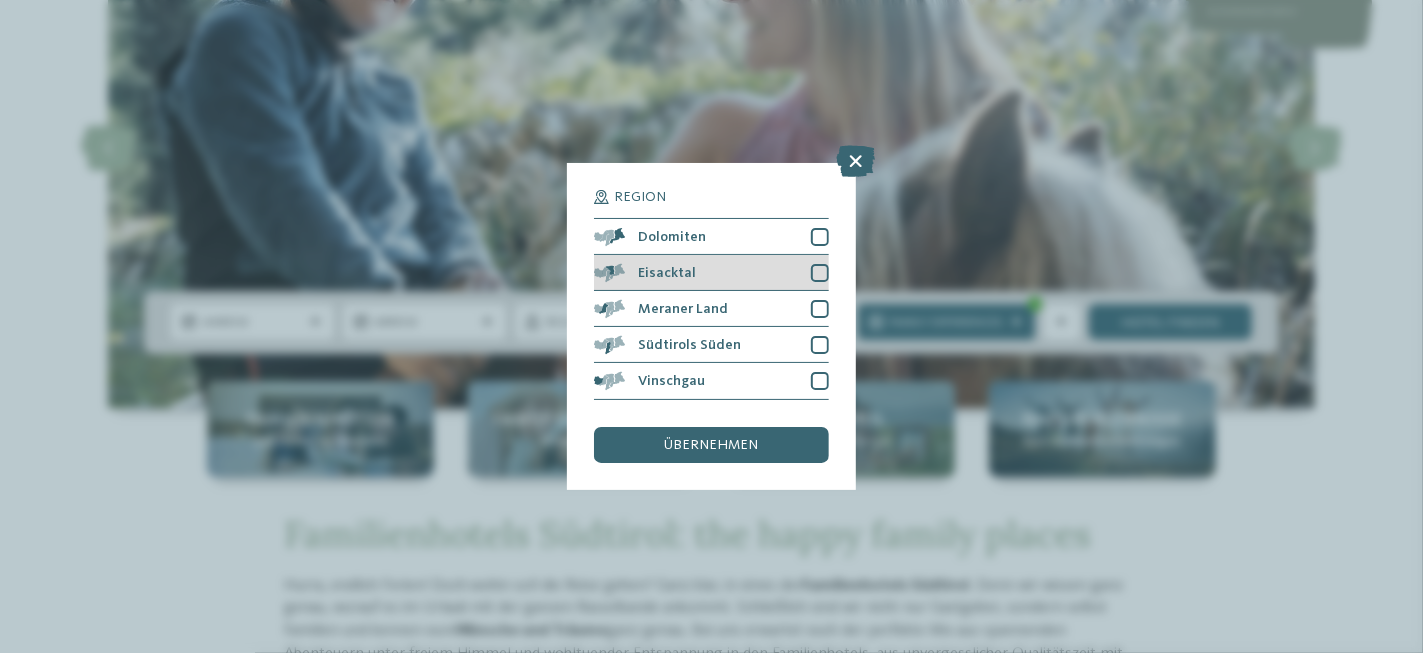 drag, startPoint x: 822, startPoint y: 236, endPoint x: 818, endPoint y: 255, distance: 19.416489 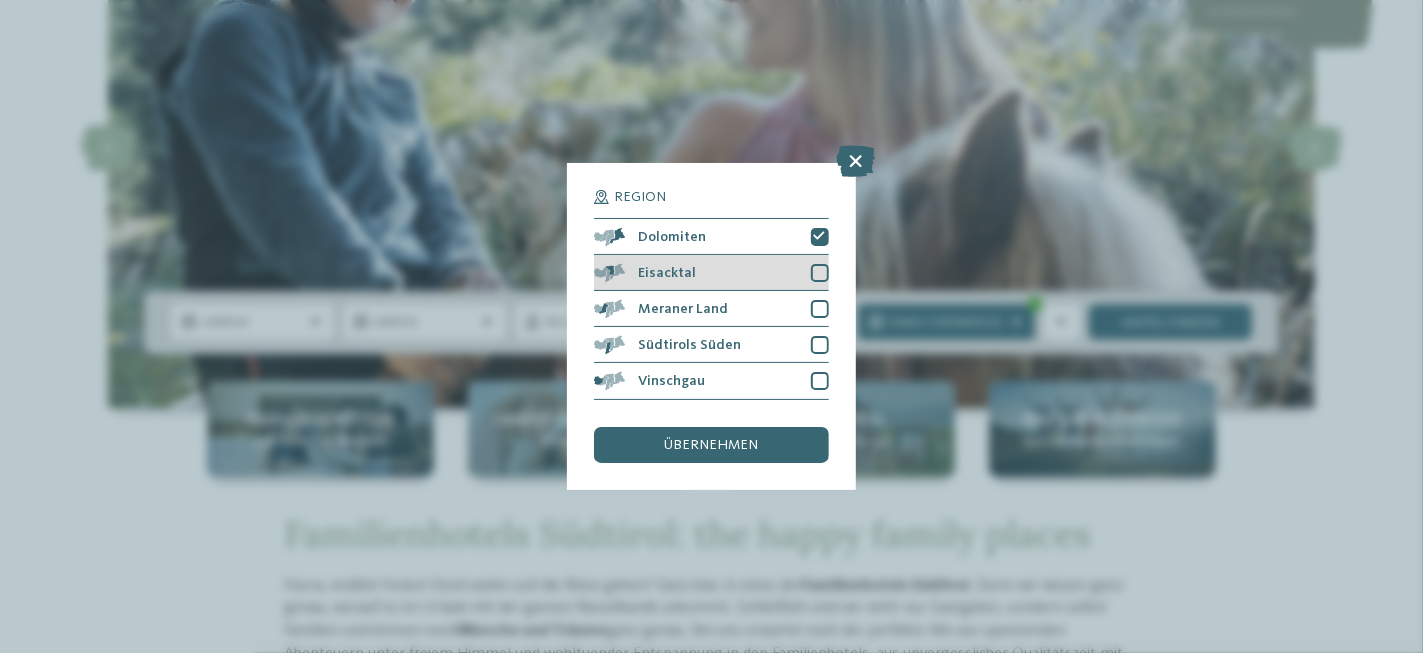 click at bounding box center (820, 273) 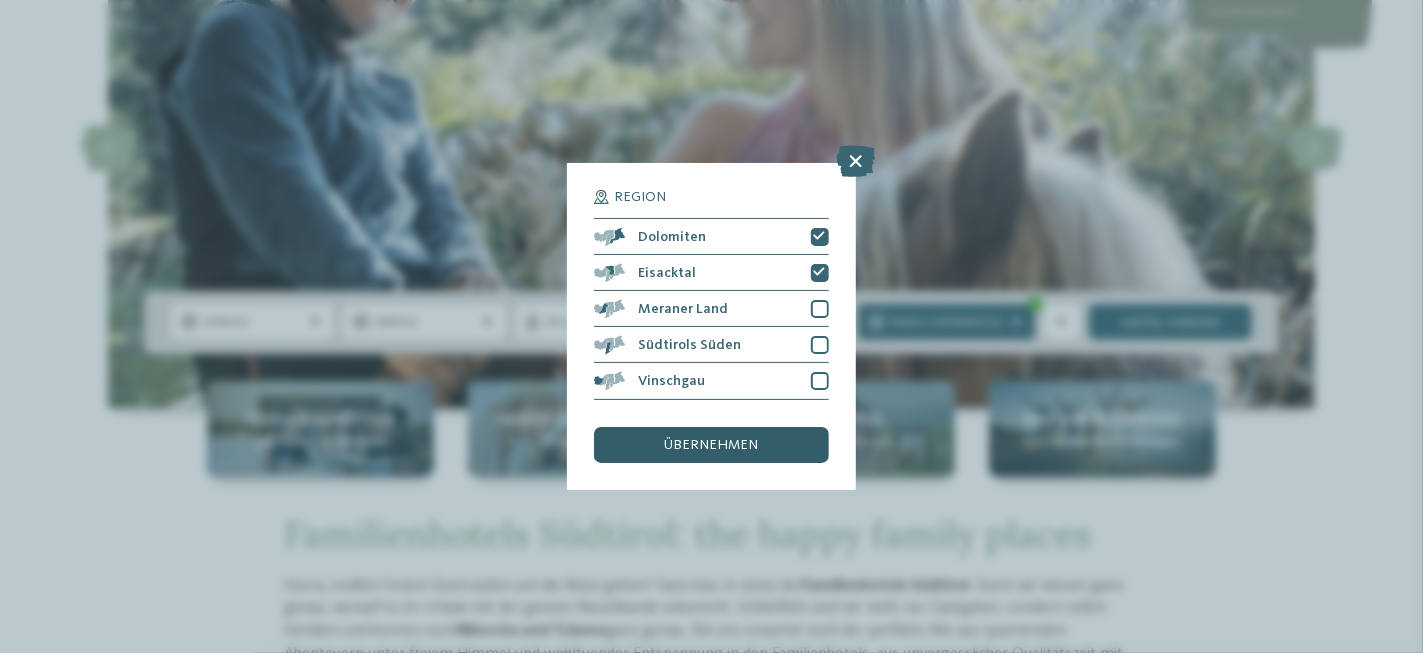 click on "übernehmen" at bounding box center [712, 445] 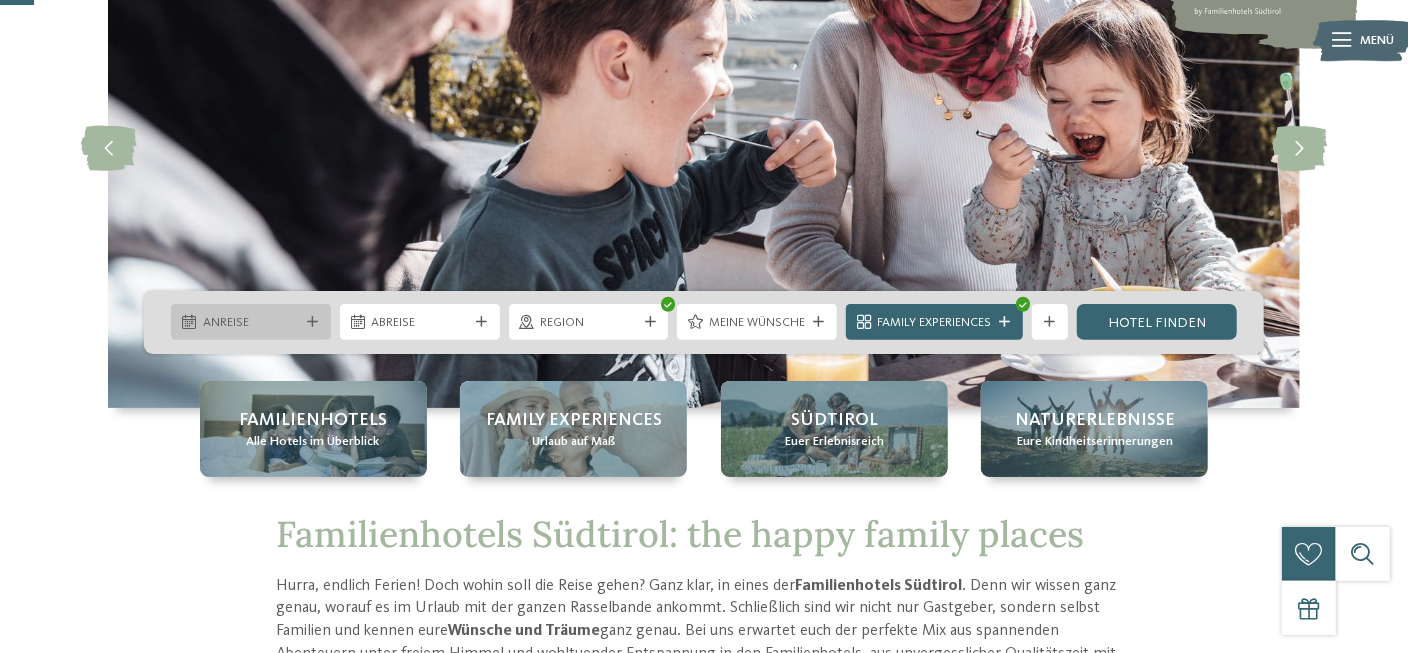 click at bounding box center (312, 322) 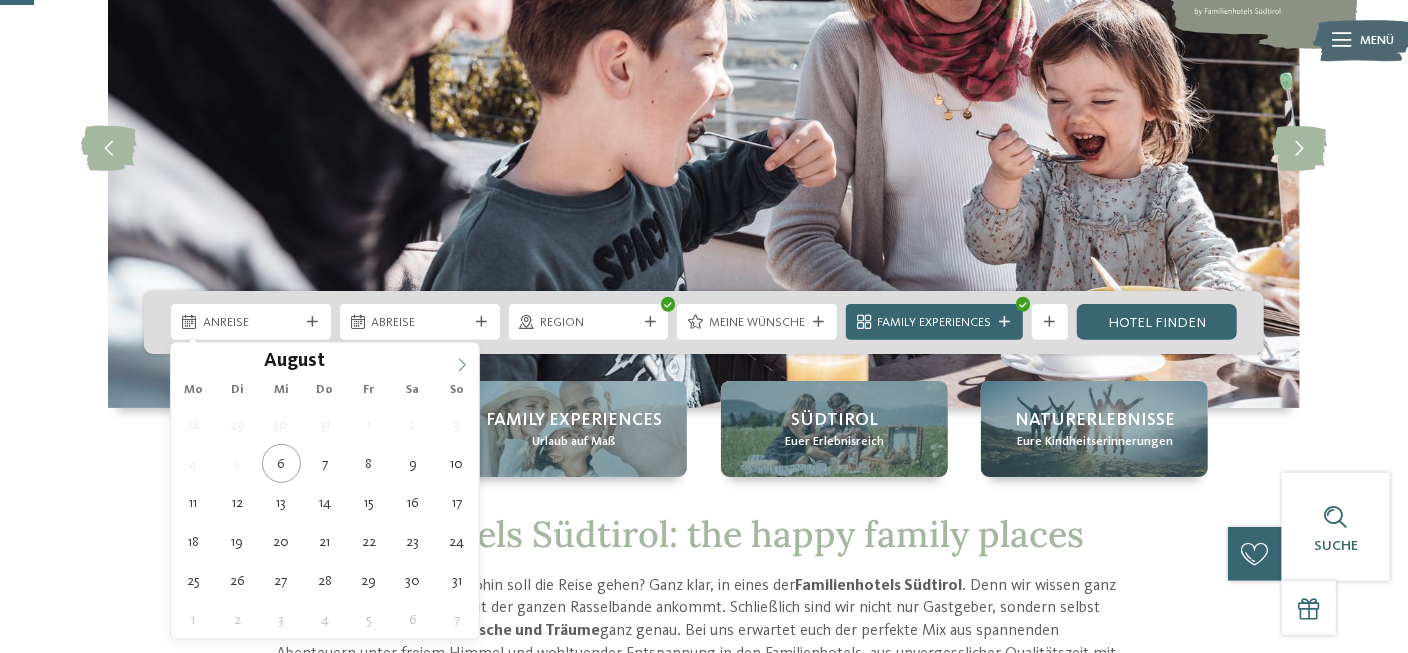 click 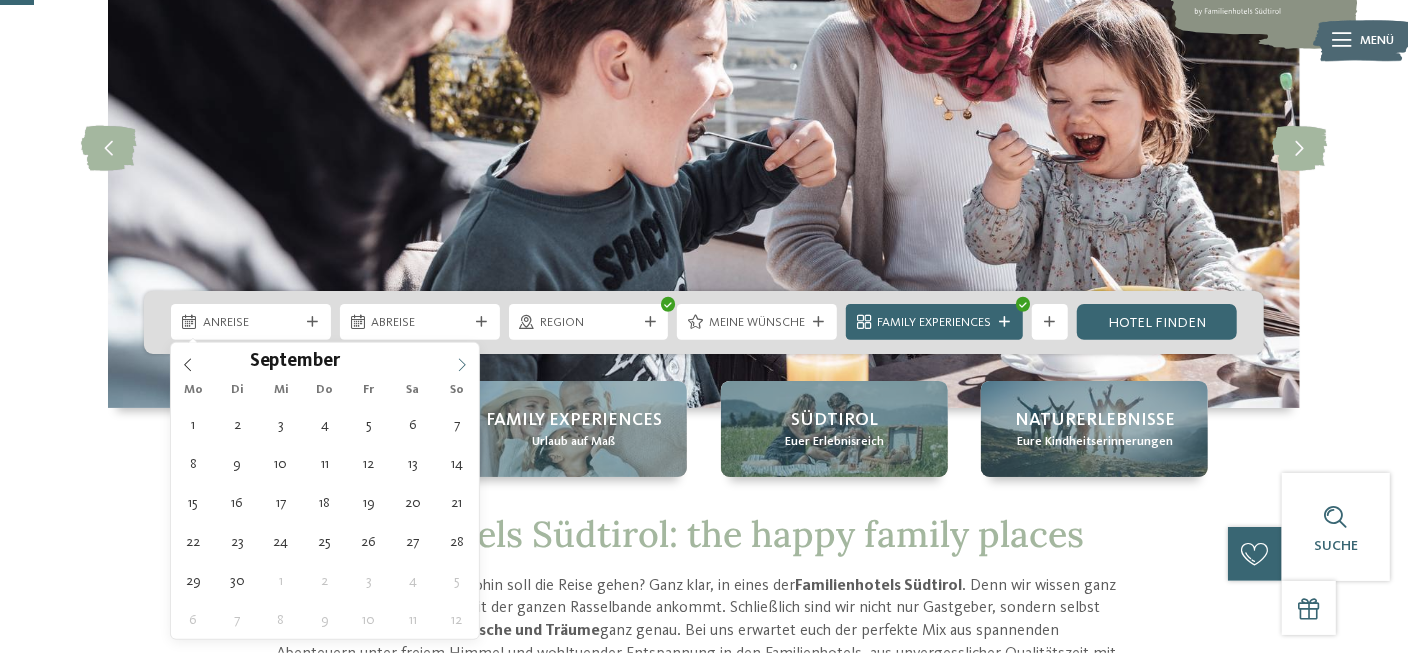 click 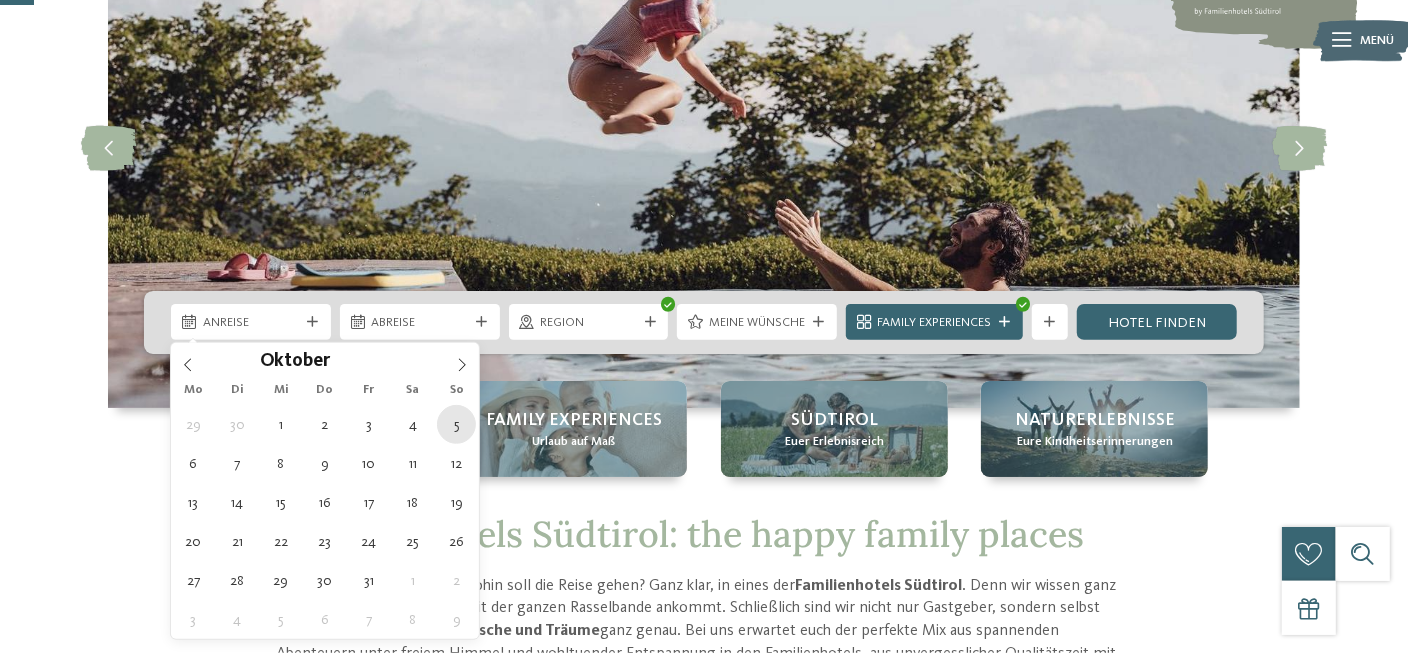 type on "05.10.2025" 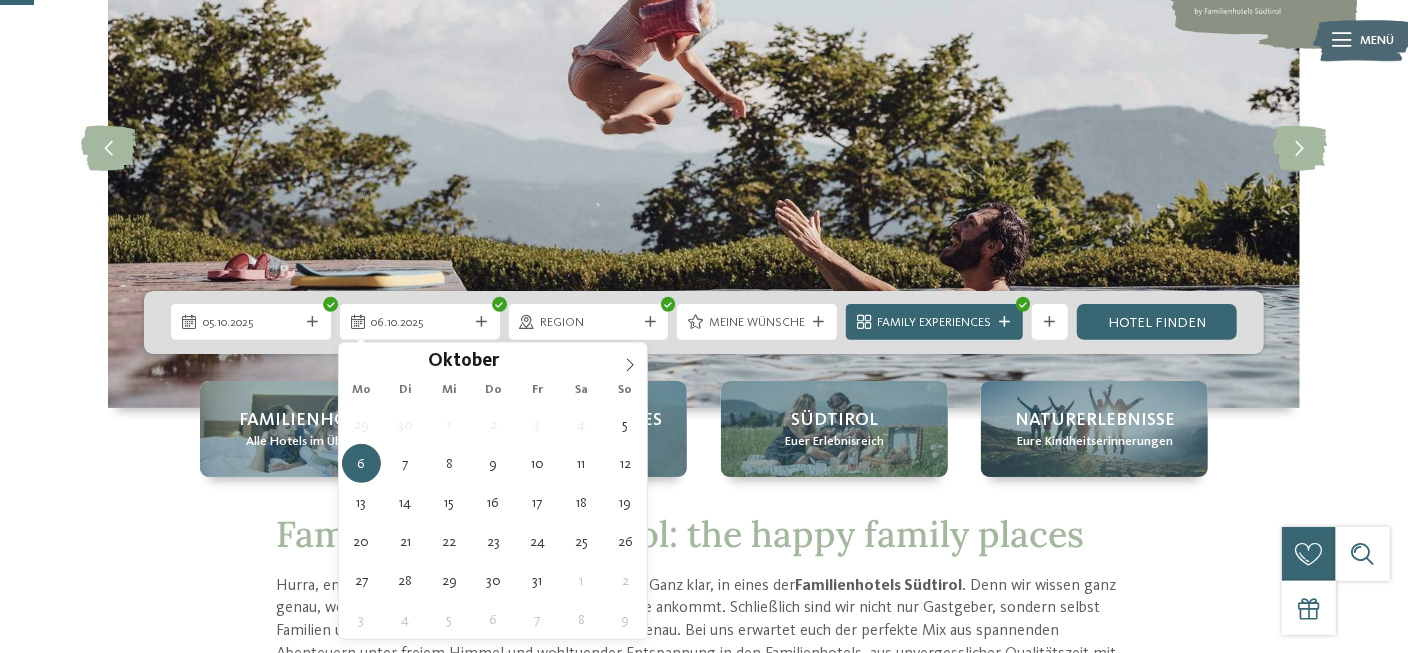 type on "09.10.2025" 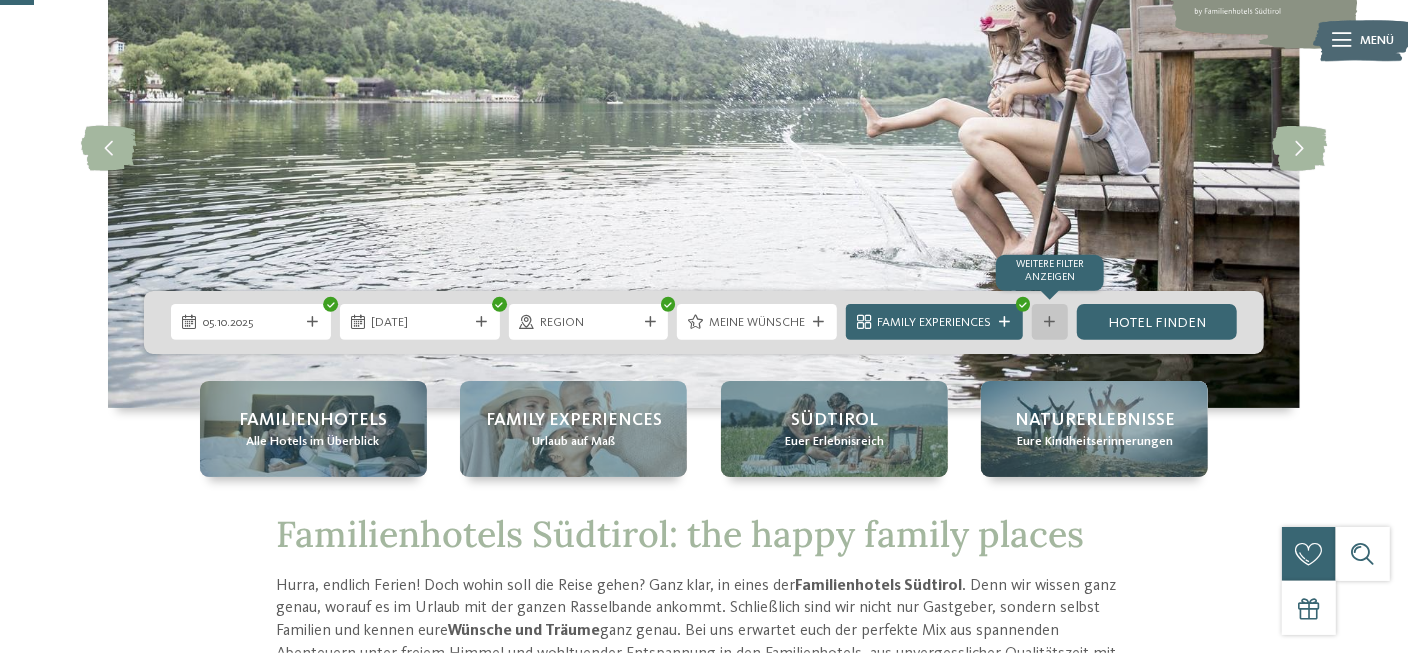 click at bounding box center (1050, 322) 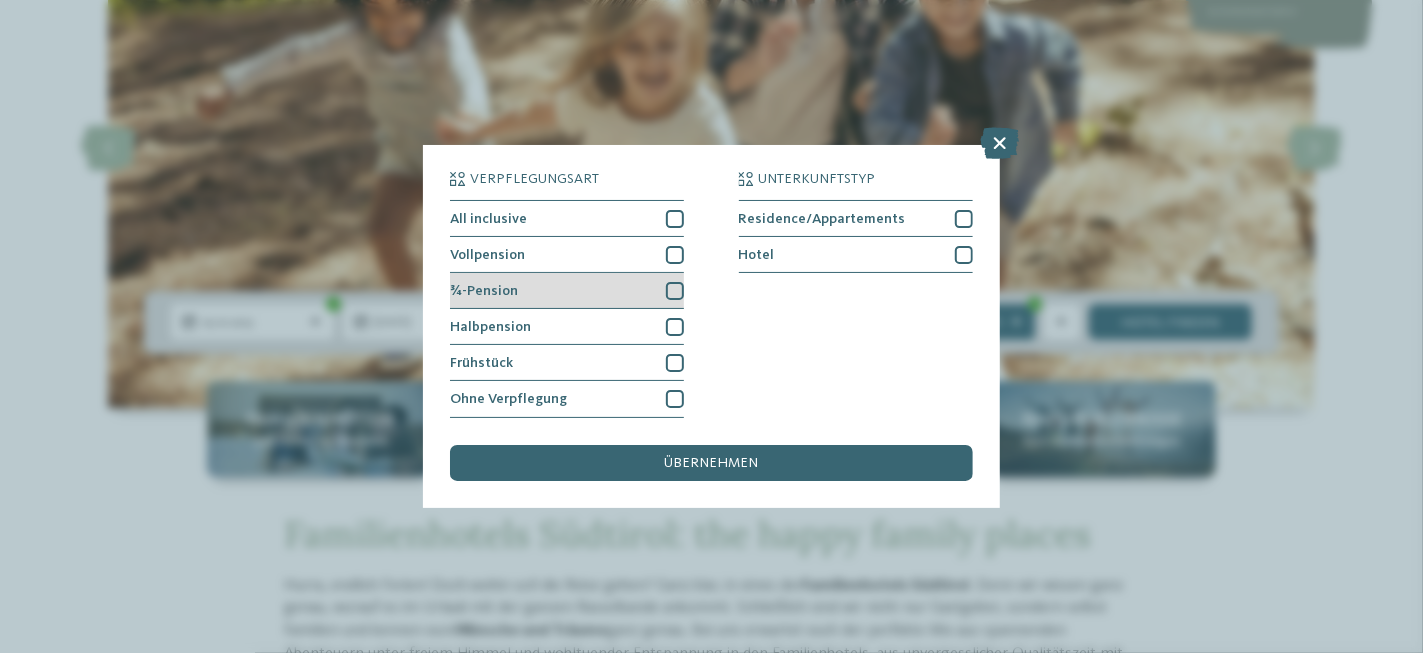 click at bounding box center [675, 291] 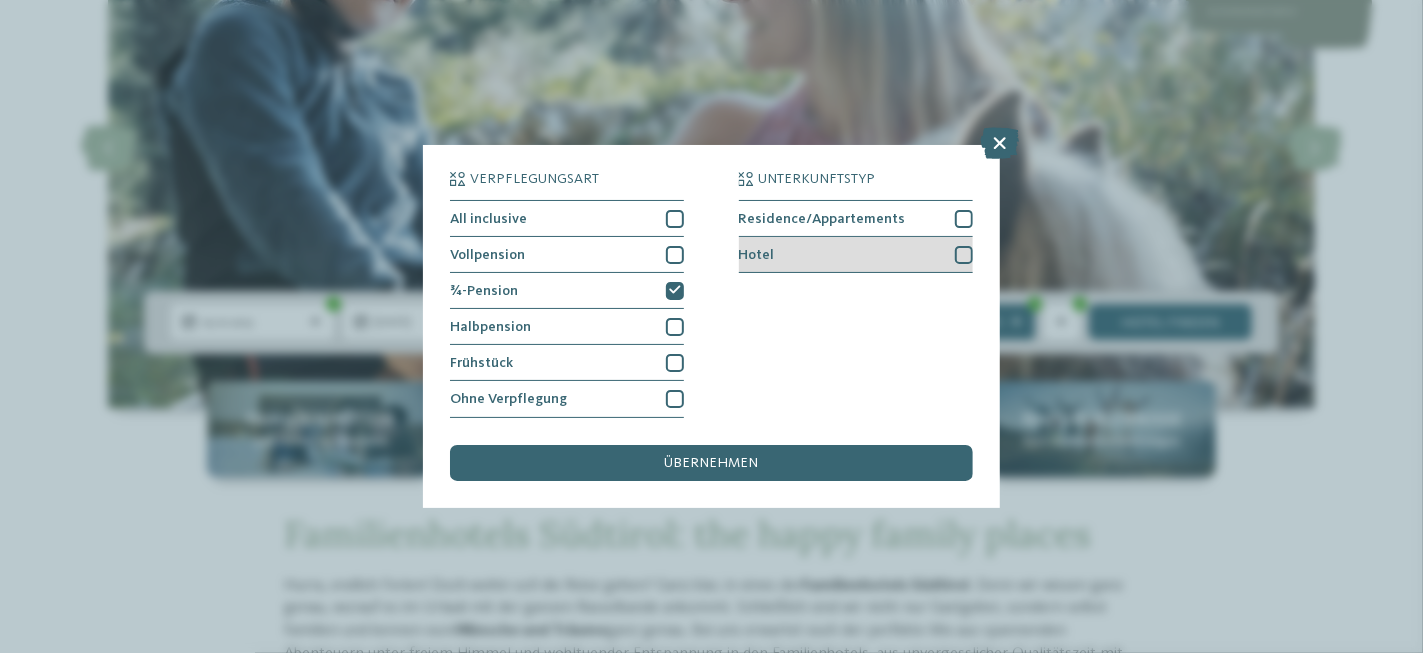 click at bounding box center [964, 255] 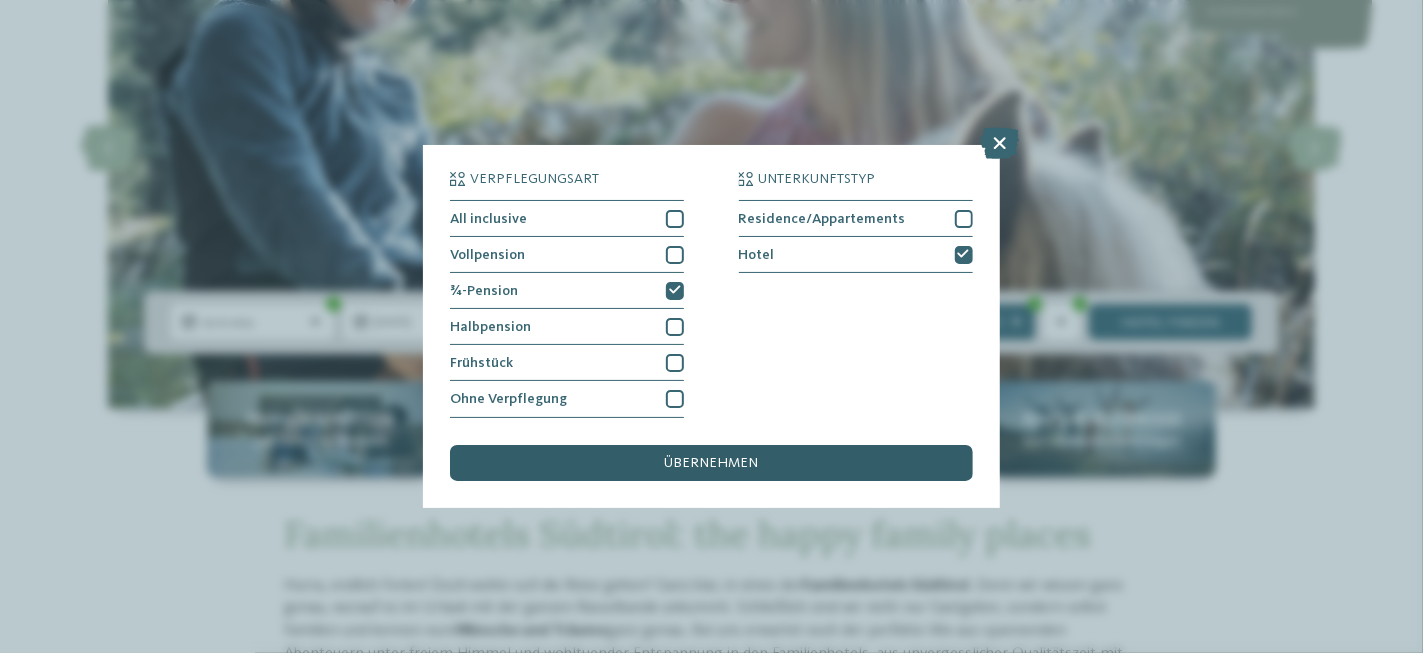 click on "übernehmen" at bounding box center (712, 463) 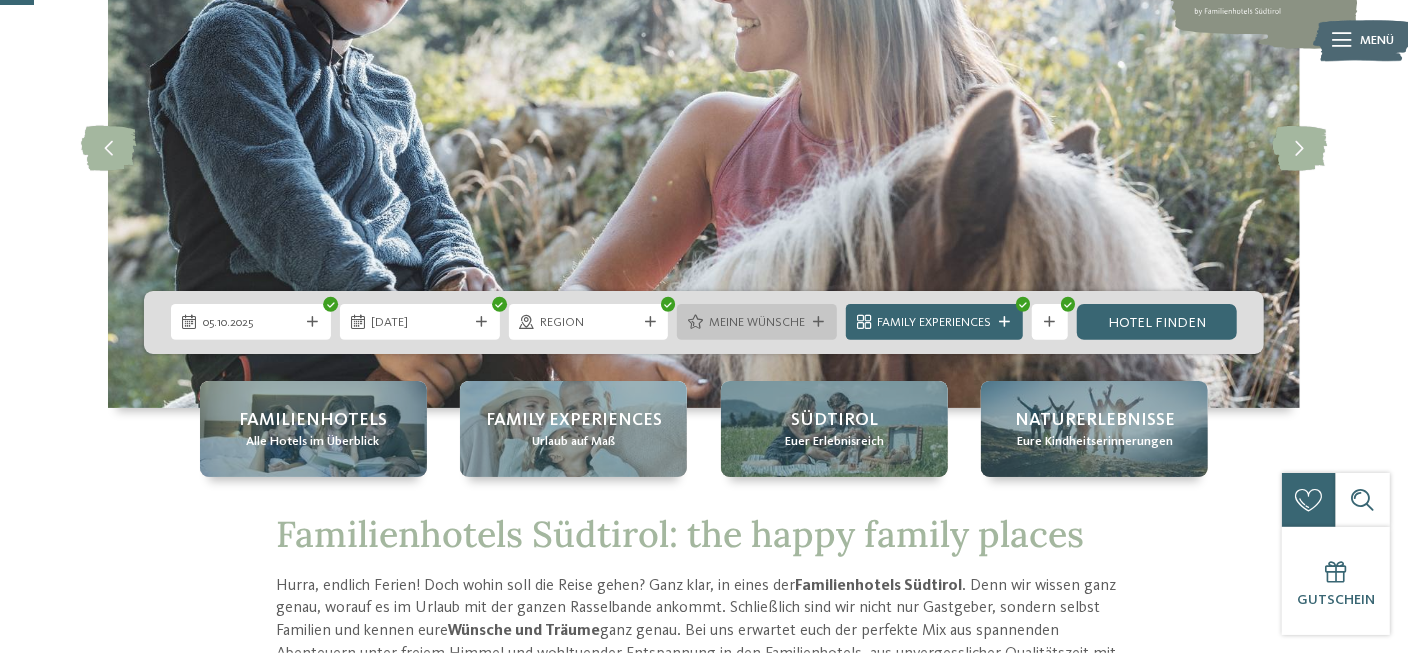 click at bounding box center [819, 322] 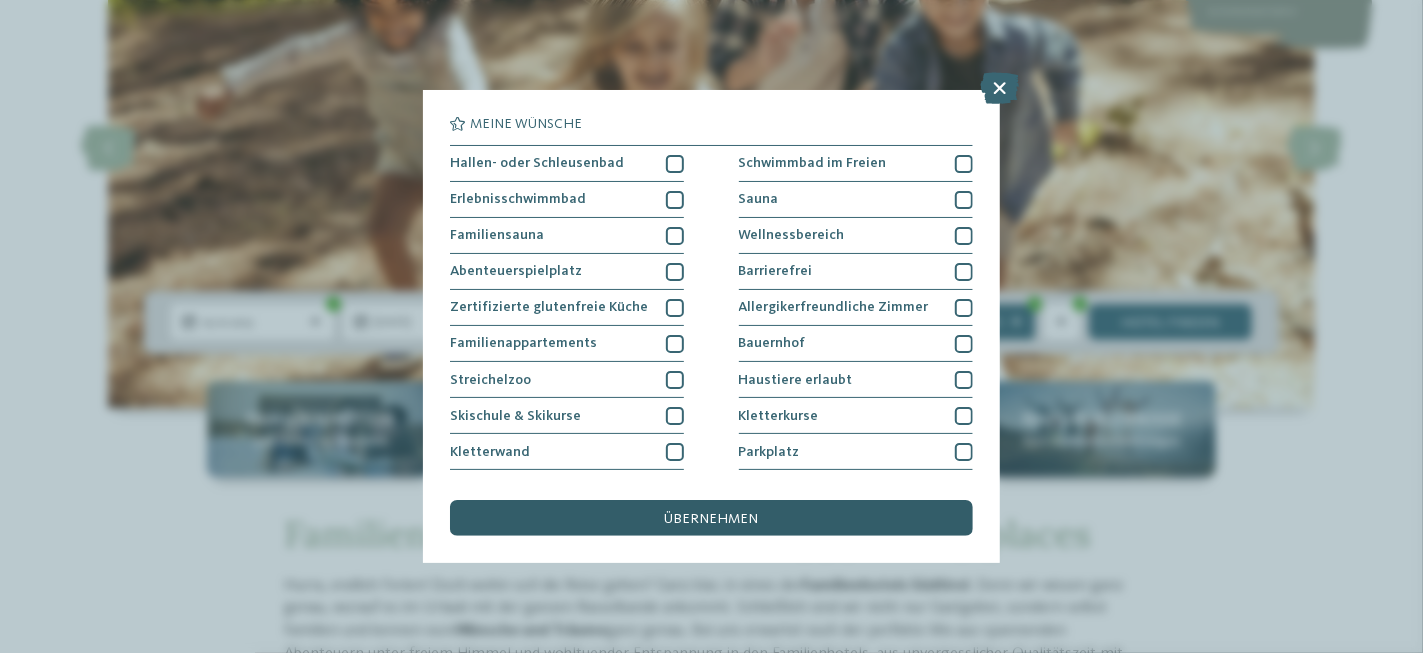 click on "übernehmen" at bounding box center [712, 519] 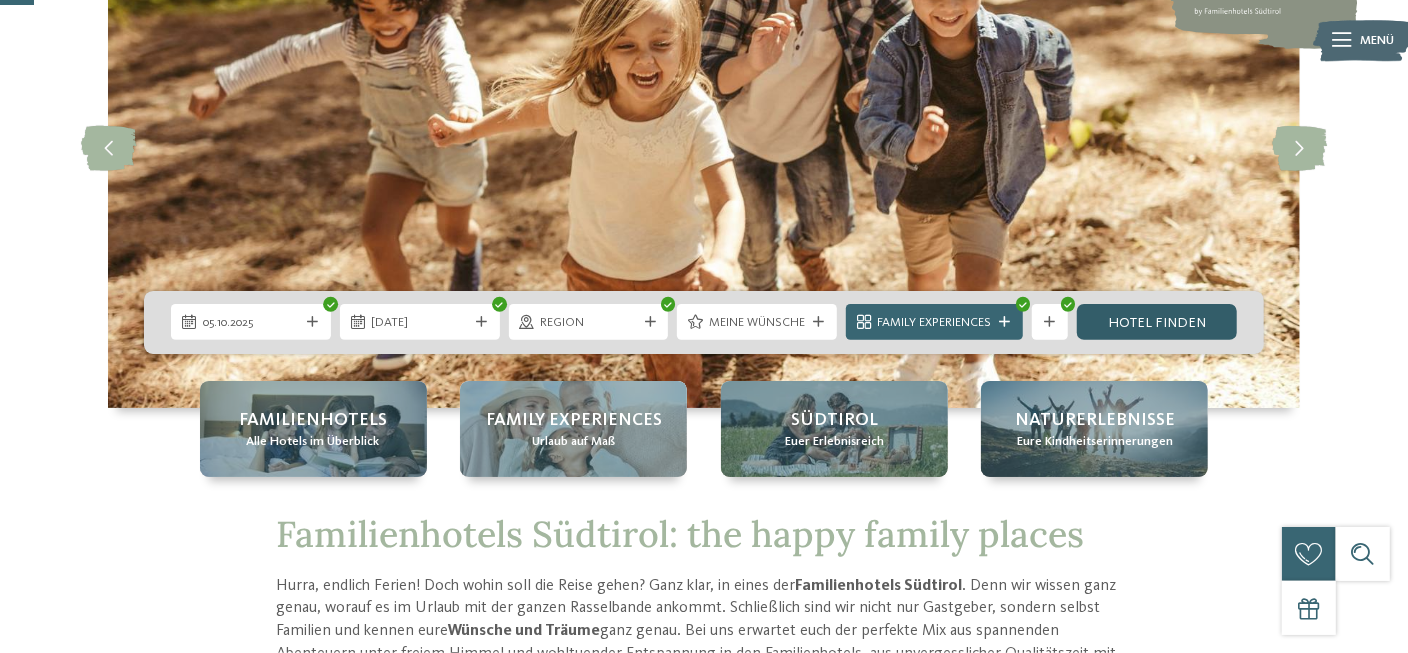 click on "Hotel finden" at bounding box center [1157, 322] 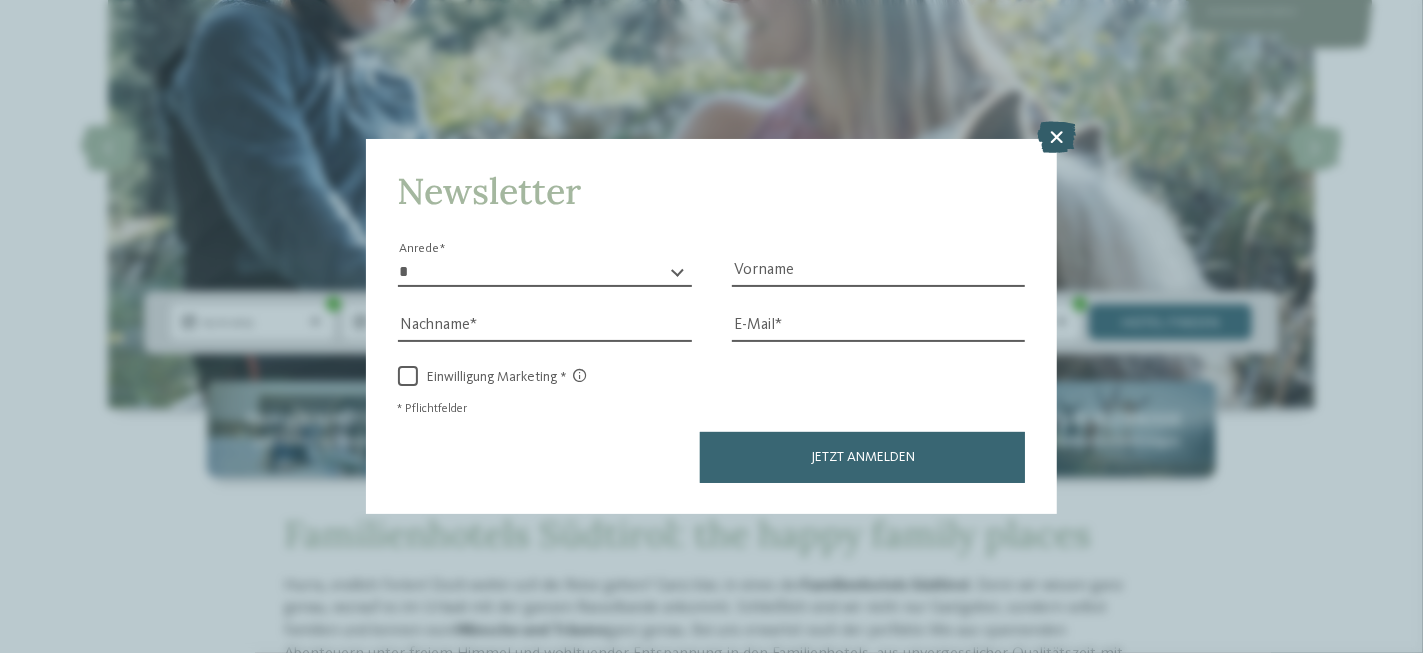 click at bounding box center (1056, 137) 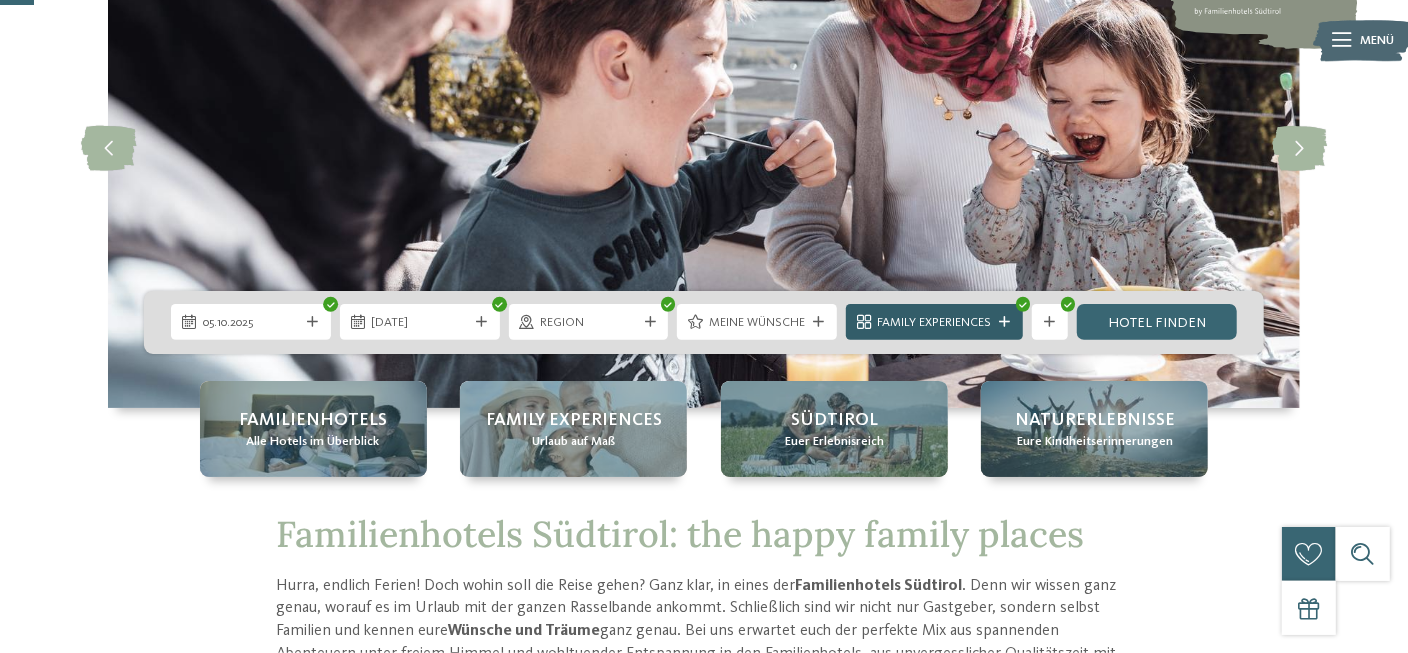 click at bounding box center (1005, 322) 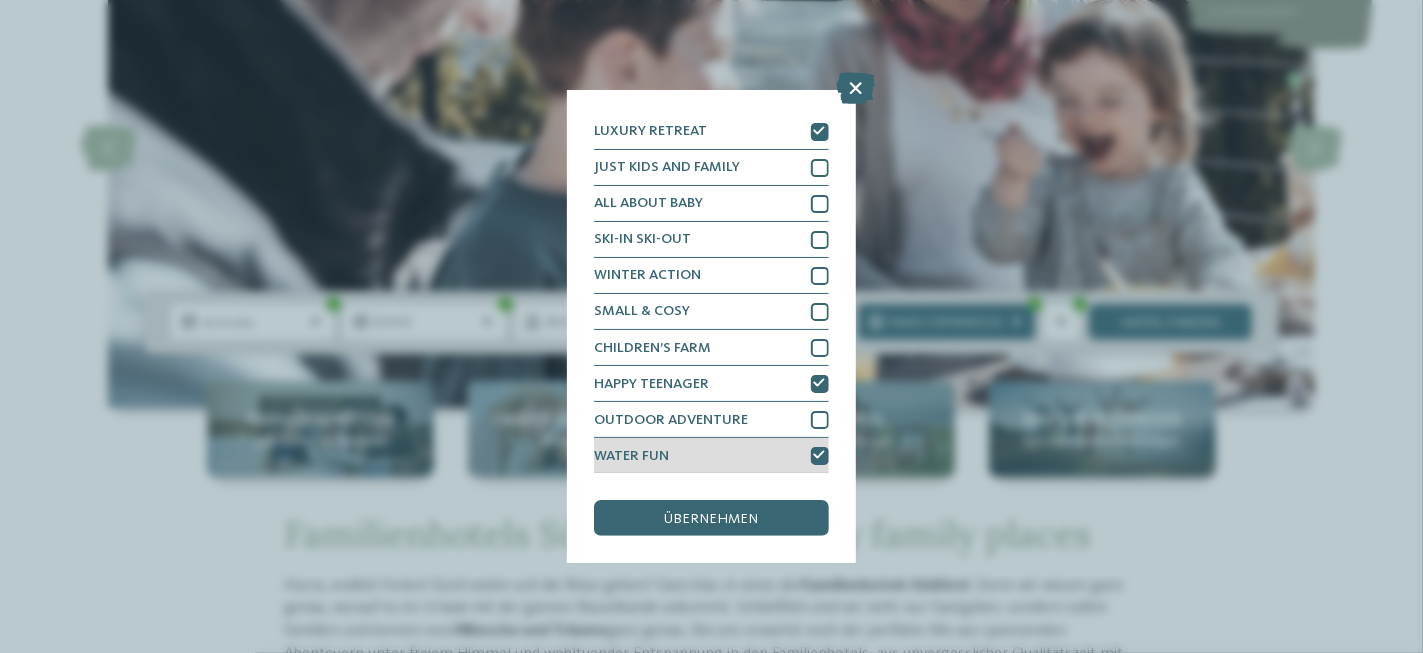 click at bounding box center [820, 455] 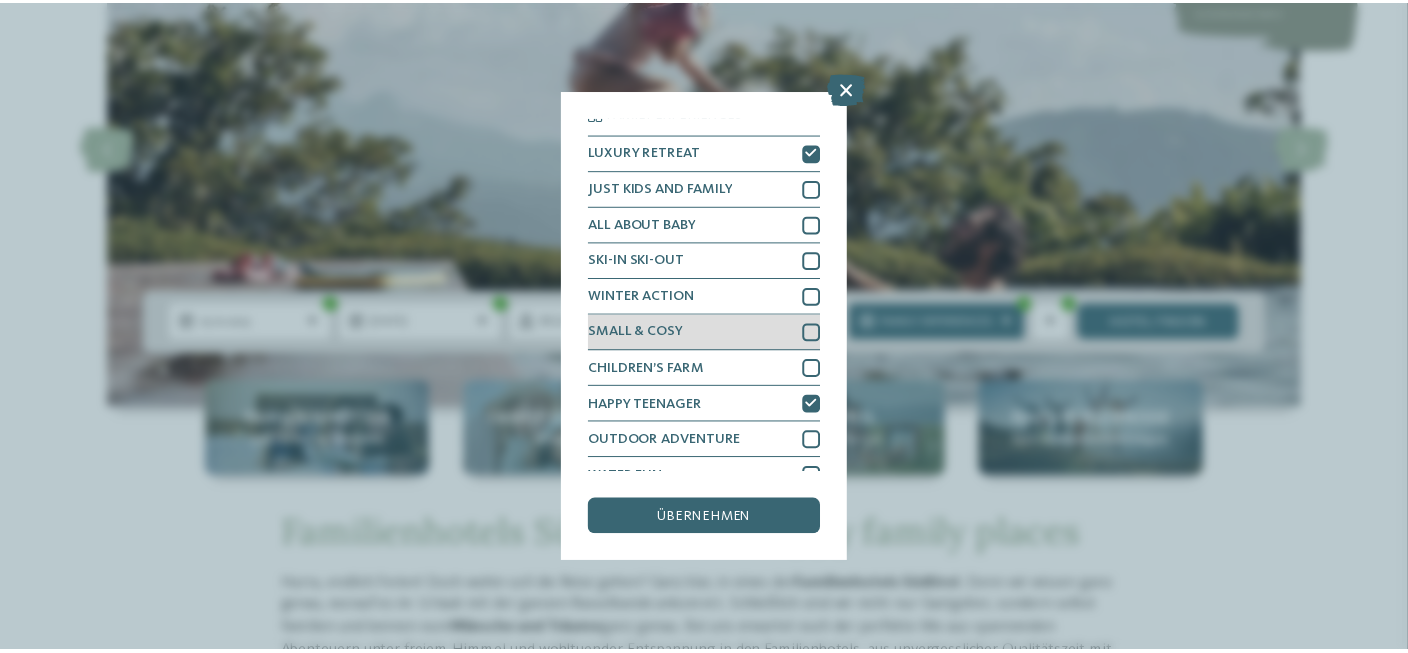 scroll, scrollTop: 0, scrollLeft: 0, axis: both 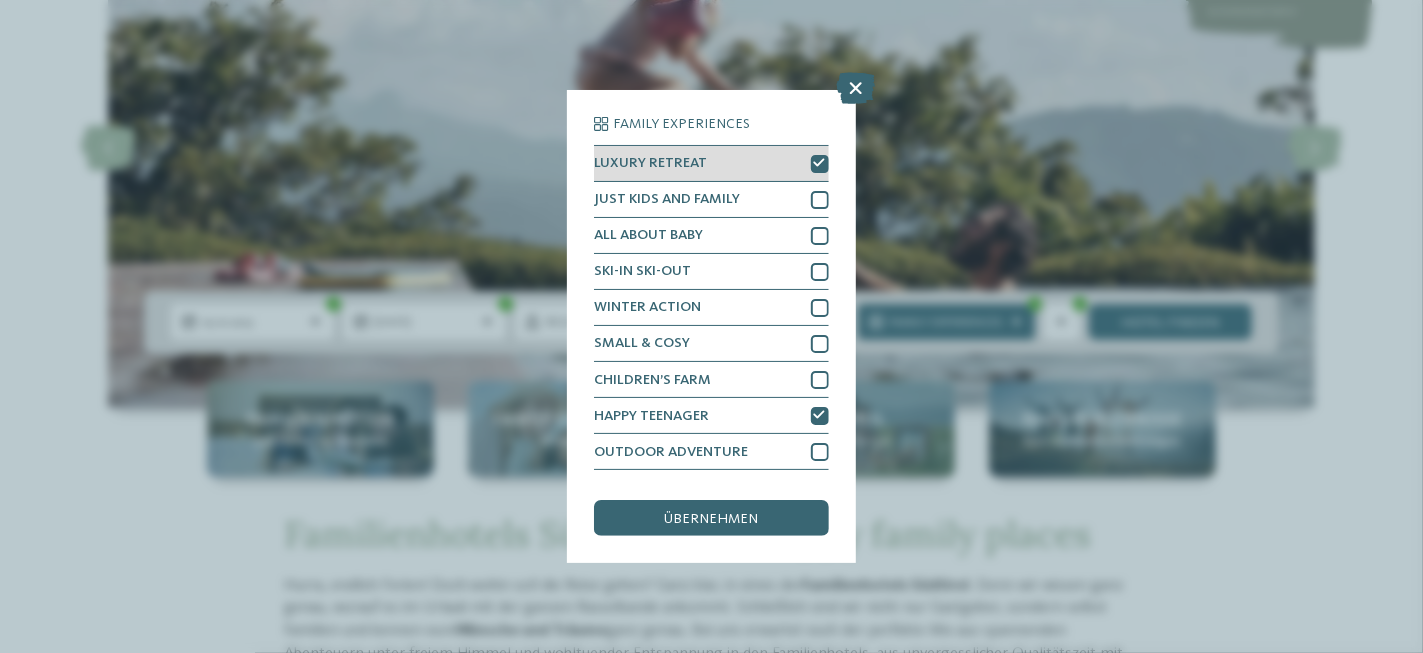 click at bounding box center (820, 163) 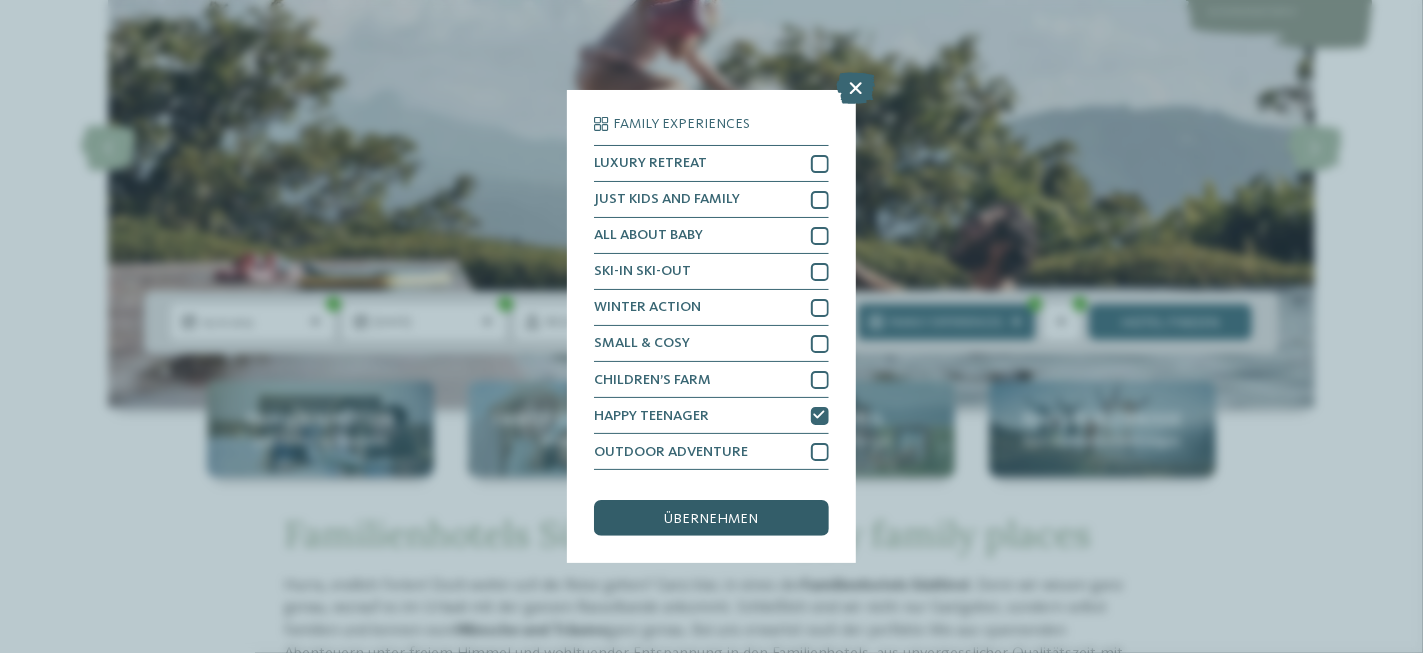 click on "übernehmen" at bounding box center (712, 519) 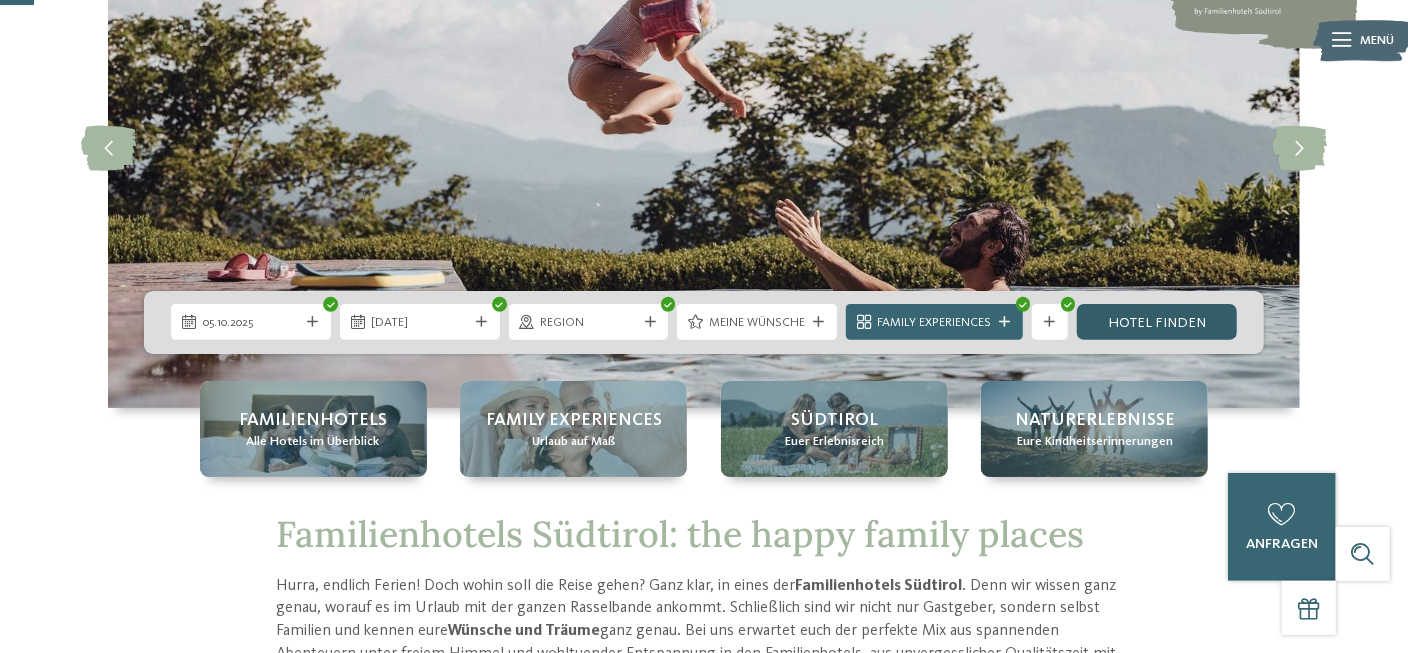 click on "Hotel finden" at bounding box center [1157, 322] 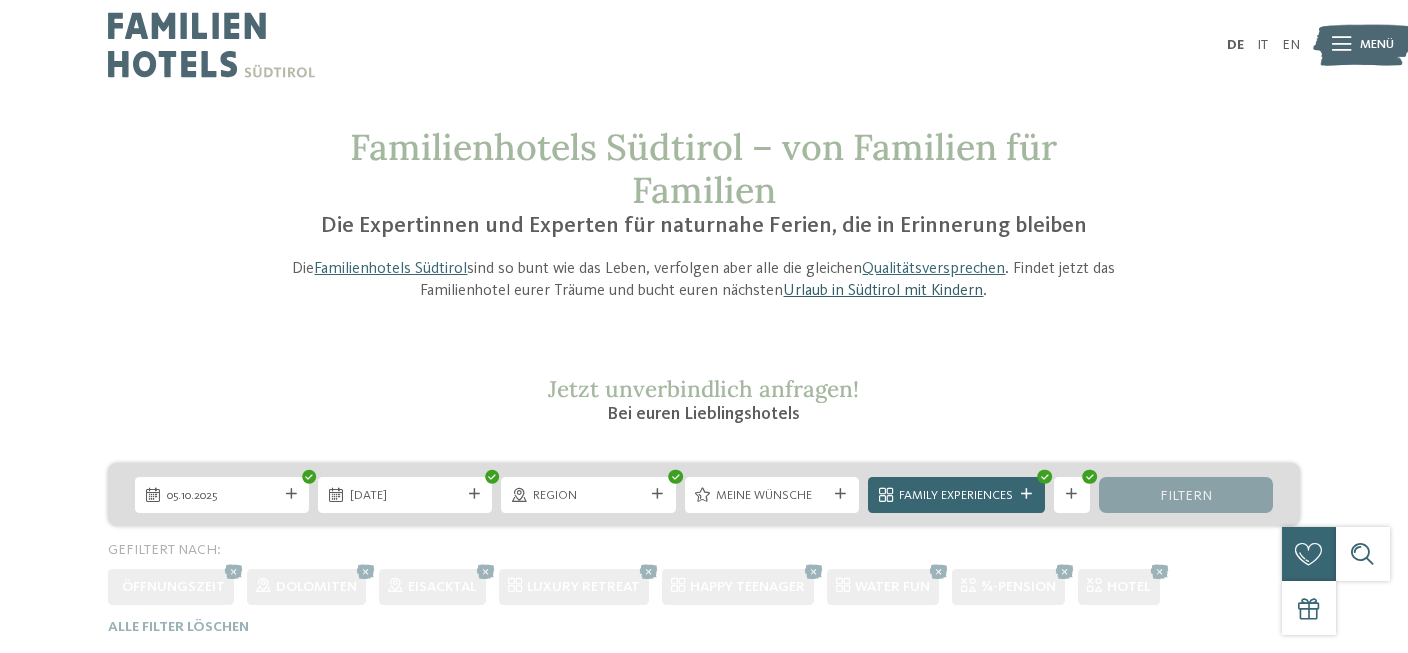 scroll, scrollTop: 0, scrollLeft: 0, axis: both 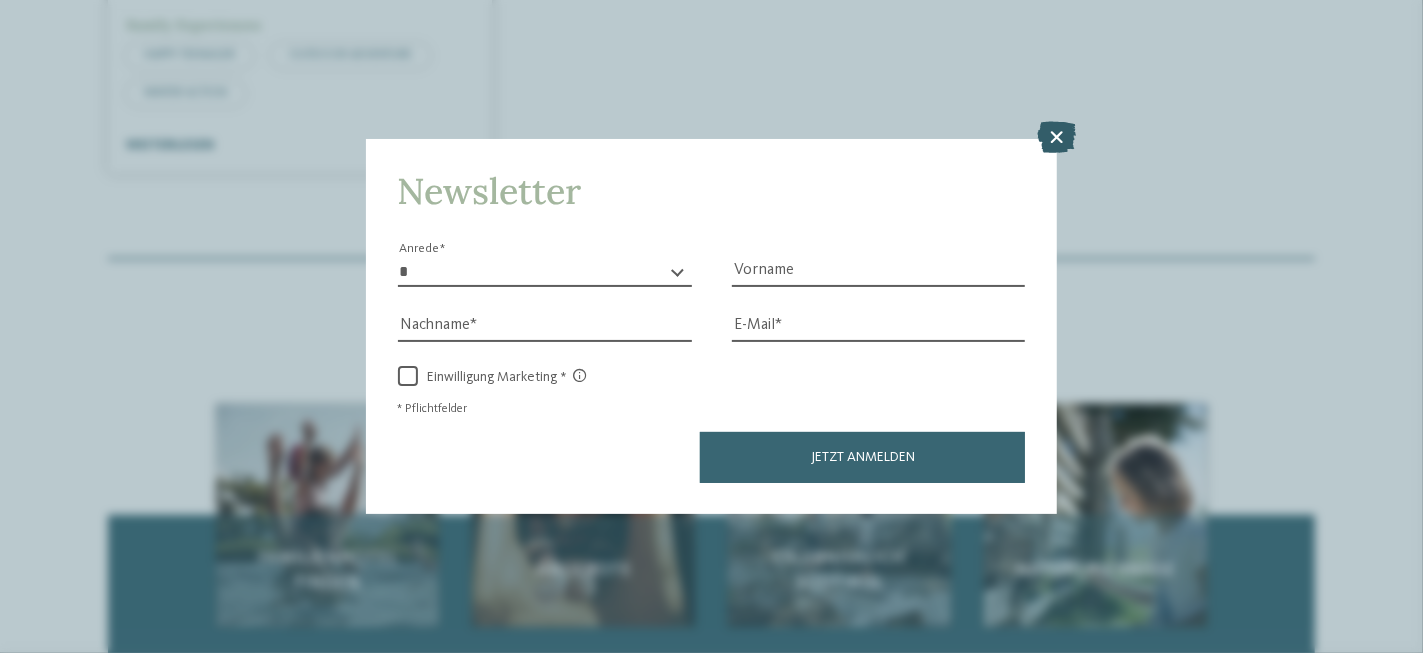 click at bounding box center [1056, 137] 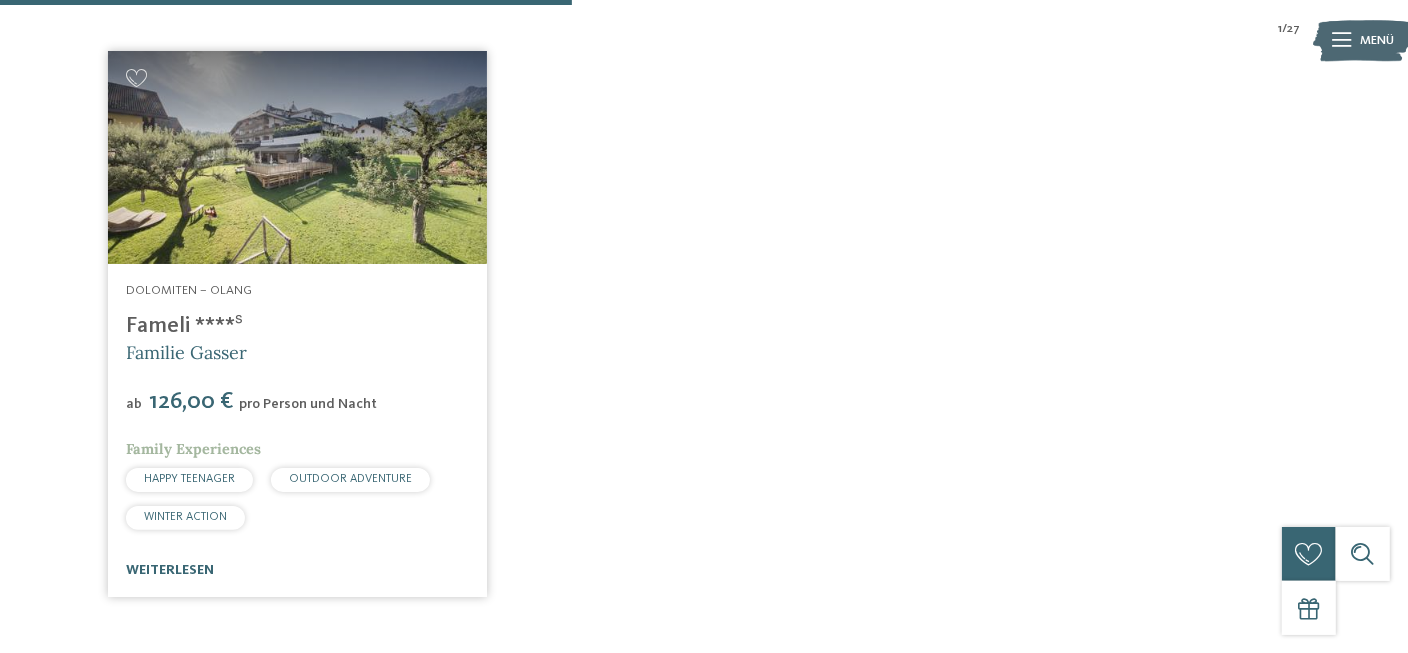 scroll, scrollTop: 679, scrollLeft: 0, axis: vertical 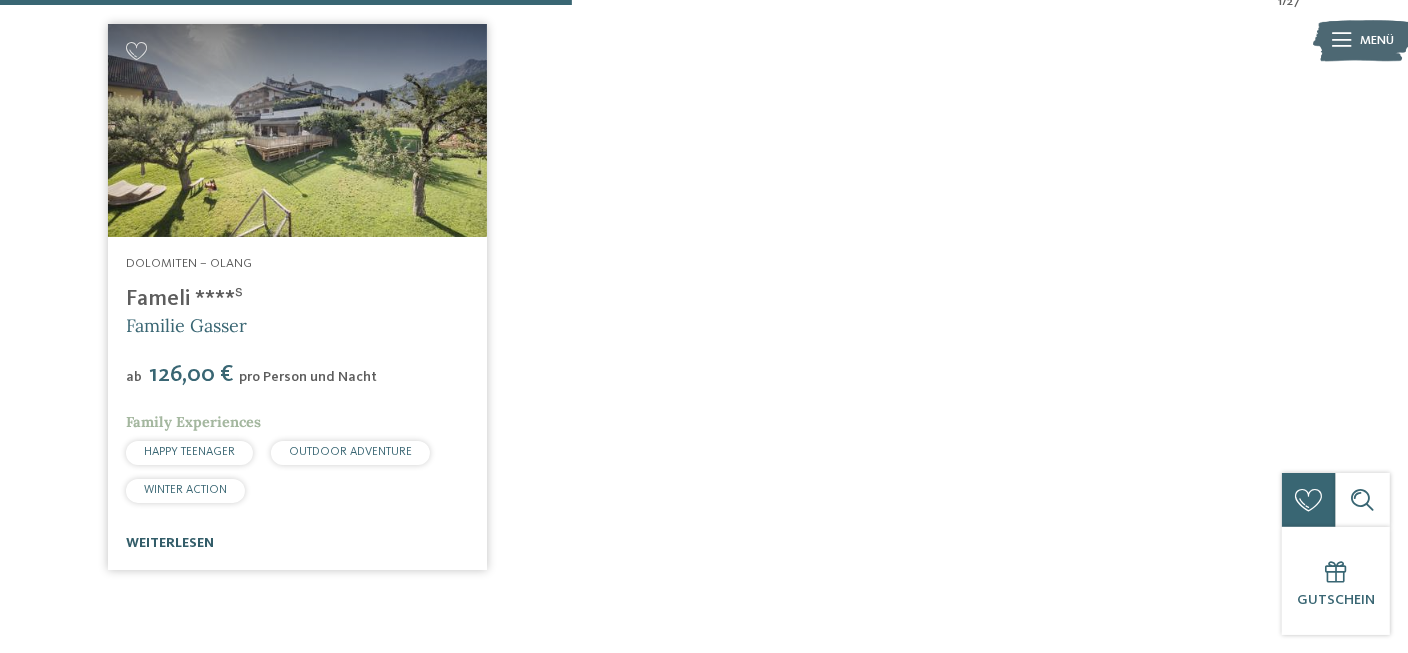 click on "weiterlesen" at bounding box center [170, 543] 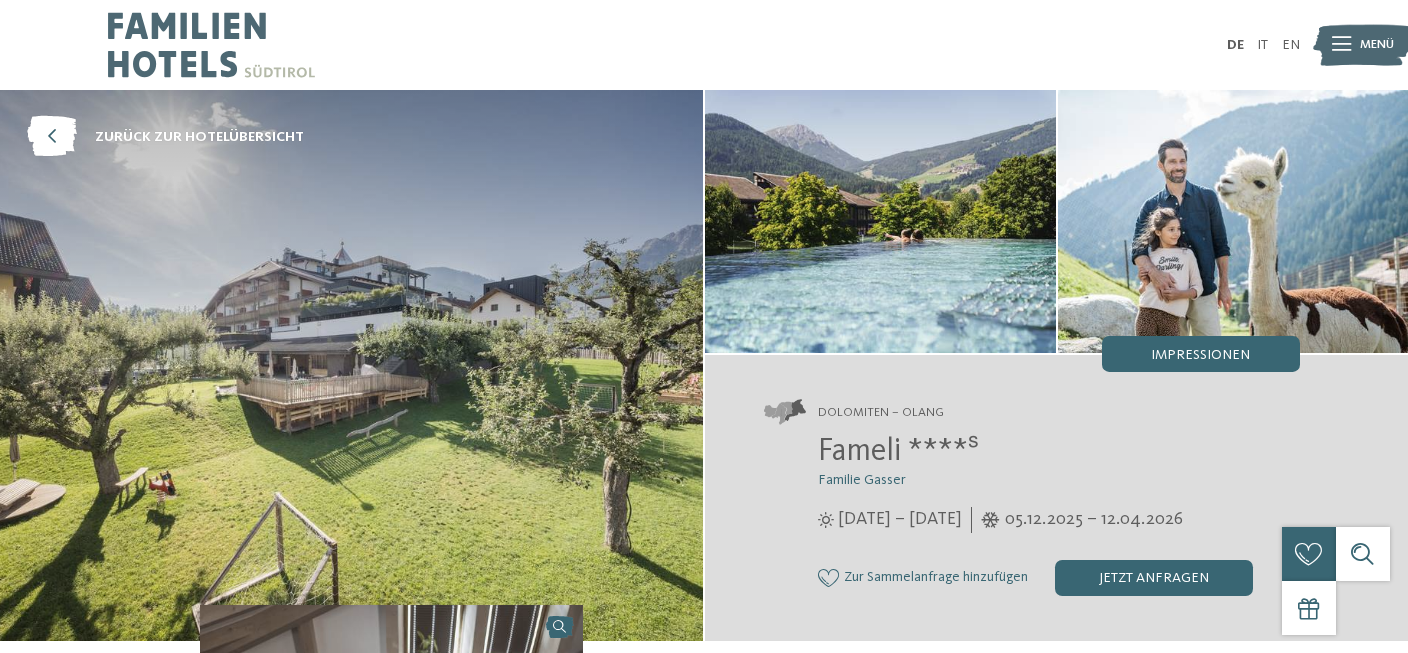 scroll, scrollTop: 0, scrollLeft: 0, axis: both 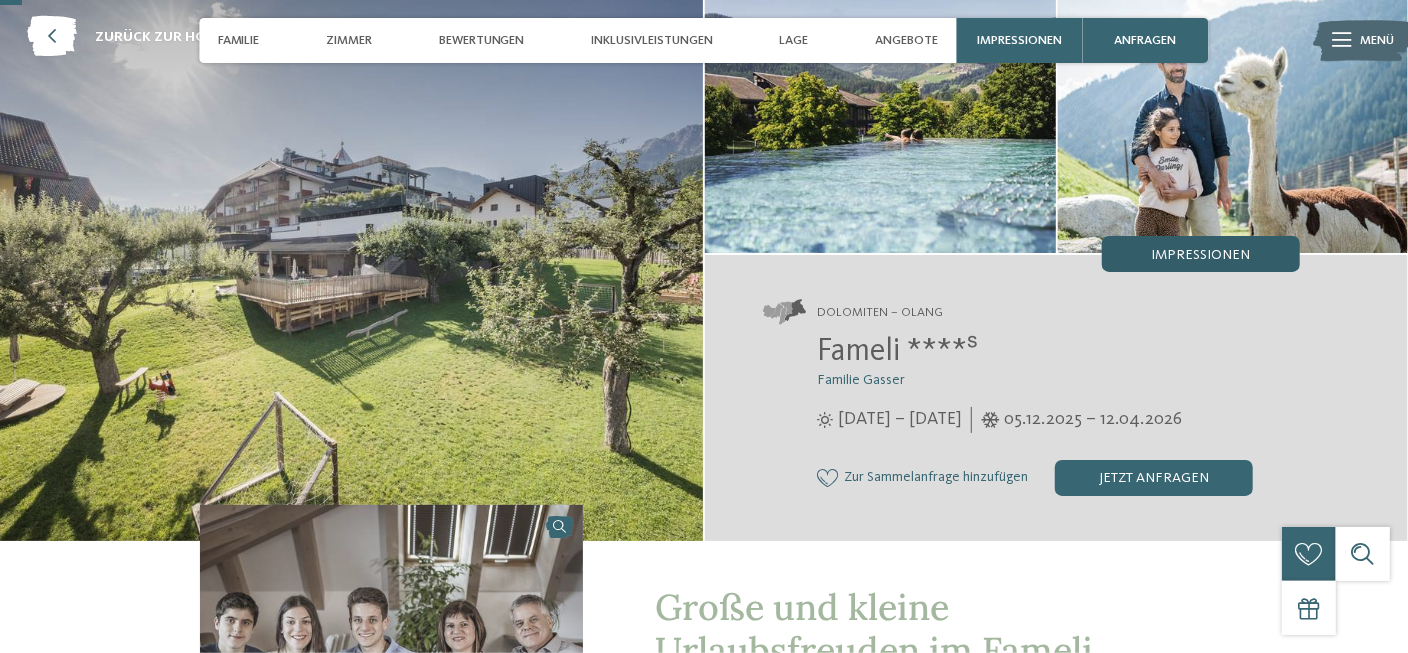 click on "Impressionen" at bounding box center [1200, 255] 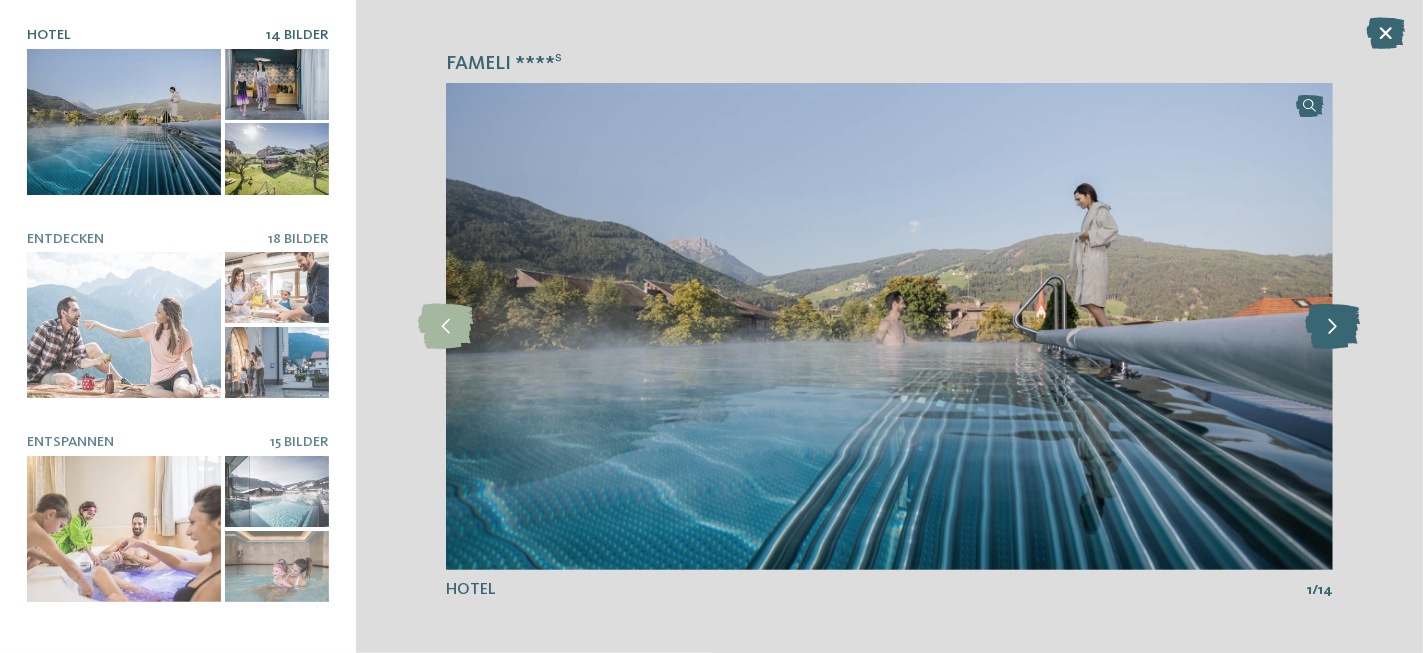 click at bounding box center (1332, 326) 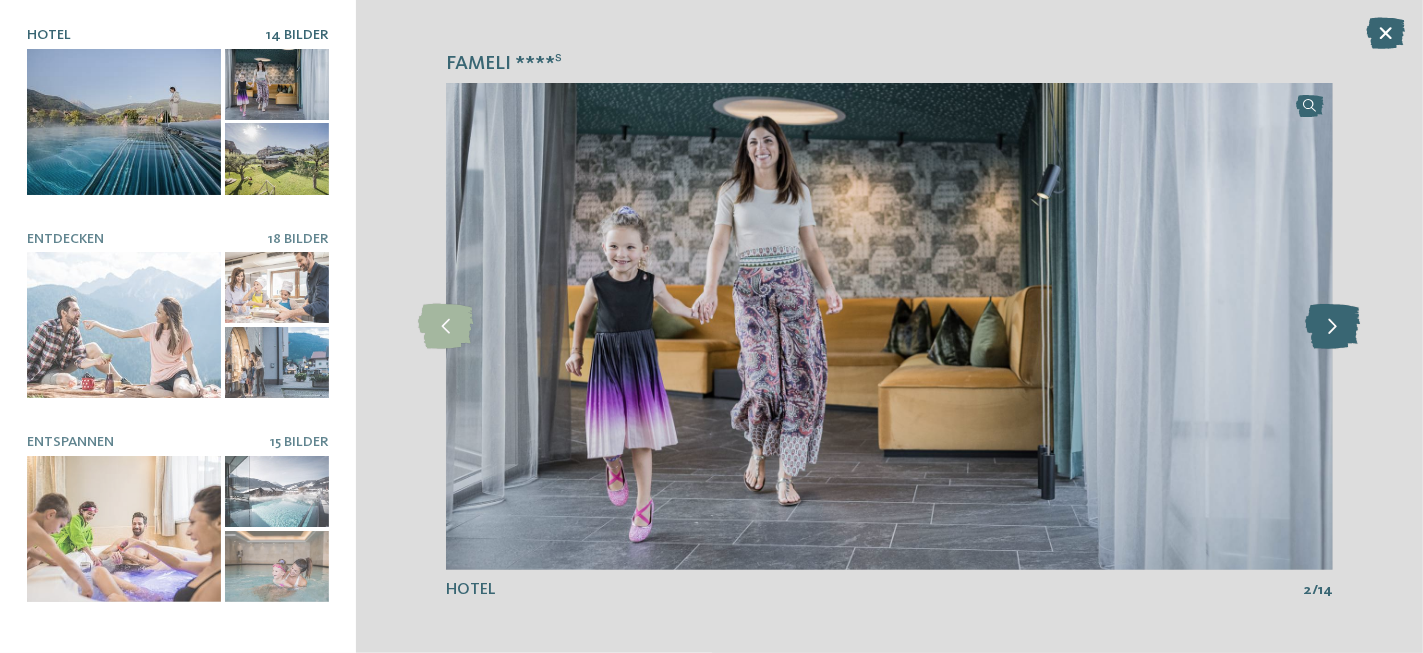 click at bounding box center (1332, 326) 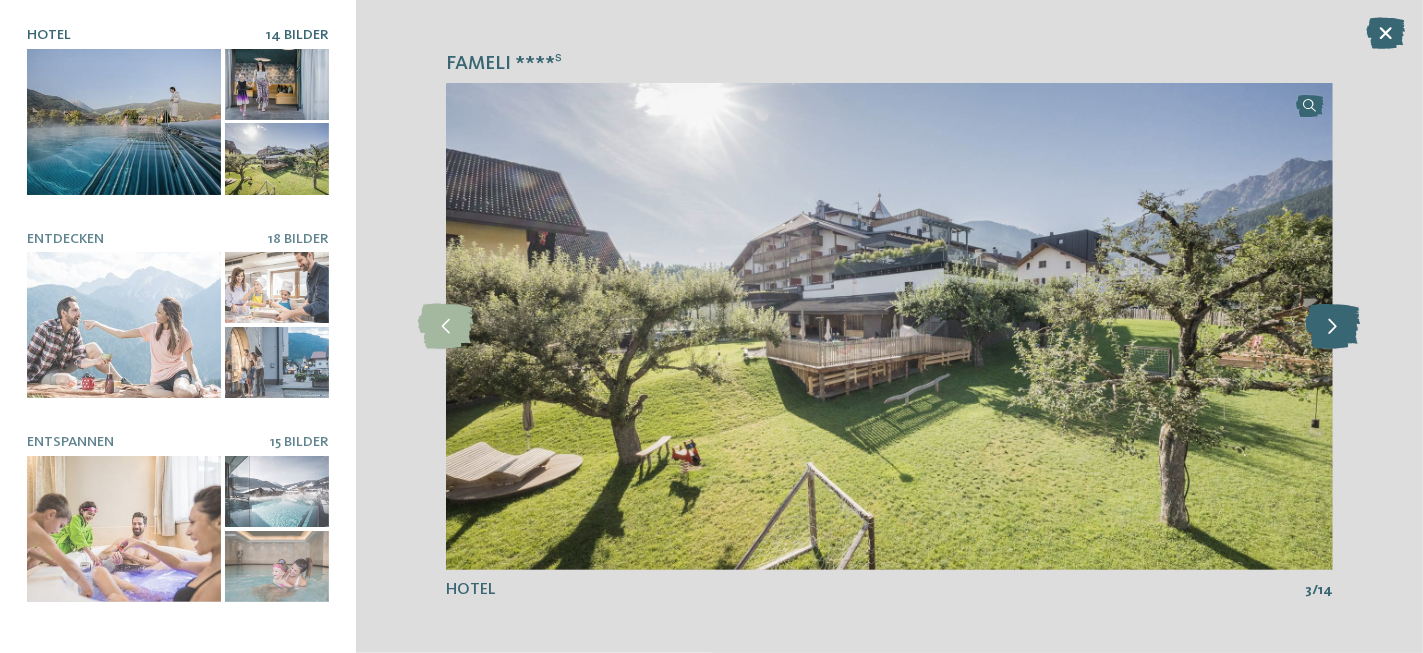 click at bounding box center [1332, 326] 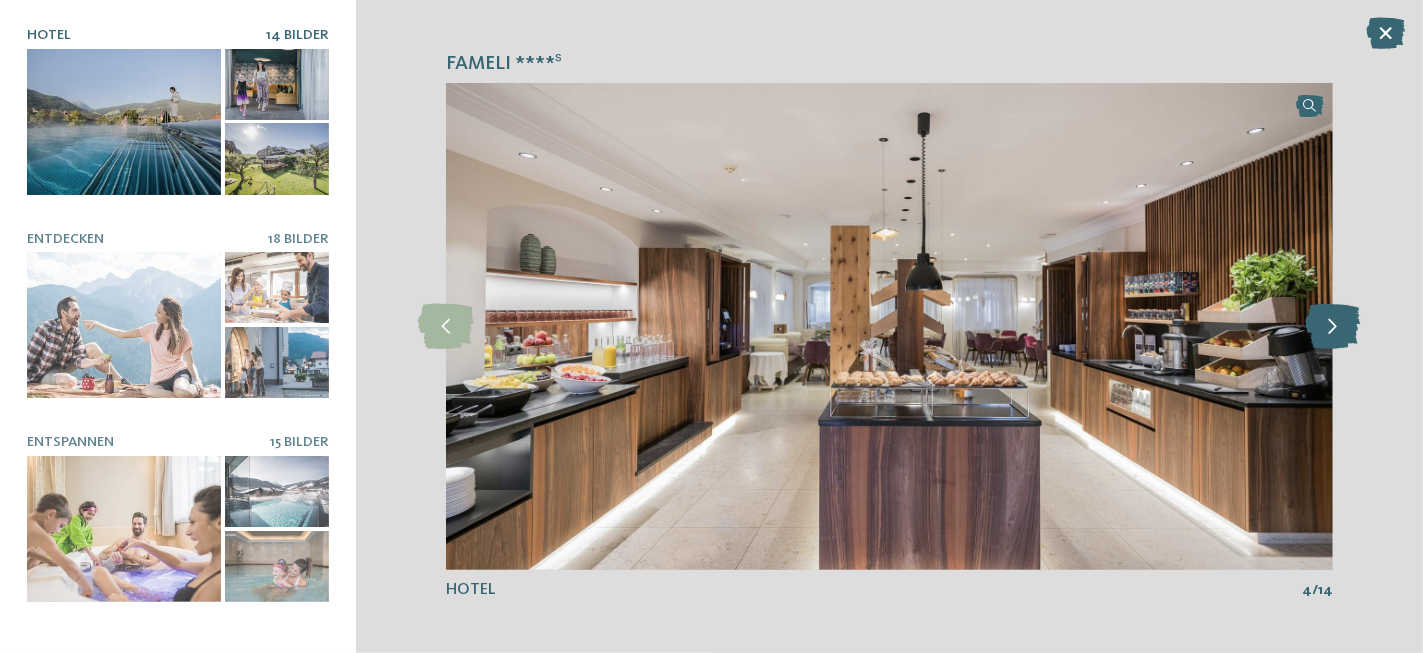click at bounding box center (1332, 326) 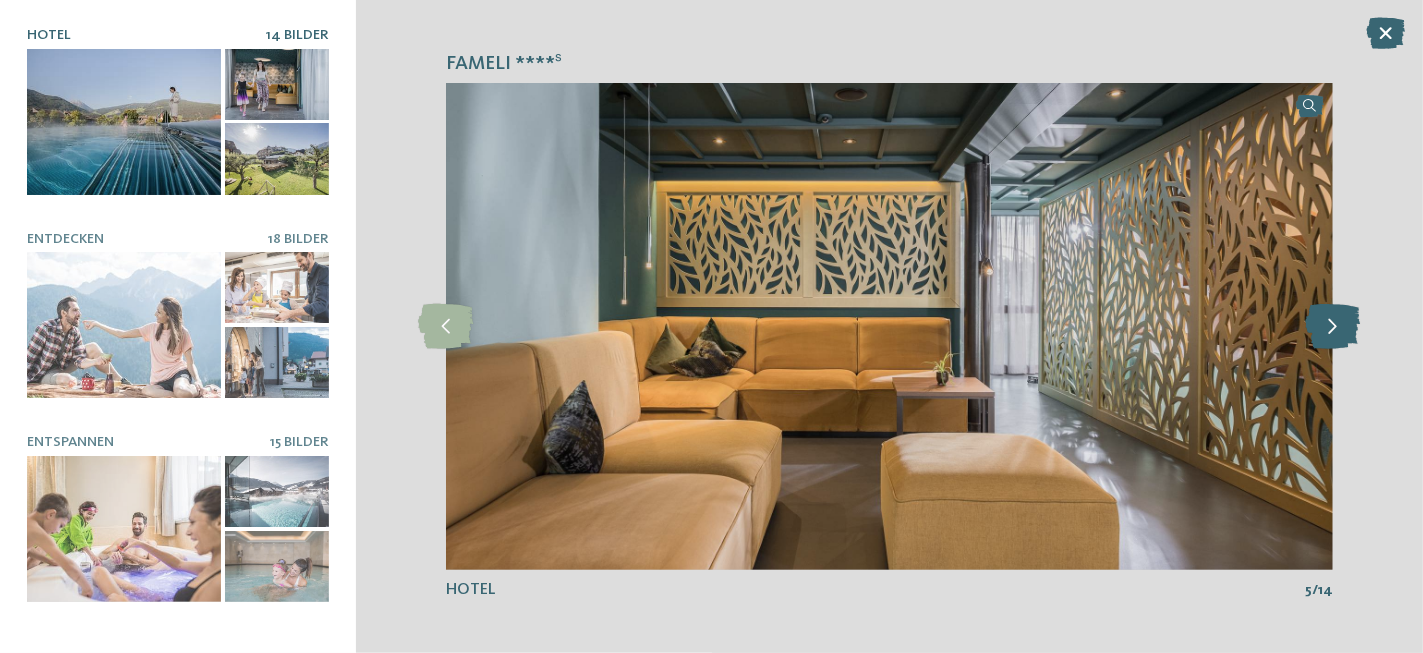 click at bounding box center [1332, 326] 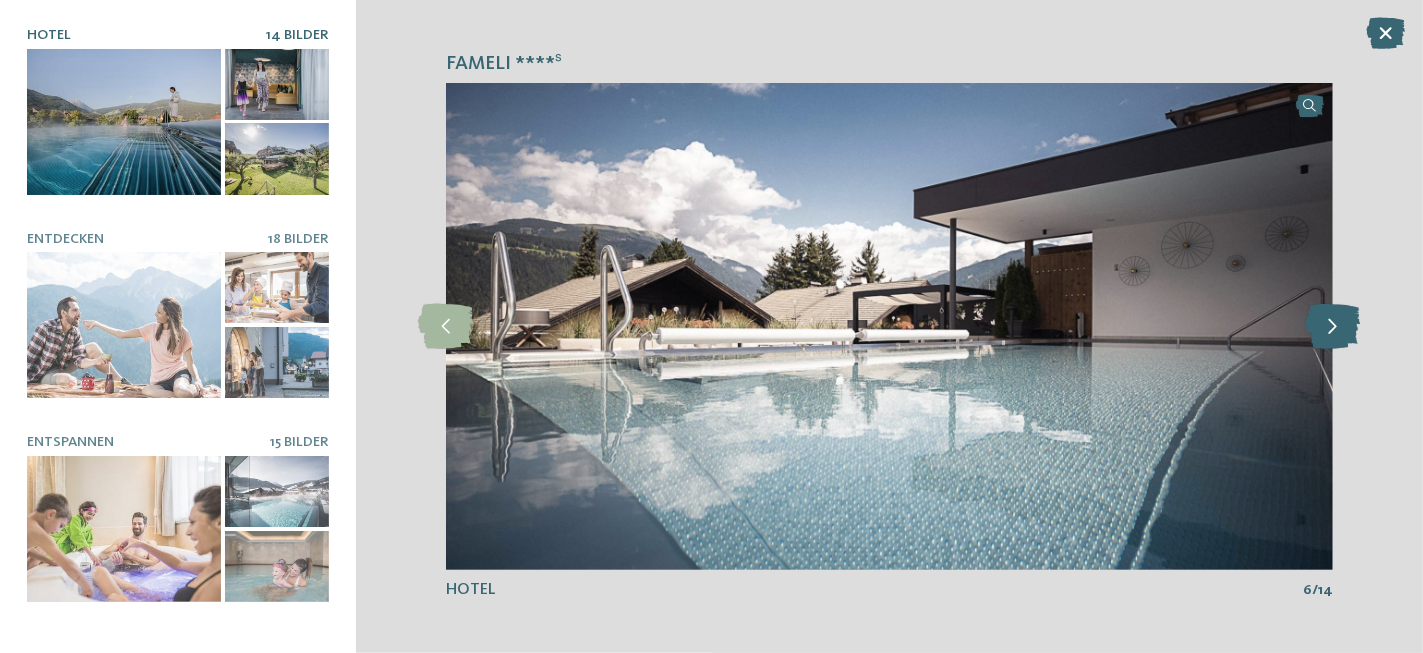 click at bounding box center (1332, 326) 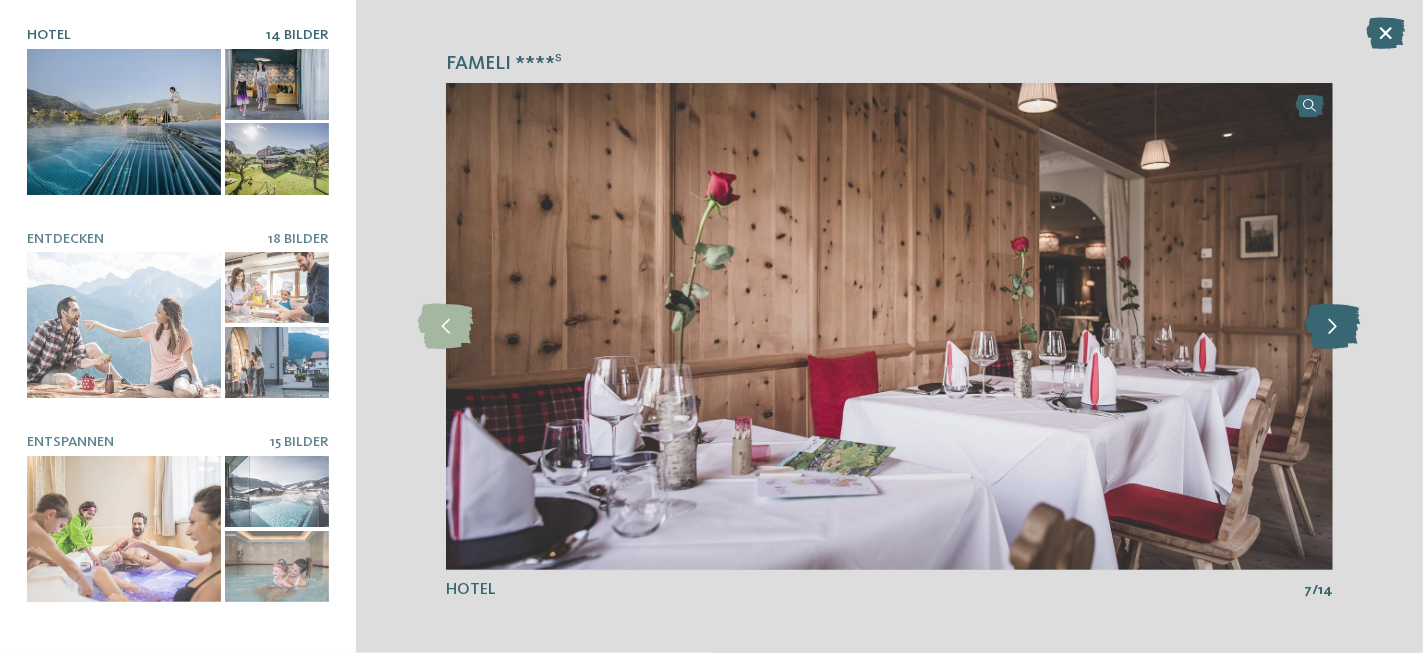 click at bounding box center (1332, 326) 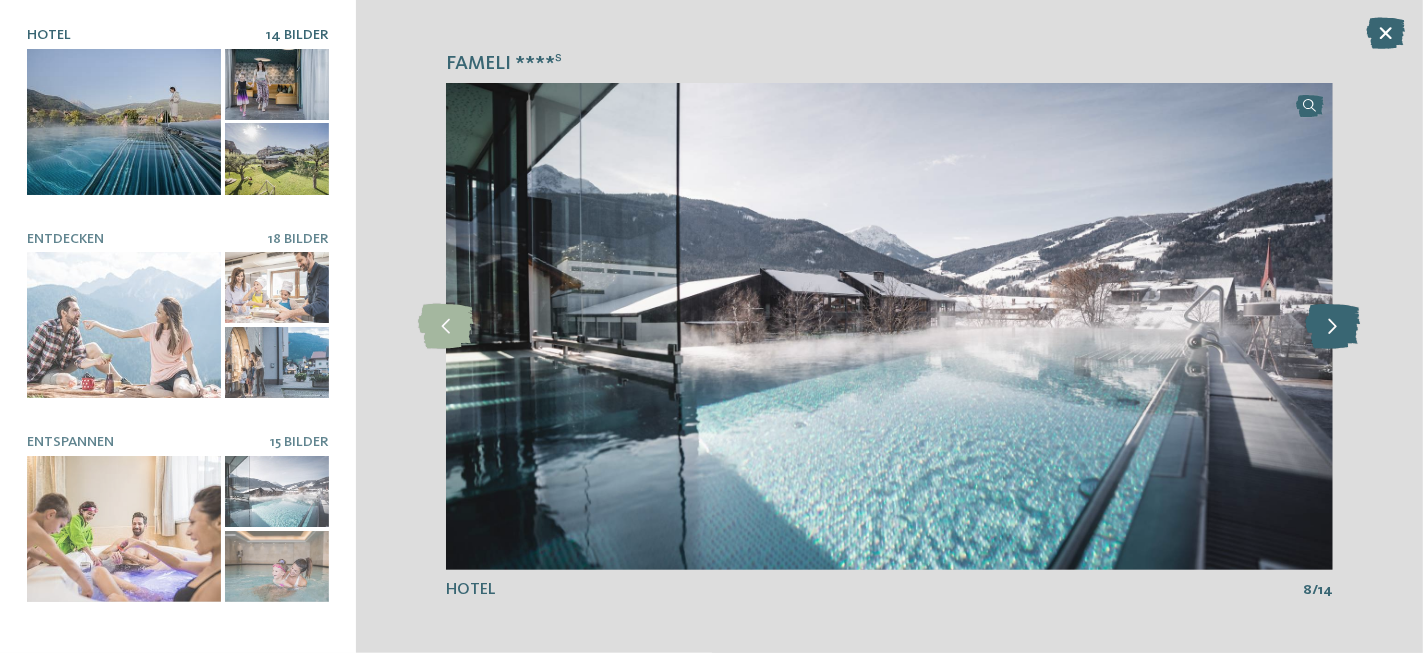 click at bounding box center (1332, 326) 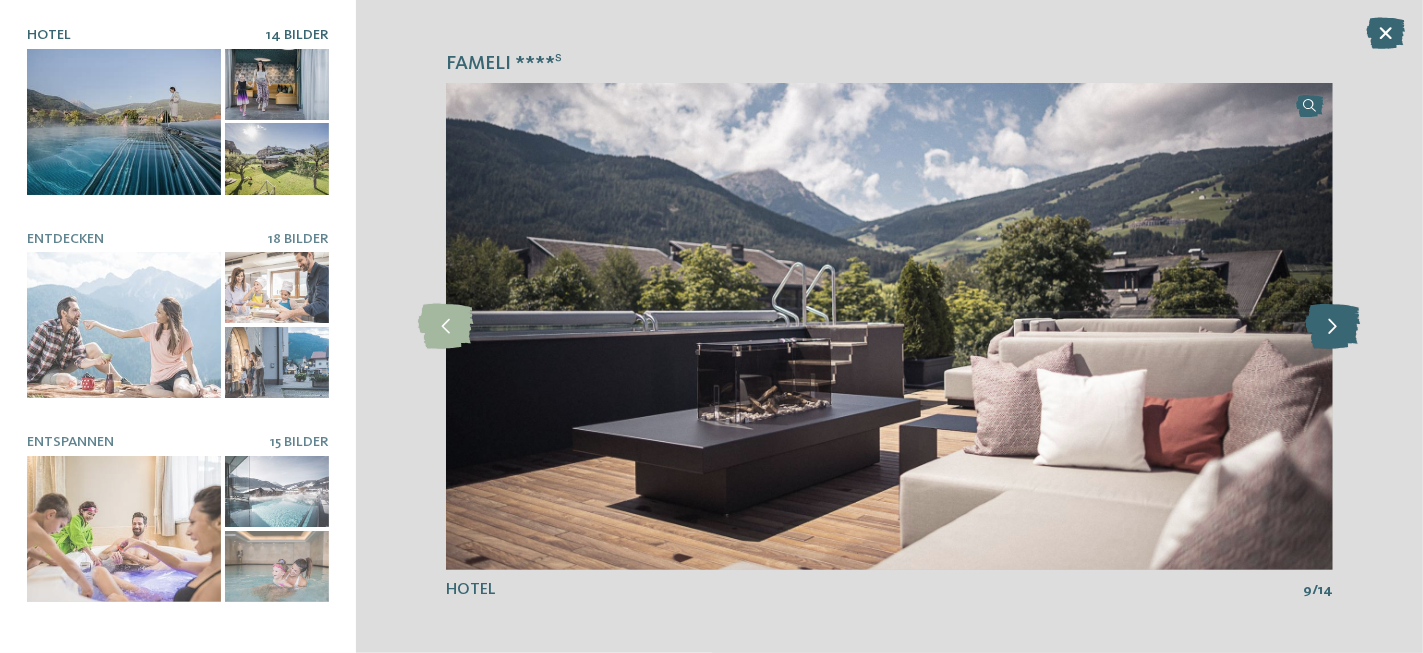 click at bounding box center (1332, 326) 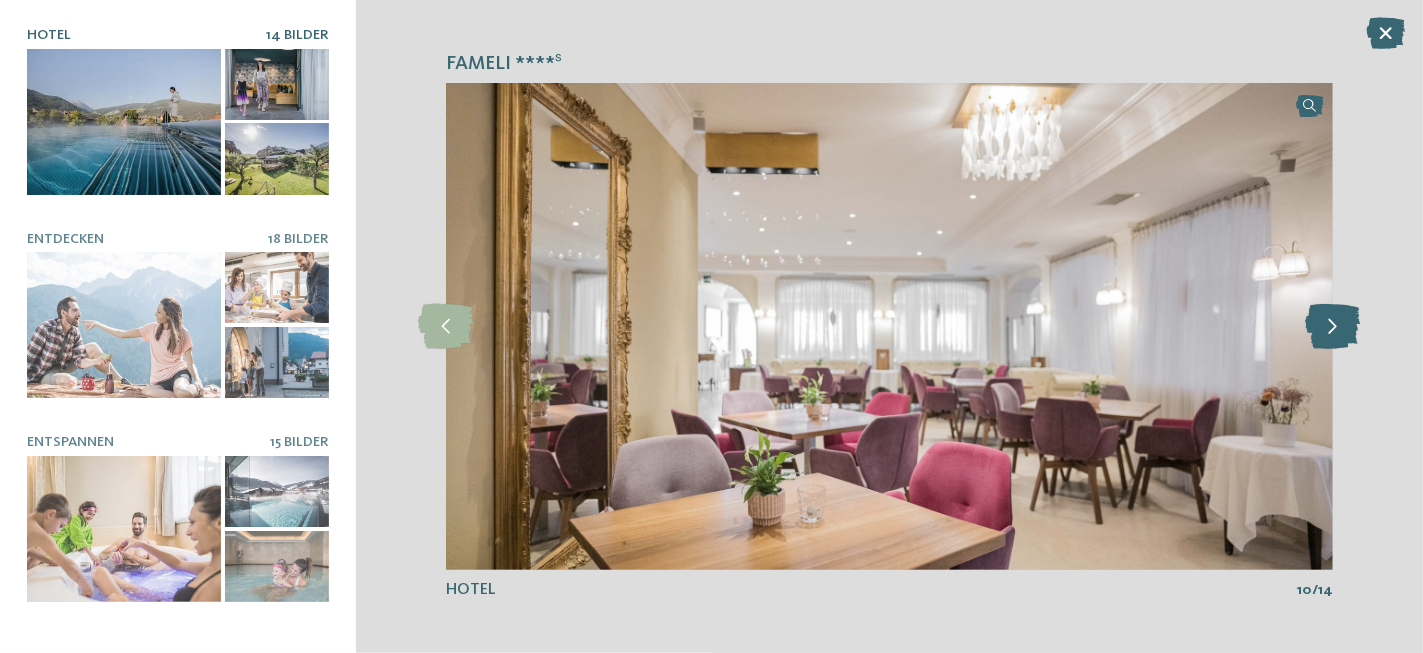 click at bounding box center [1332, 326] 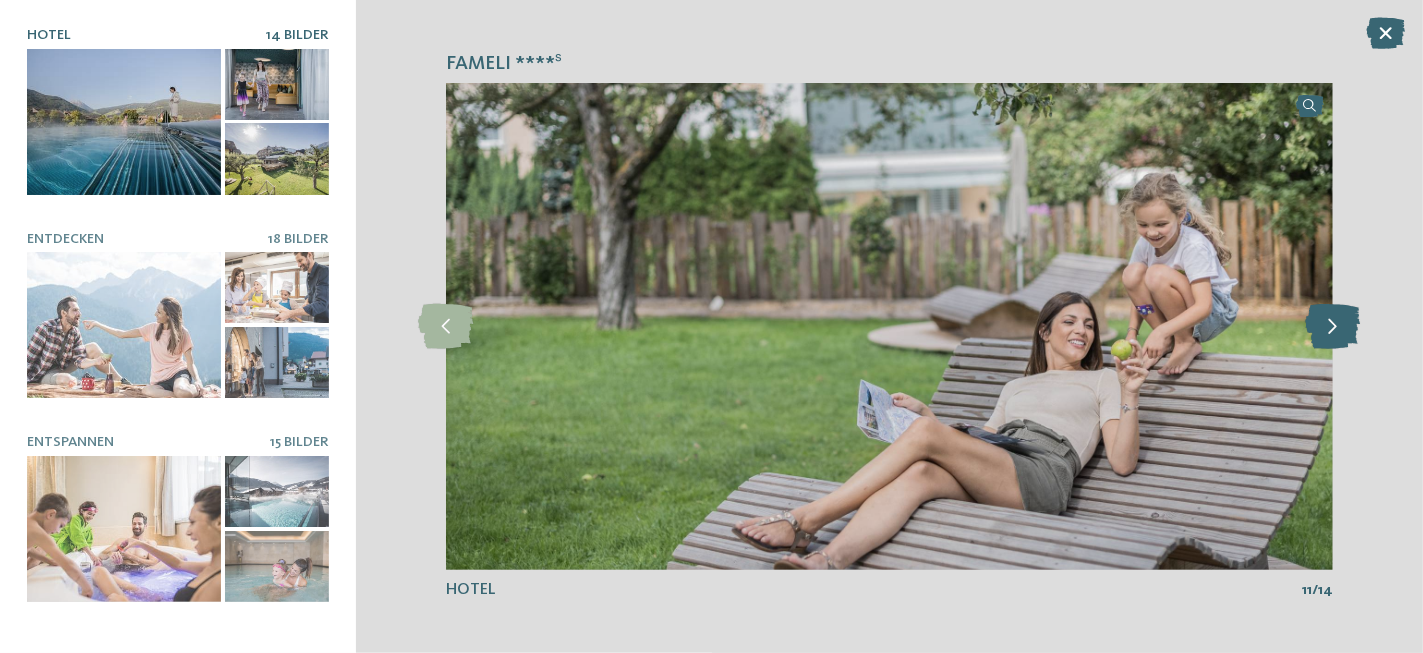 click at bounding box center (1332, 326) 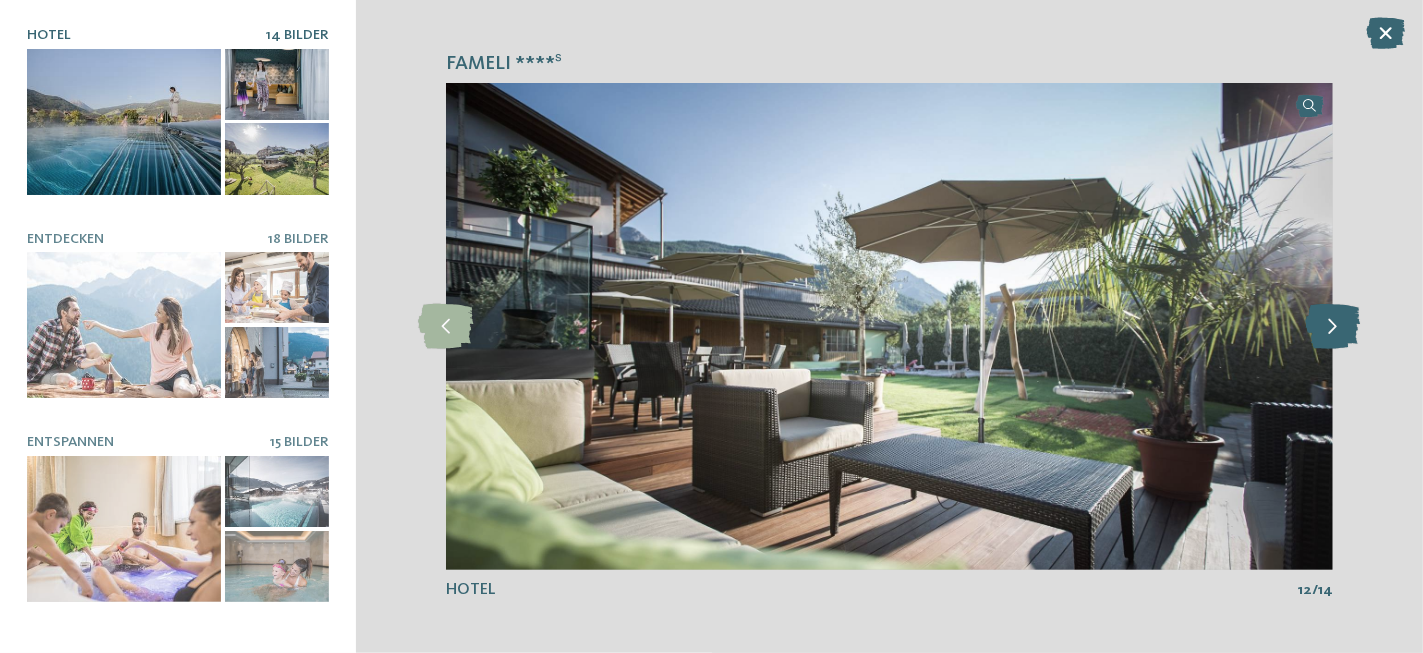 click at bounding box center (1332, 326) 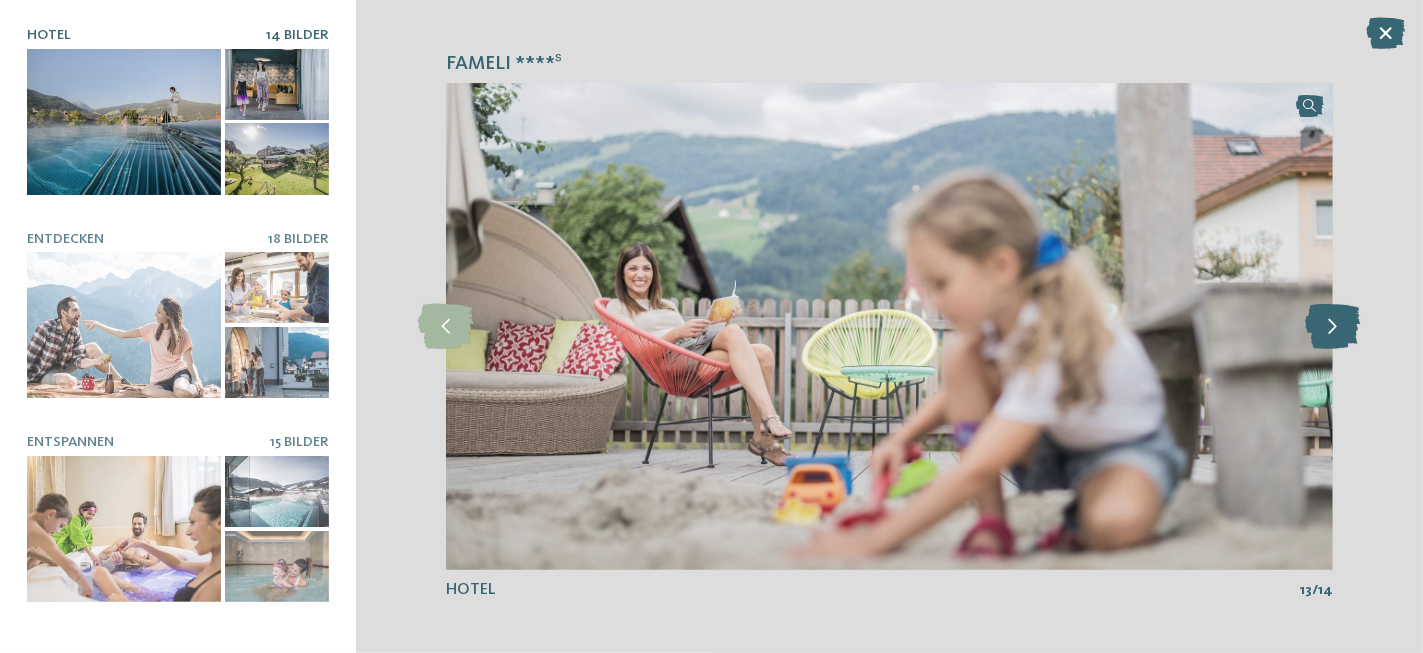 click at bounding box center [1332, 326] 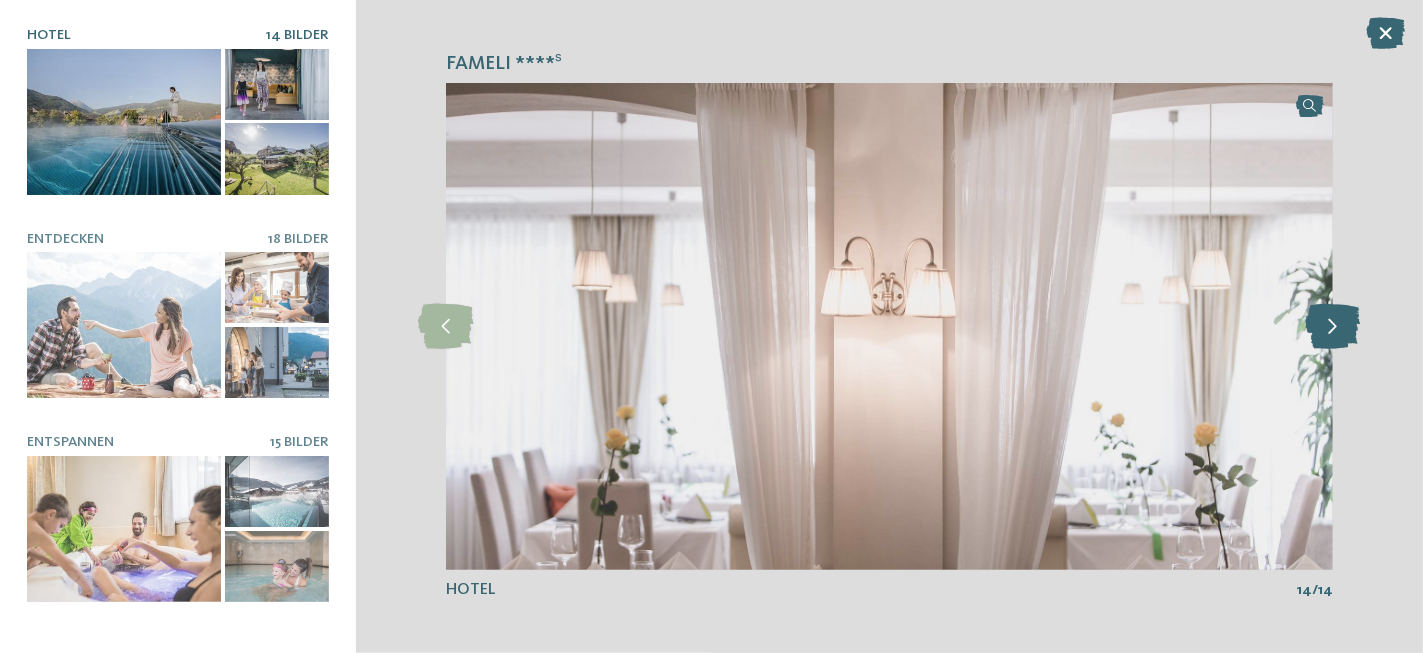 click at bounding box center (1332, 326) 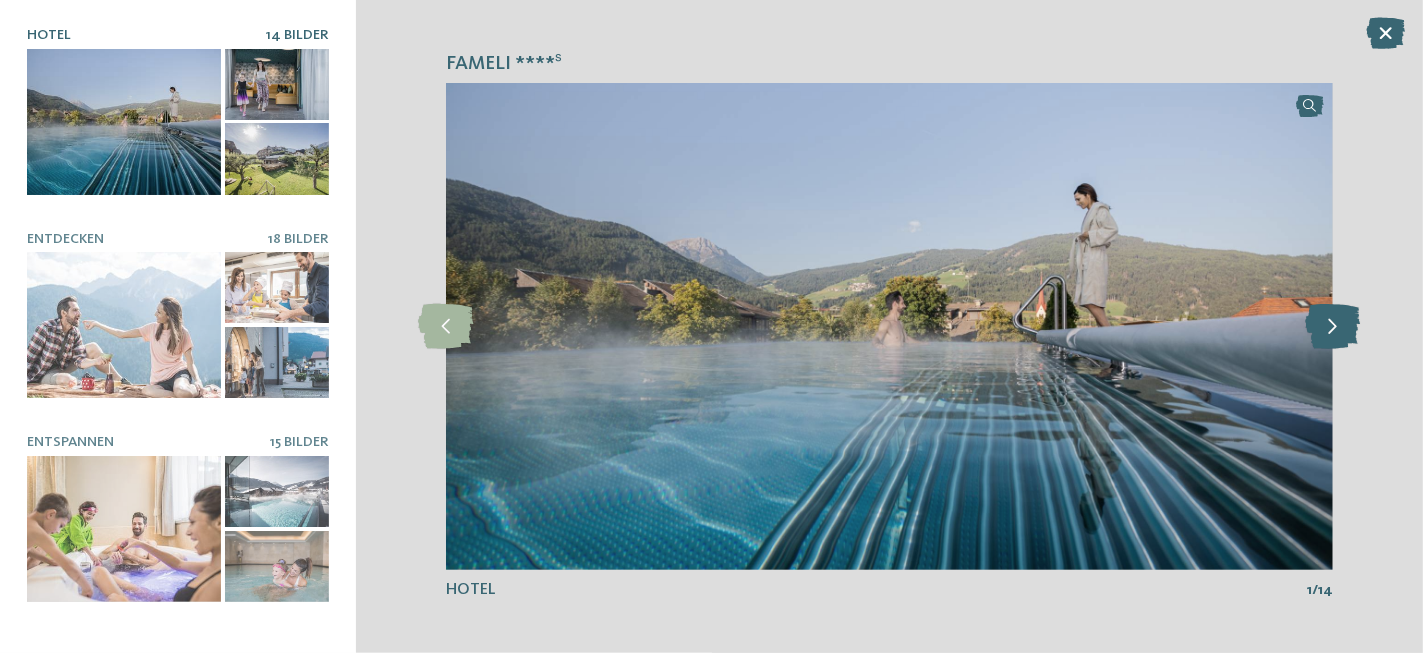 click at bounding box center [1332, 326] 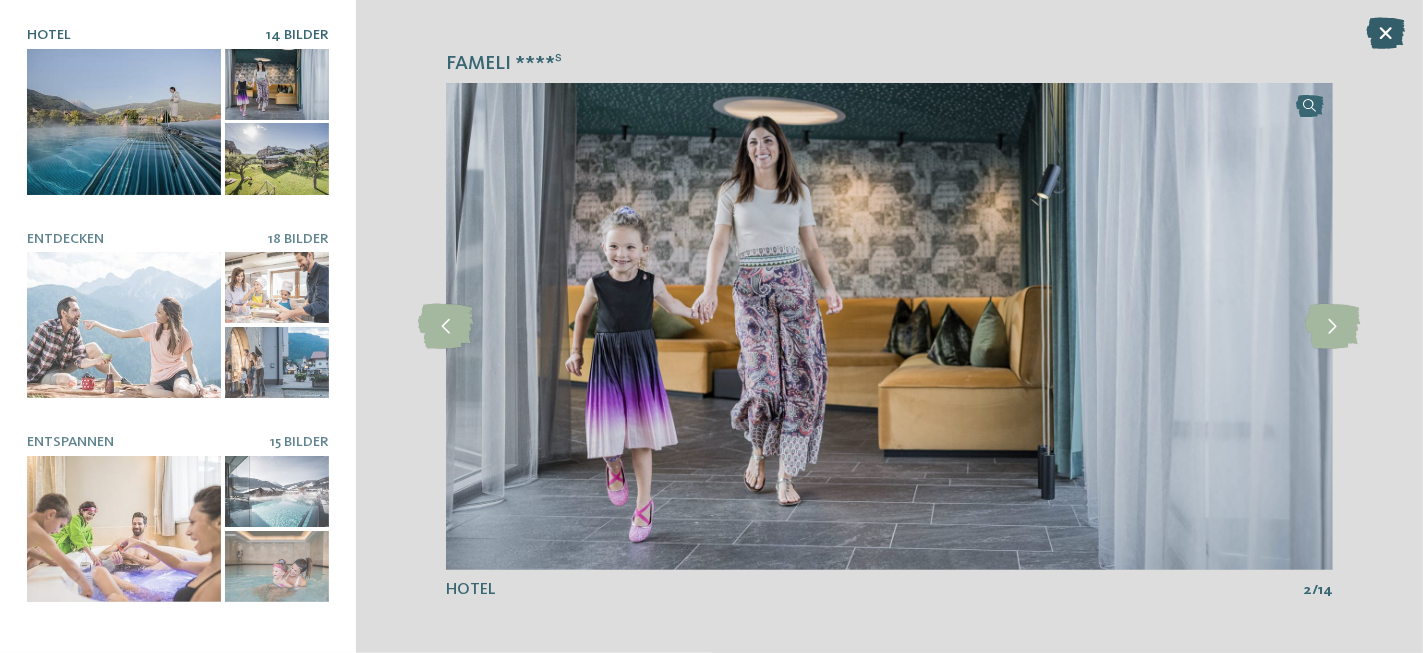 click at bounding box center [1385, 33] 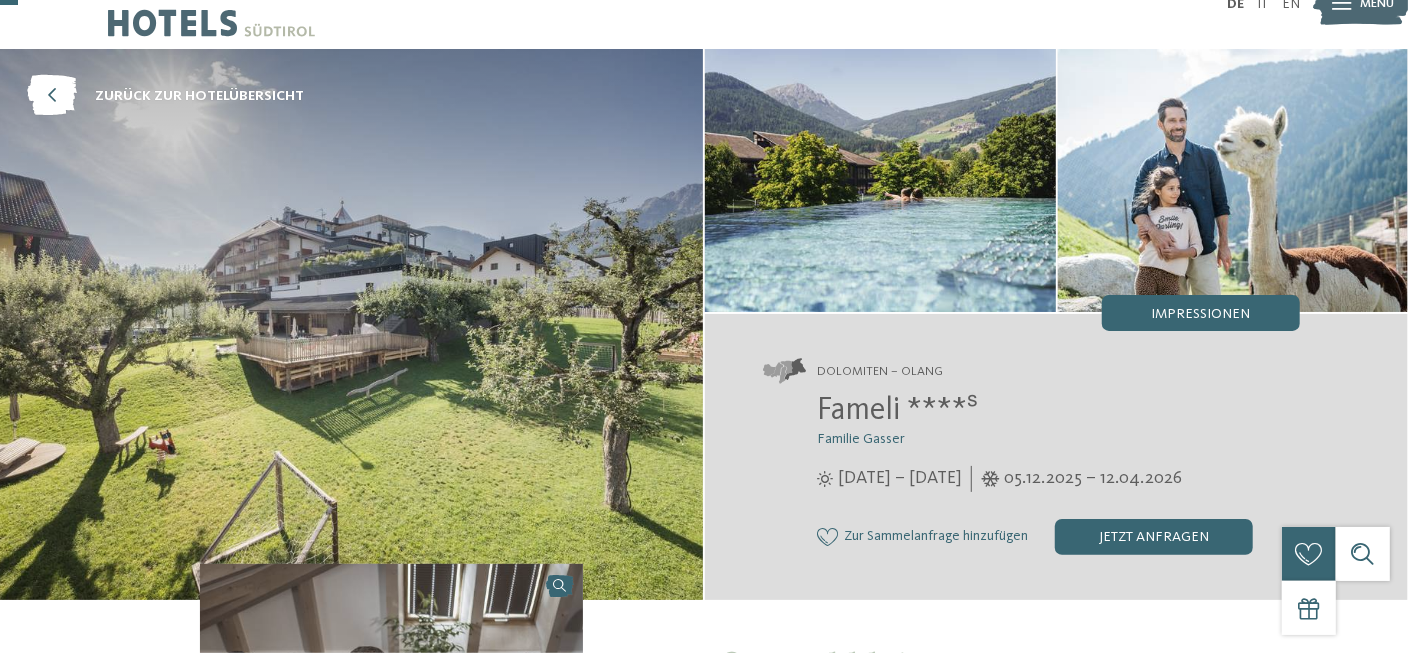 scroll, scrollTop: 0, scrollLeft: 0, axis: both 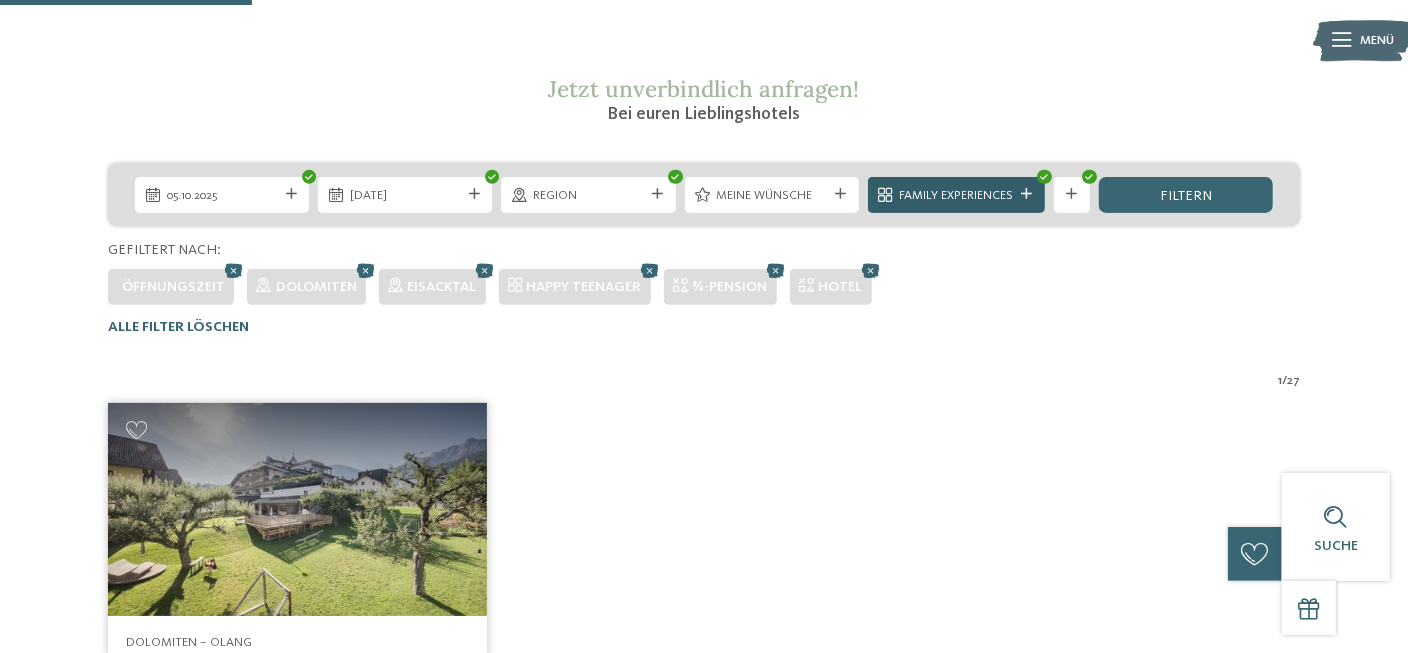click at bounding box center [1026, 194] 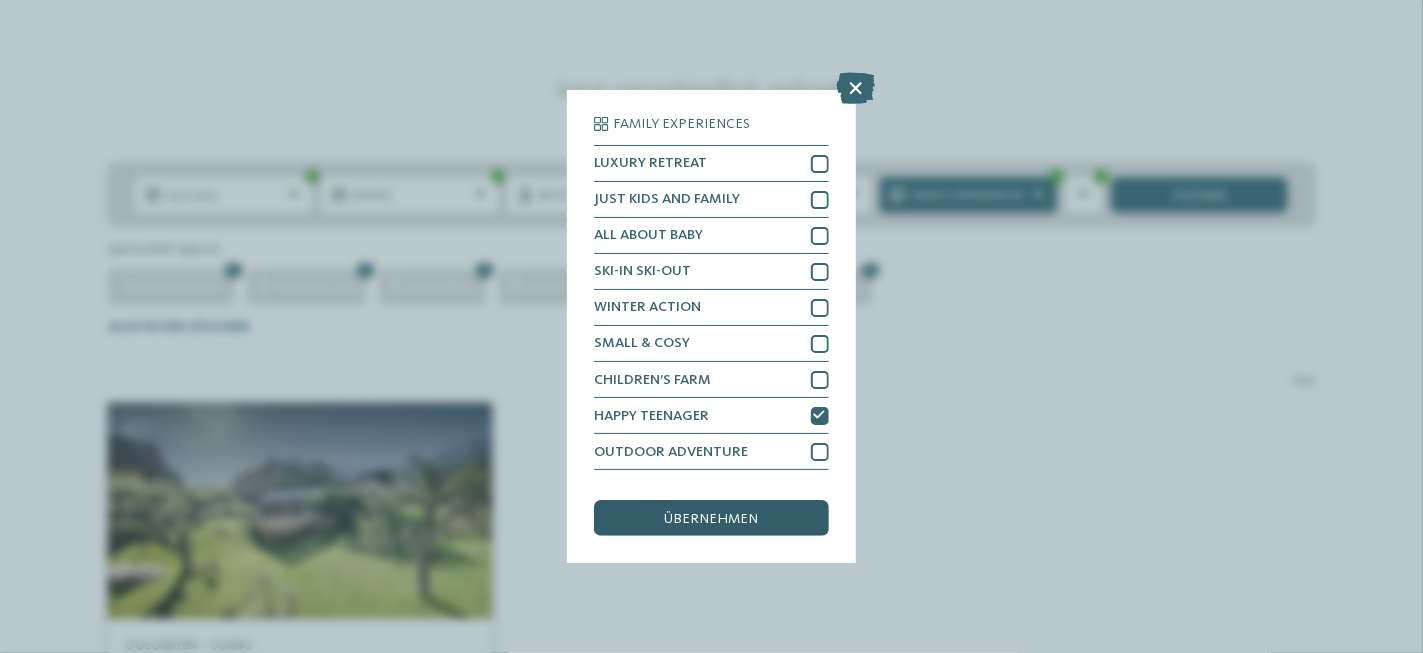 click on "übernehmen" at bounding box center (712, 519) 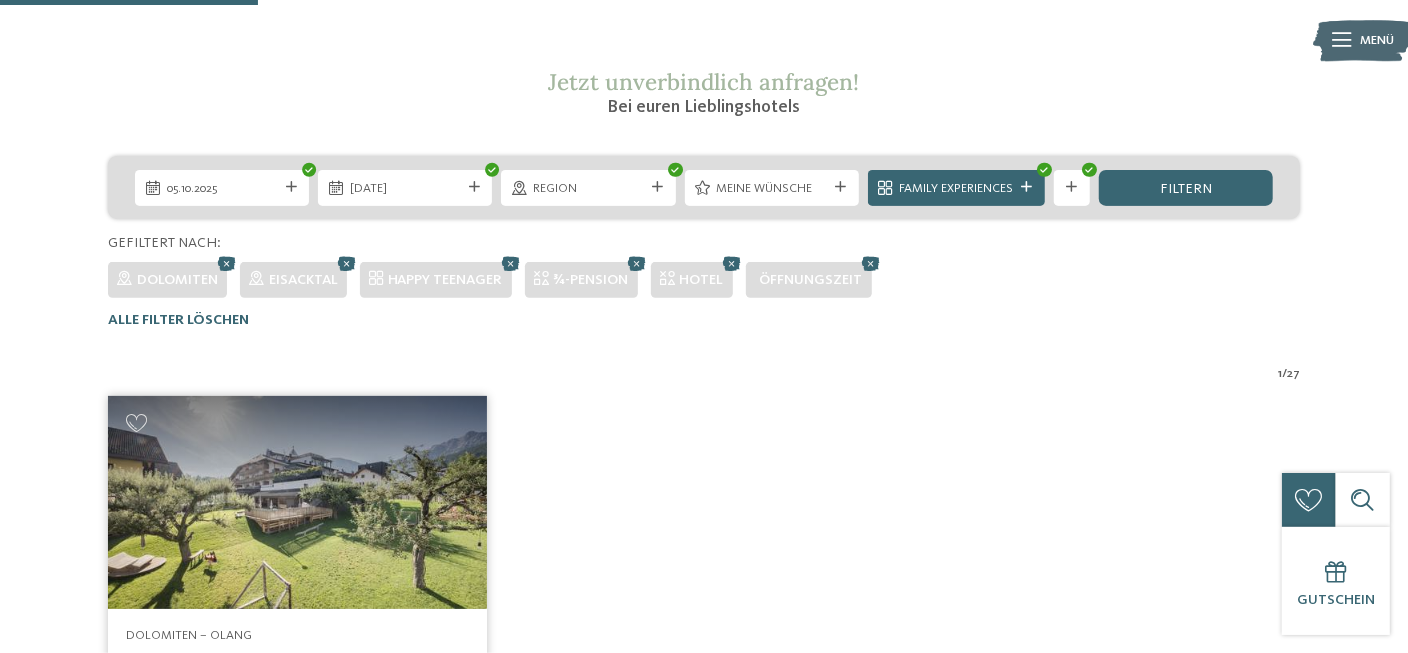 scroll, scrollTop: 179, scrollLeft: 0, axis: vertical 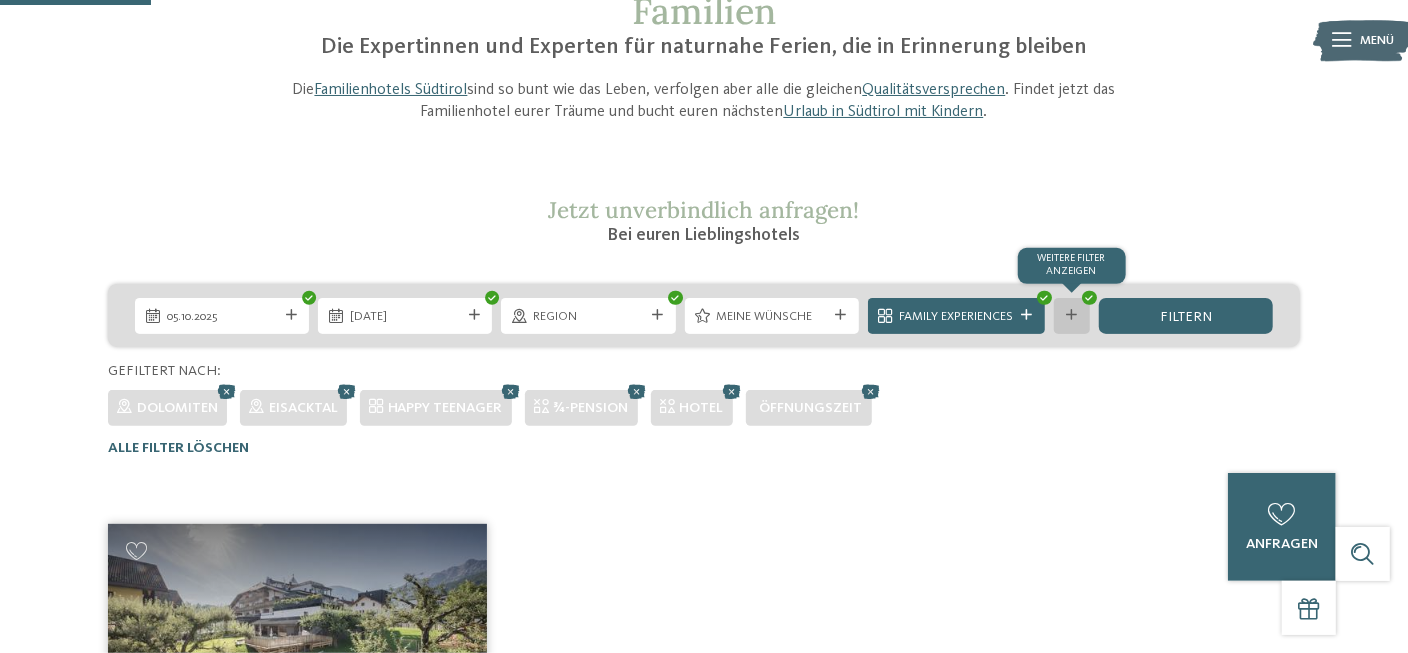 click on "Weitere Filter anzeigen" at bounding box center (1072, 316) 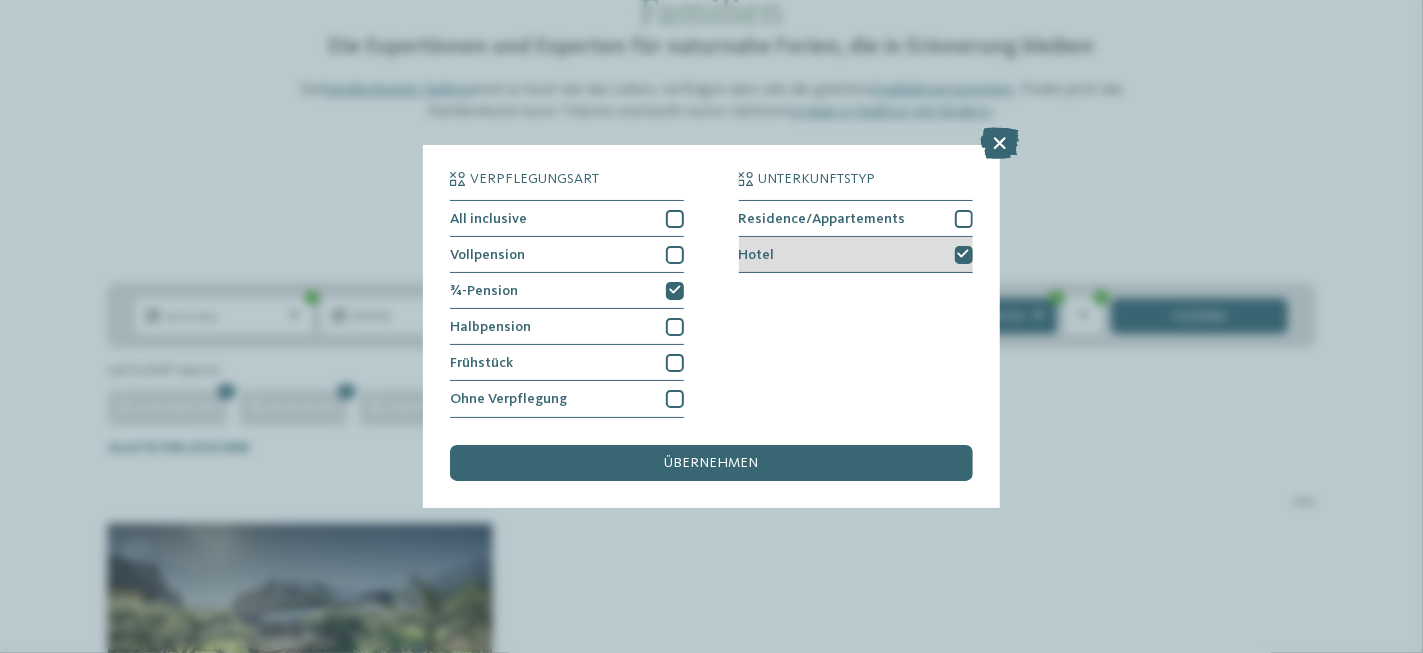 click at bounding box center (964, 255) 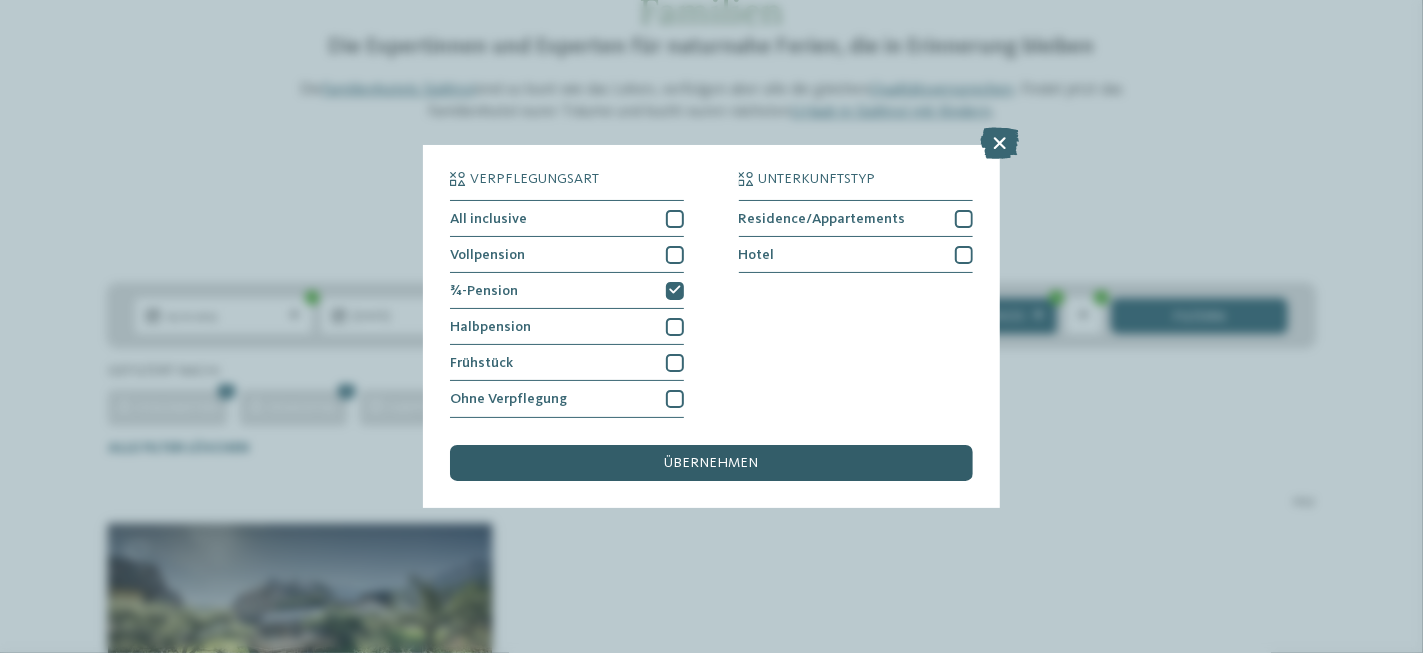 click on "übernehmen" at bounding box center [712, 463] 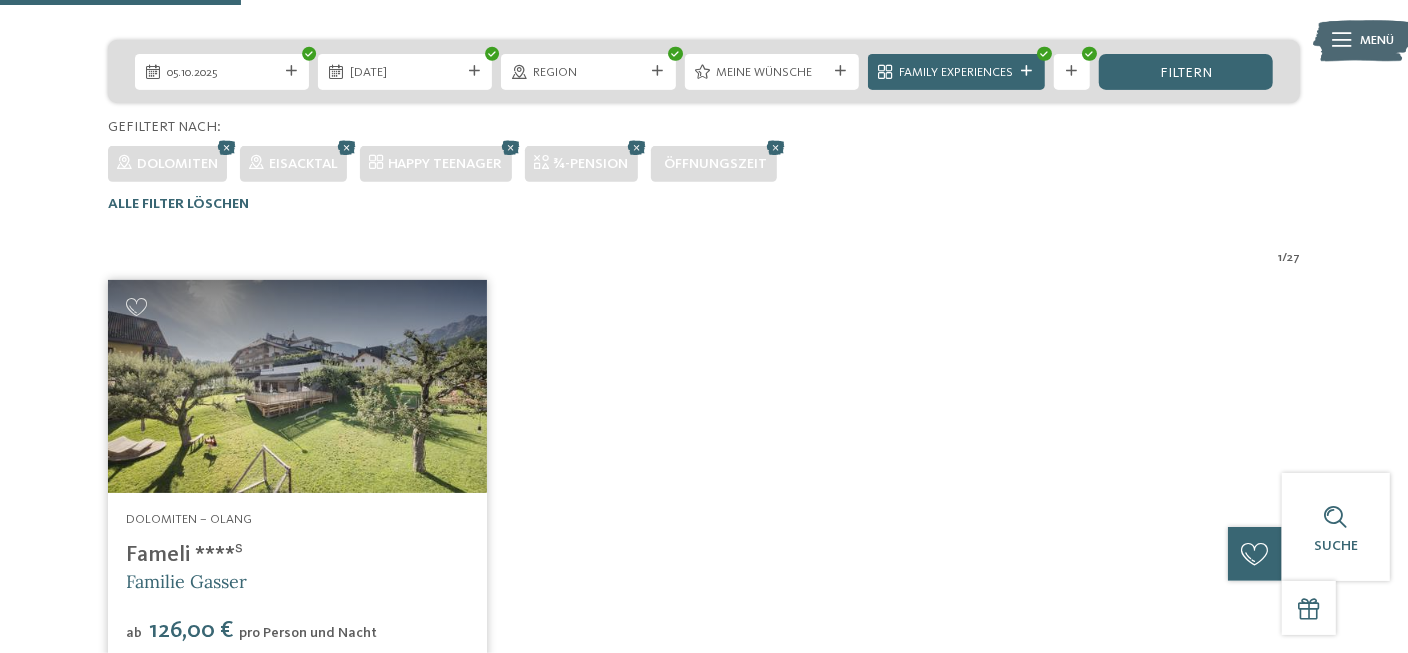 scroll, scrollTop: 279, scrollLeft: 0, axis: vertical 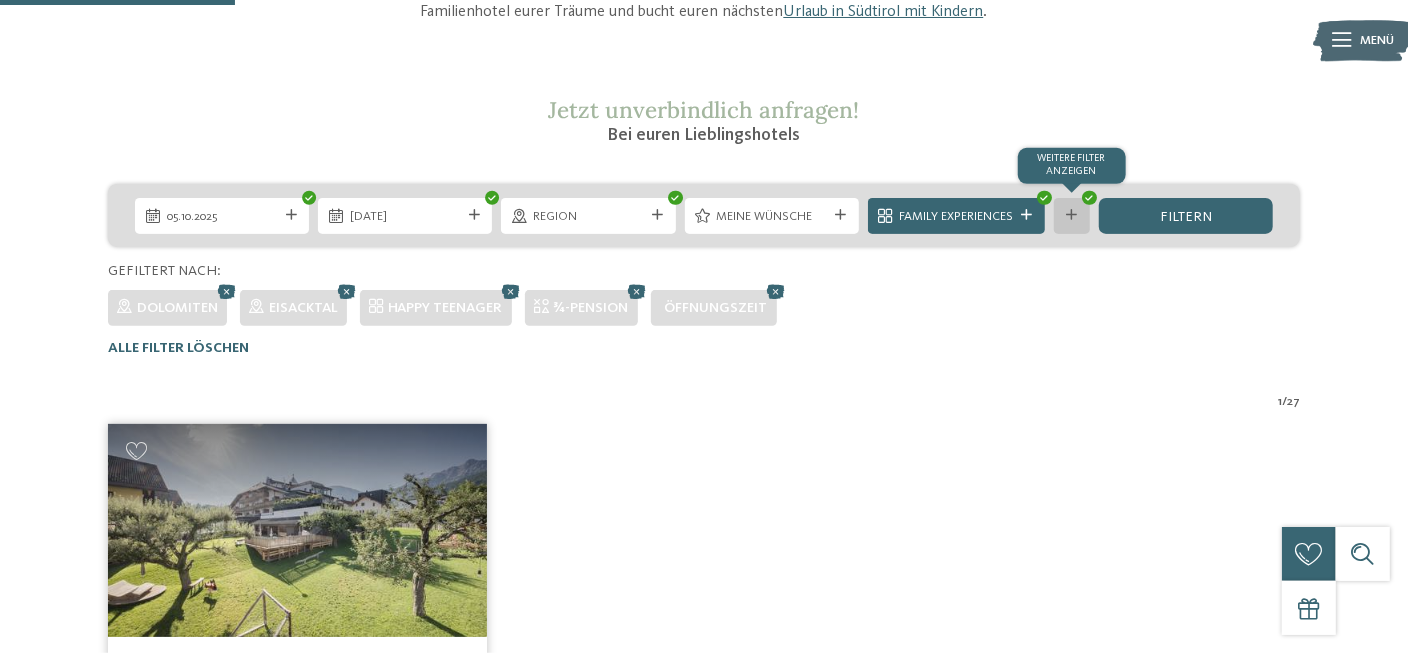 click at bounding box center (1071, 215) 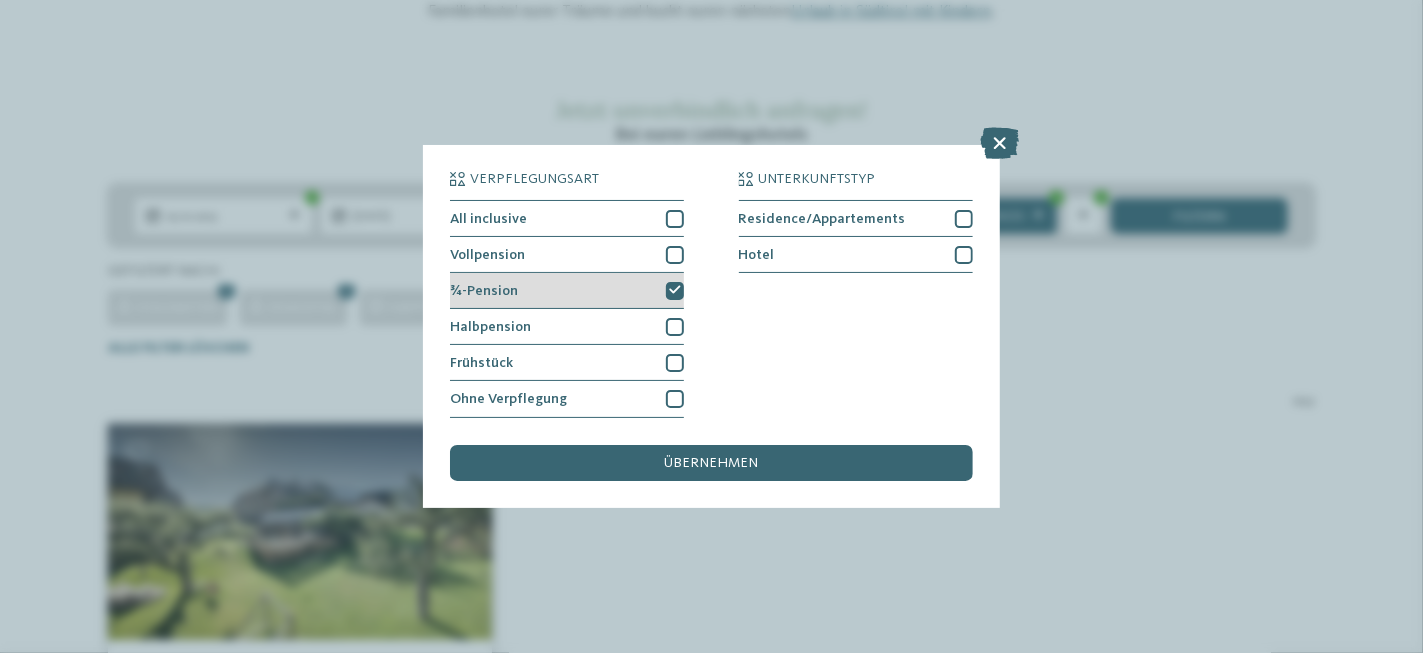 click at bounding box center [675, 291] 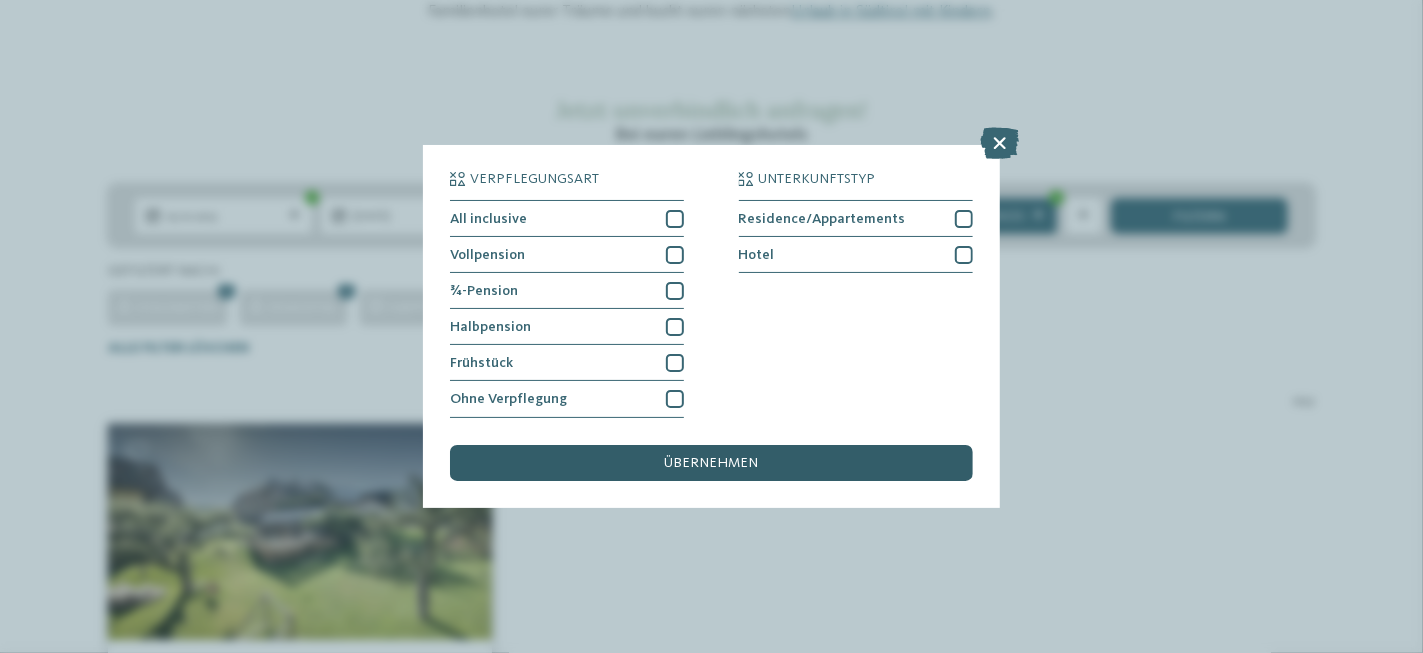 click on "übernehmen" at bounding box center (712, 463) 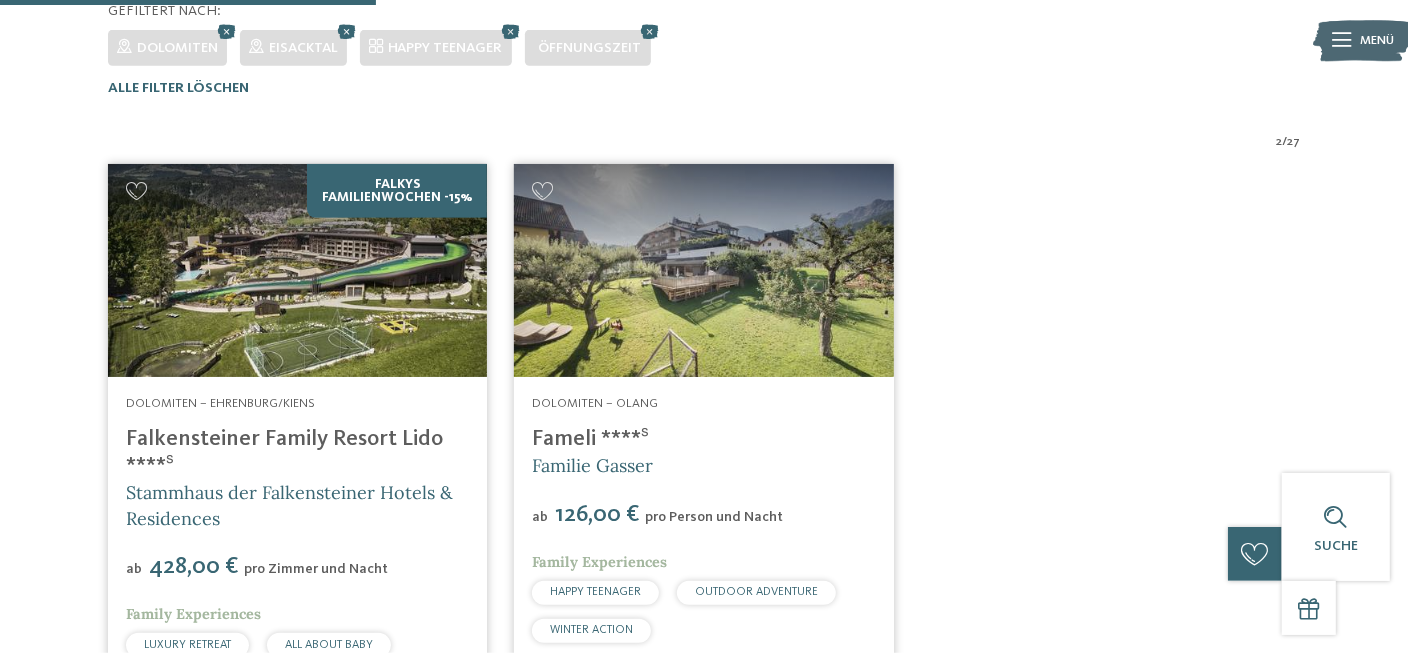 scroll, scrollTop: 379, scrollLeft: 0, axis: vertical 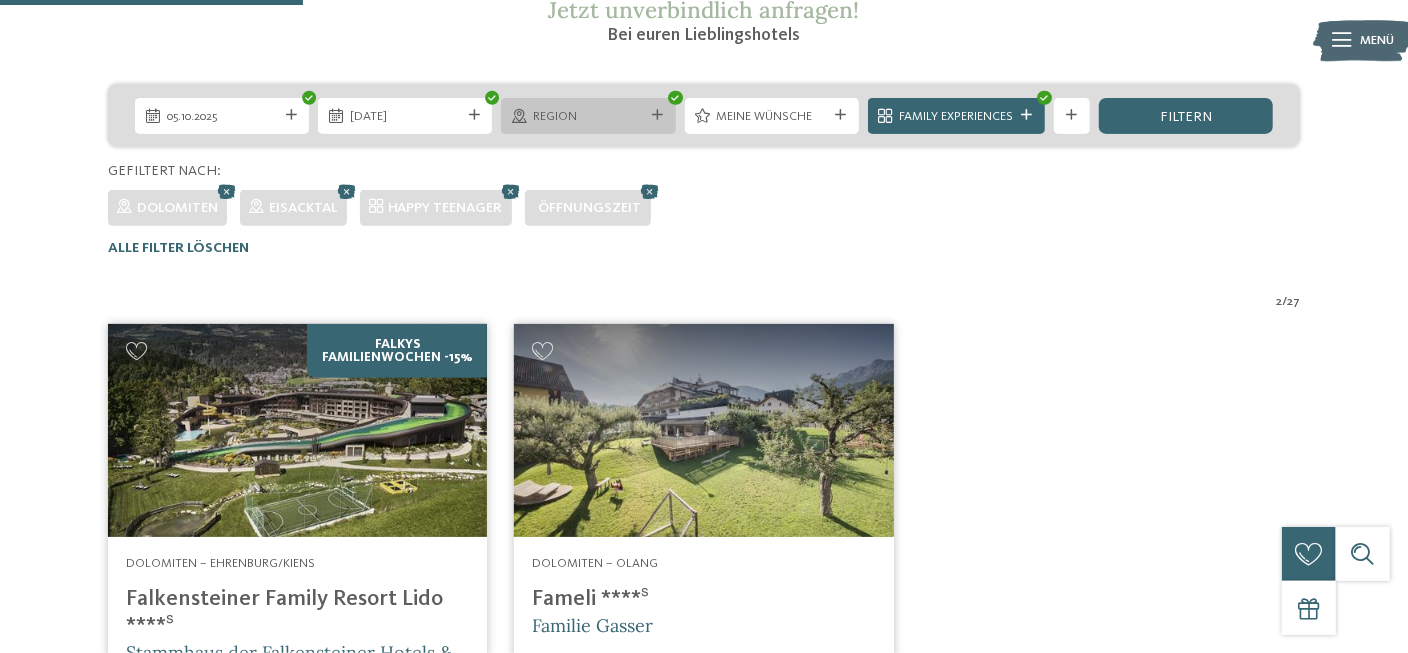 click at bounding box center (658, 115) 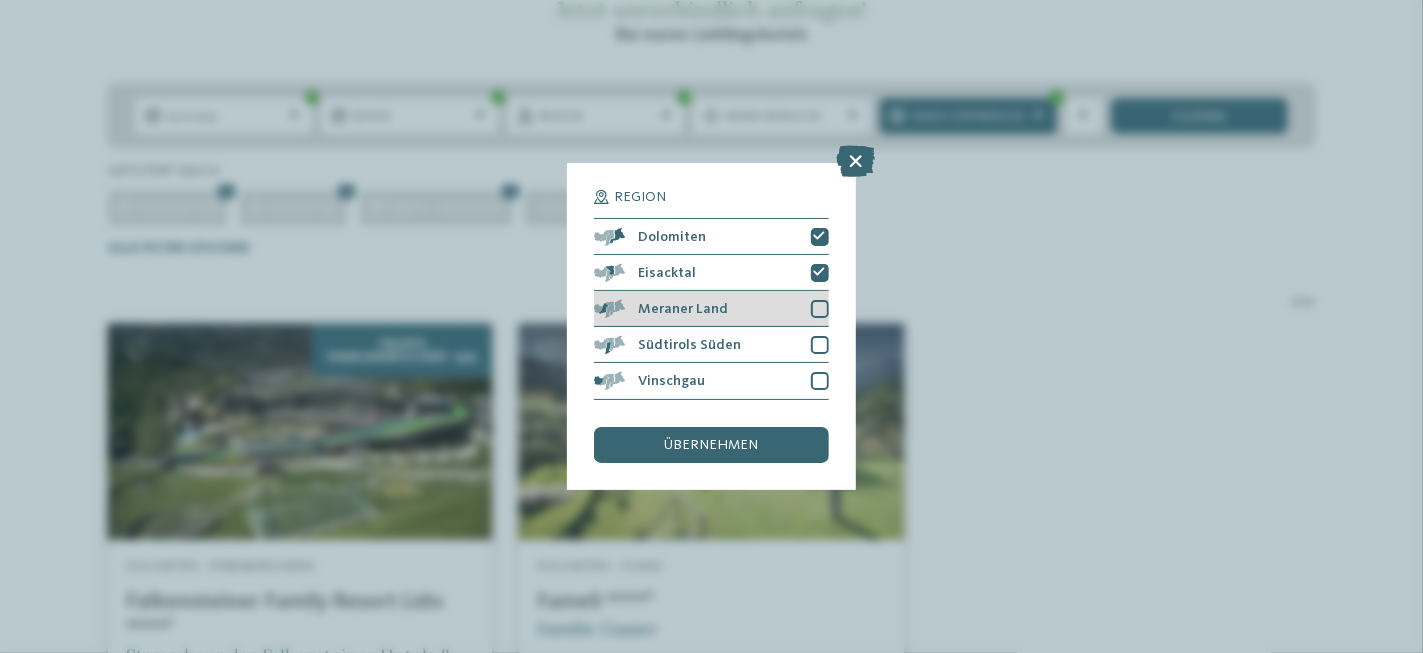 click at bounding box center [820, 309] 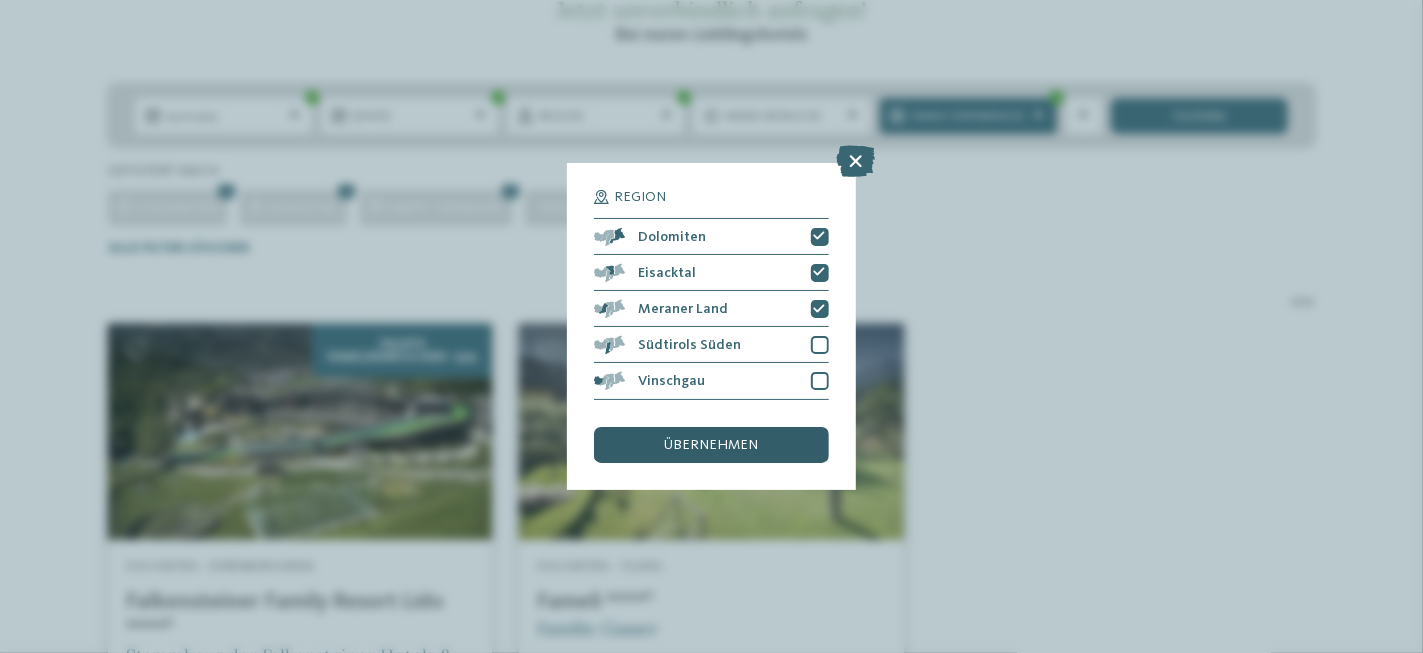 click on "übernehmen" at bounding box center [712, 445] 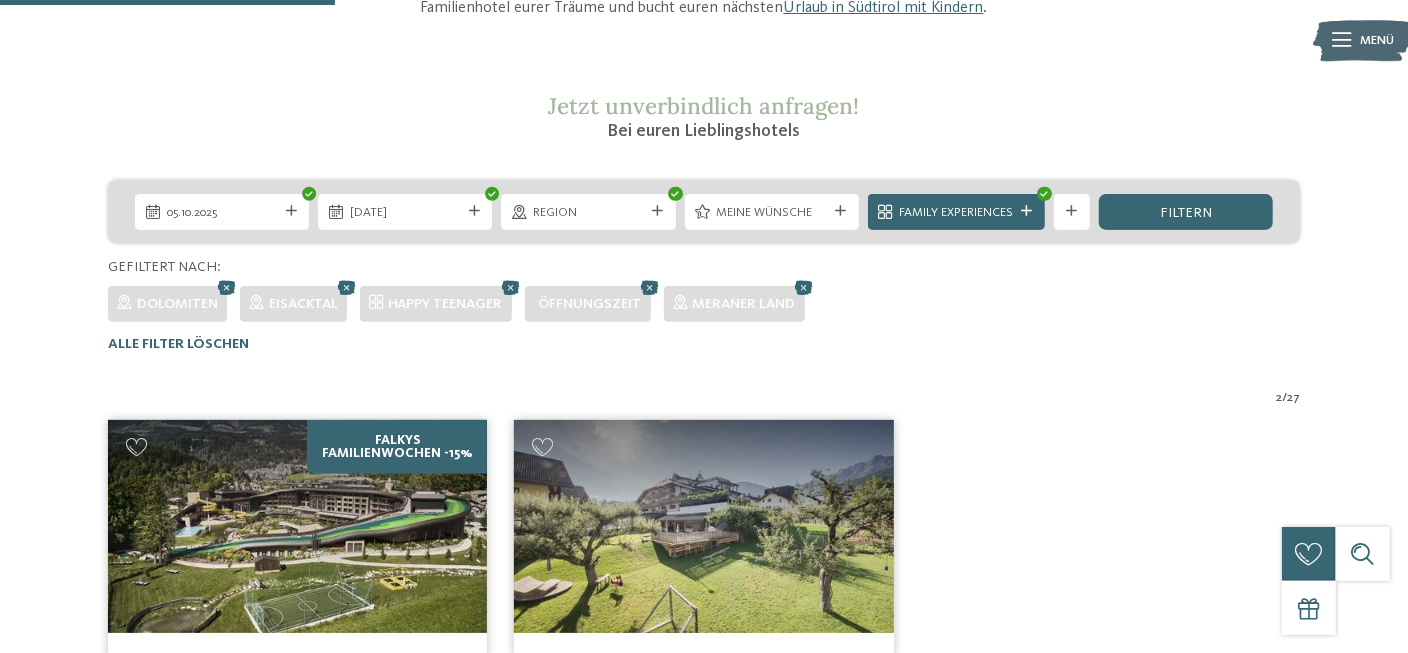 scroll, scrollTop: 279, scrollLeft: 0, axis: vertical 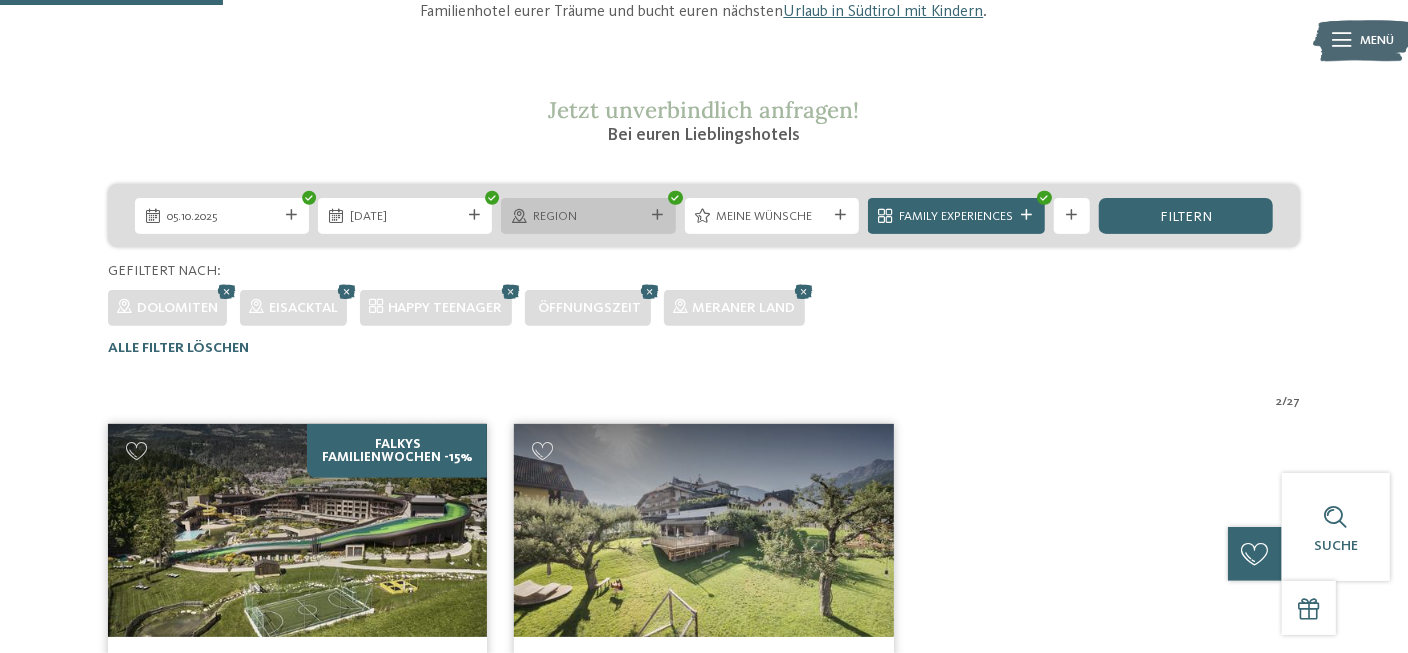 click at bounding box center (658, 215) 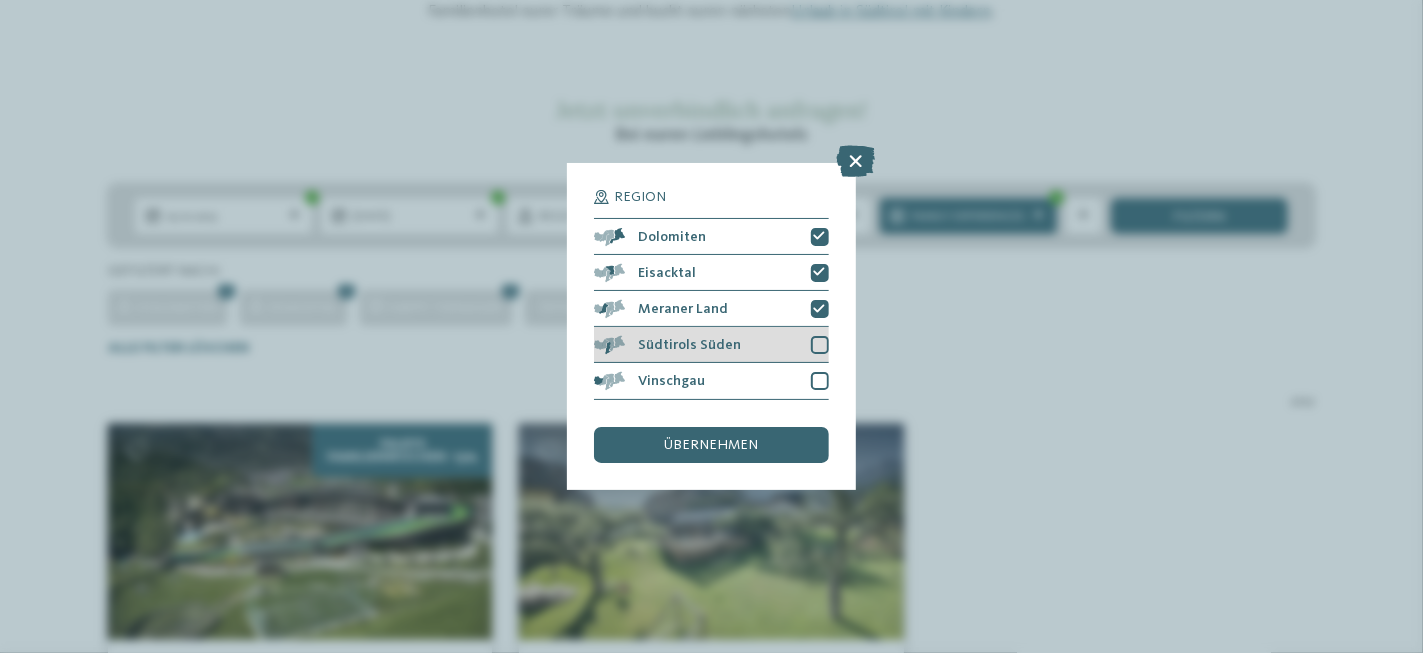 click at bounding box center (820, 345) 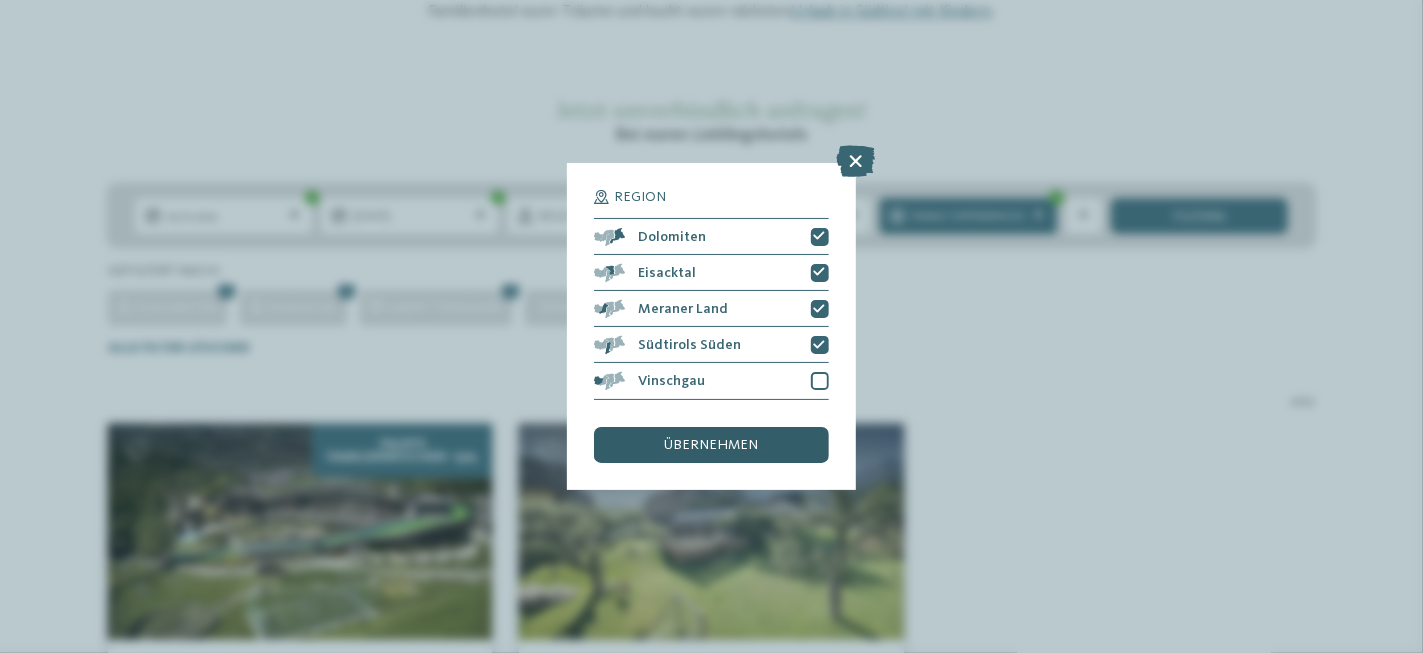 click on "übernehmen" at bounding box center (711, 445) 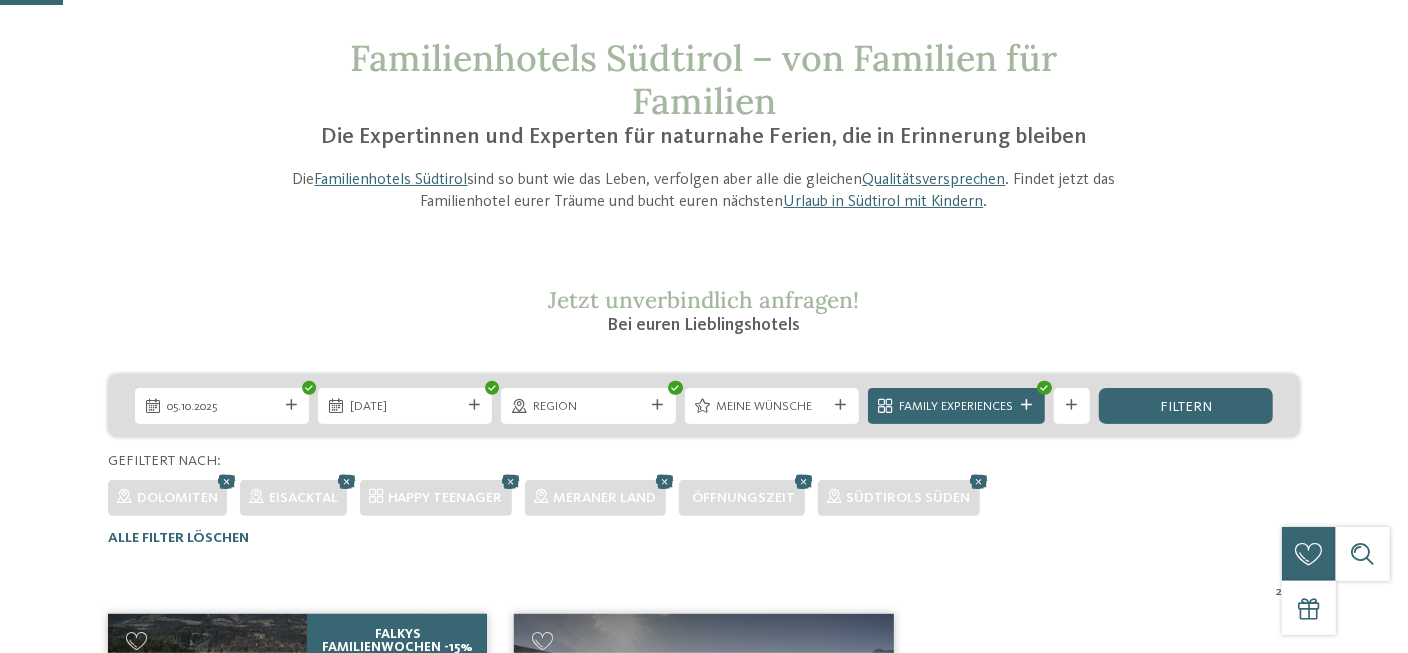 scroll, scrollTop: 79, scrollLeft: 0, axis: vertical 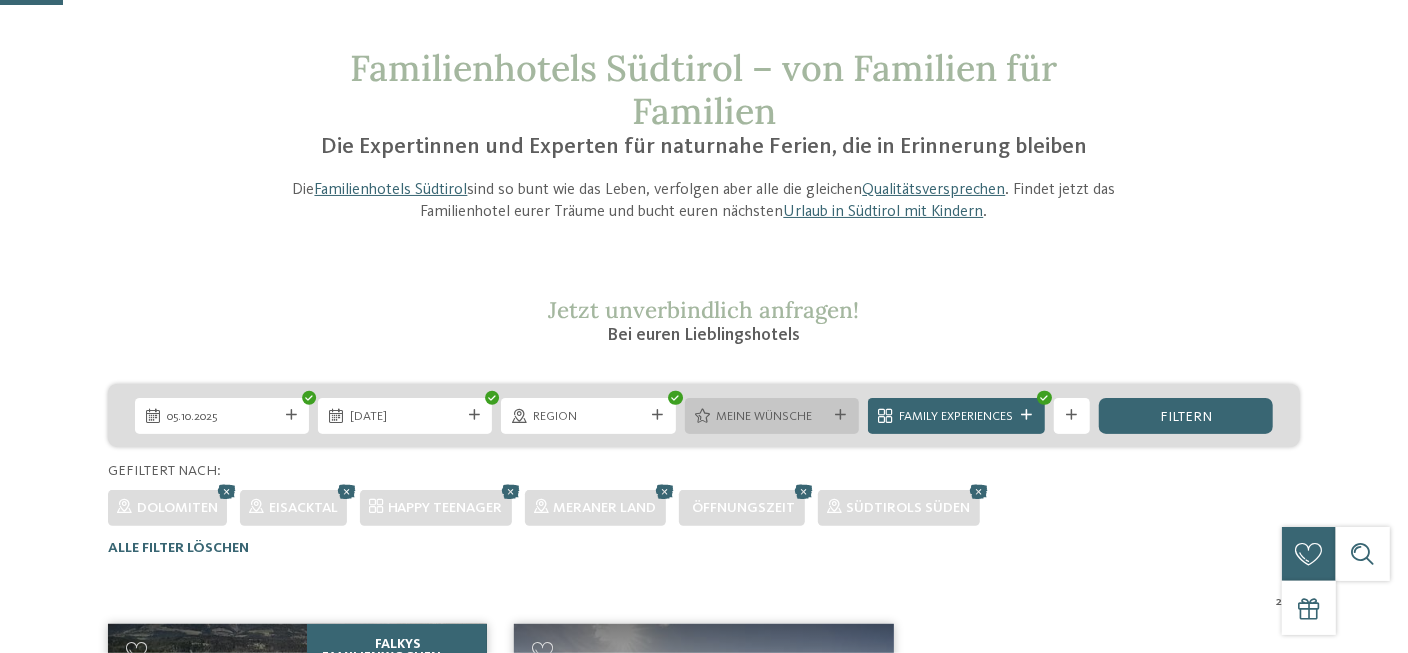 click at bounding box center (840, 415) 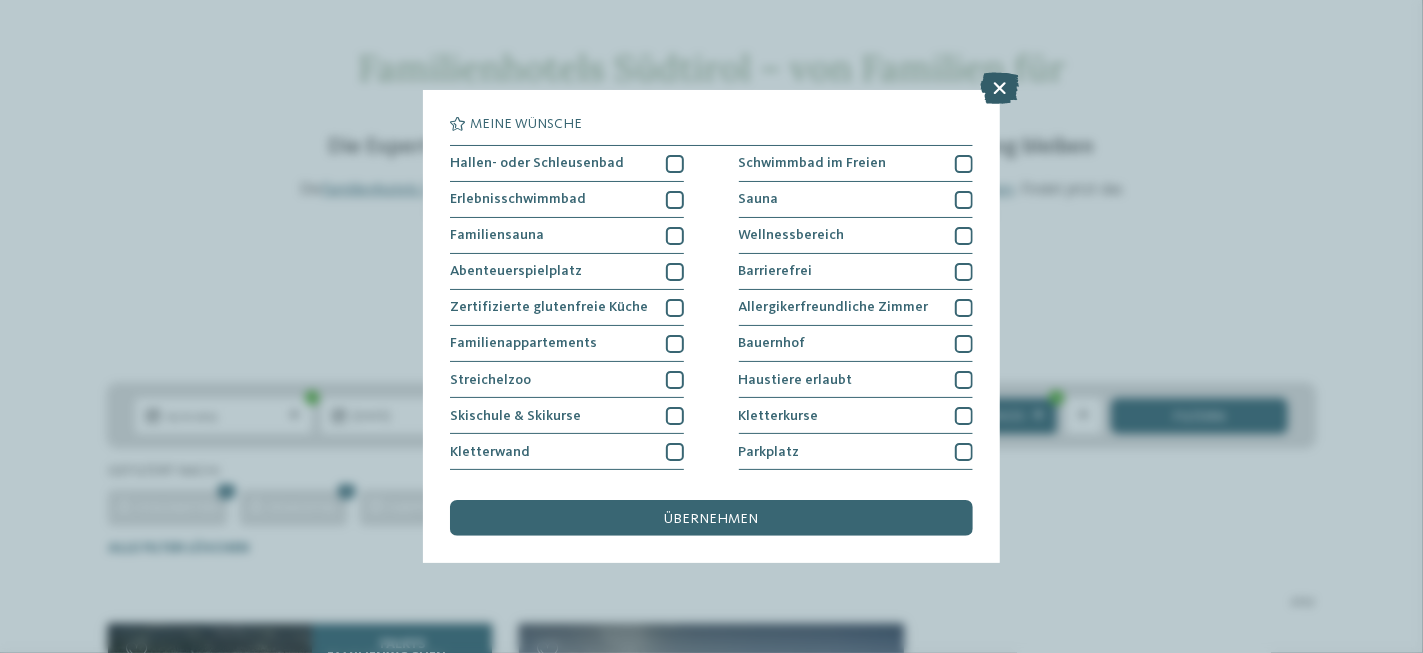 click at bounding box center (999, 88) 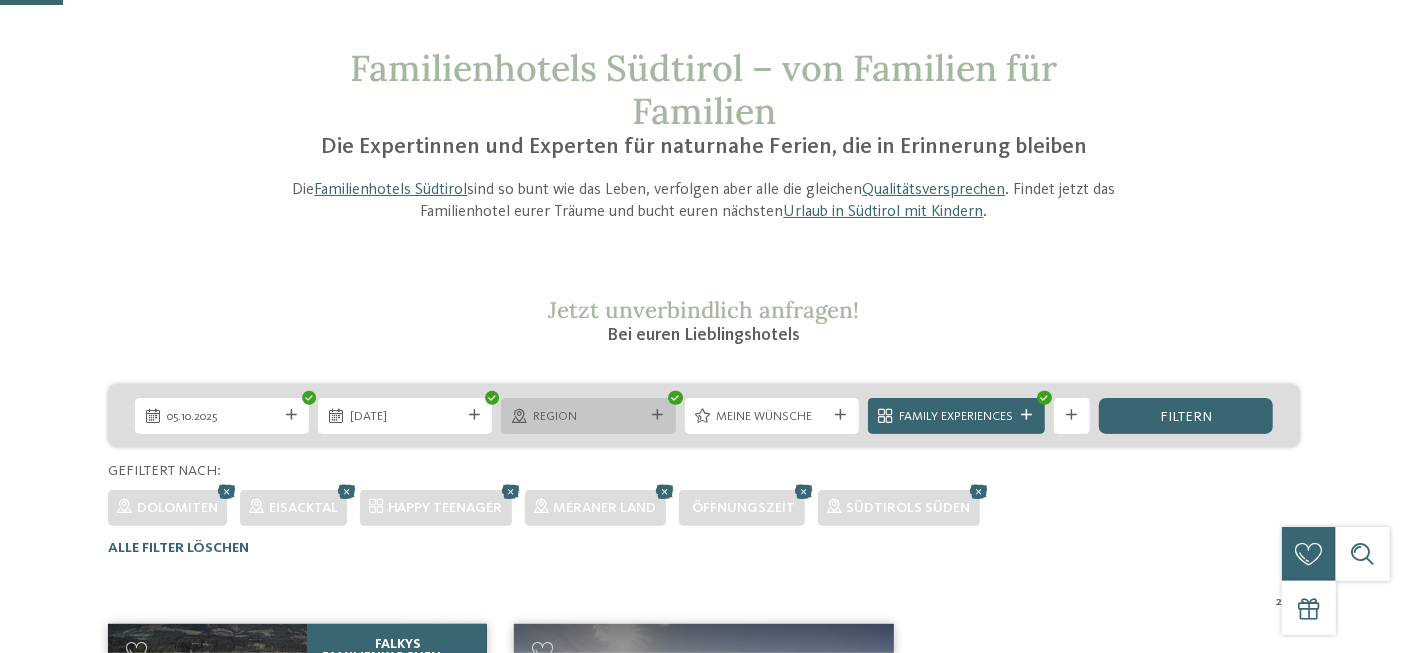 click on "Region" at bounding box center [588, 417] 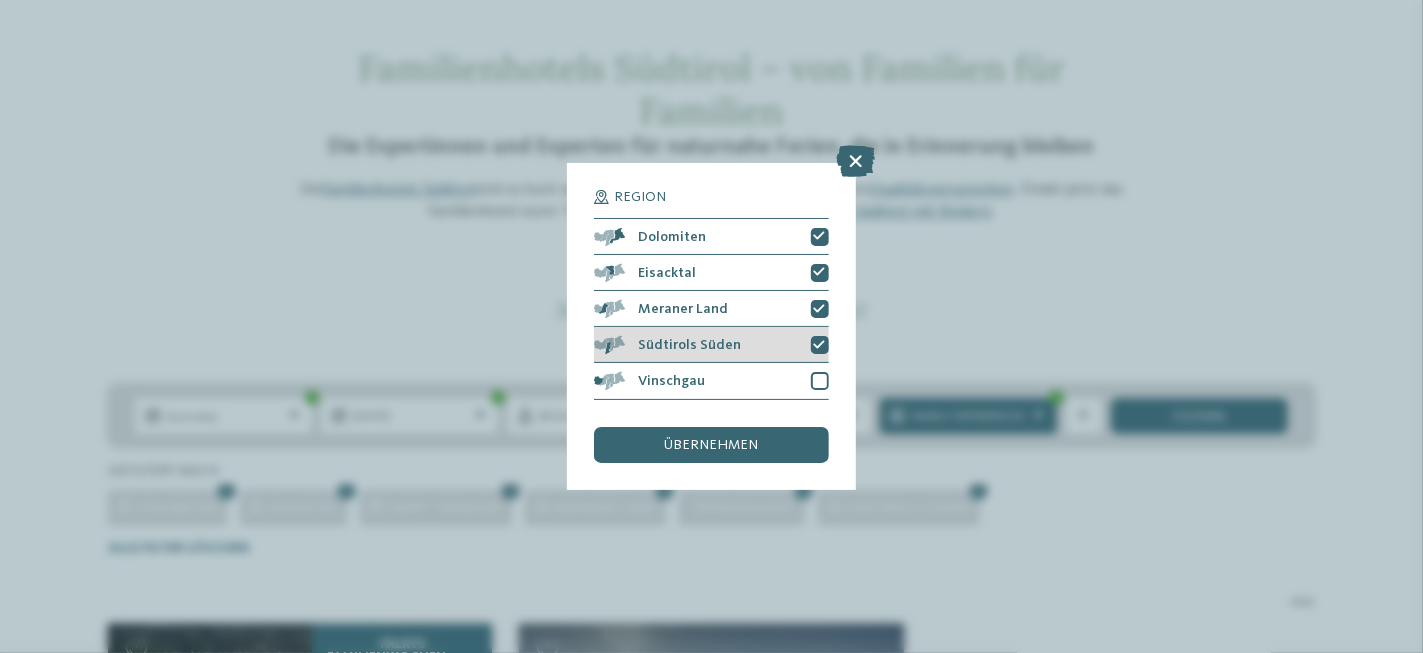 click at bounding box center (820, 345) 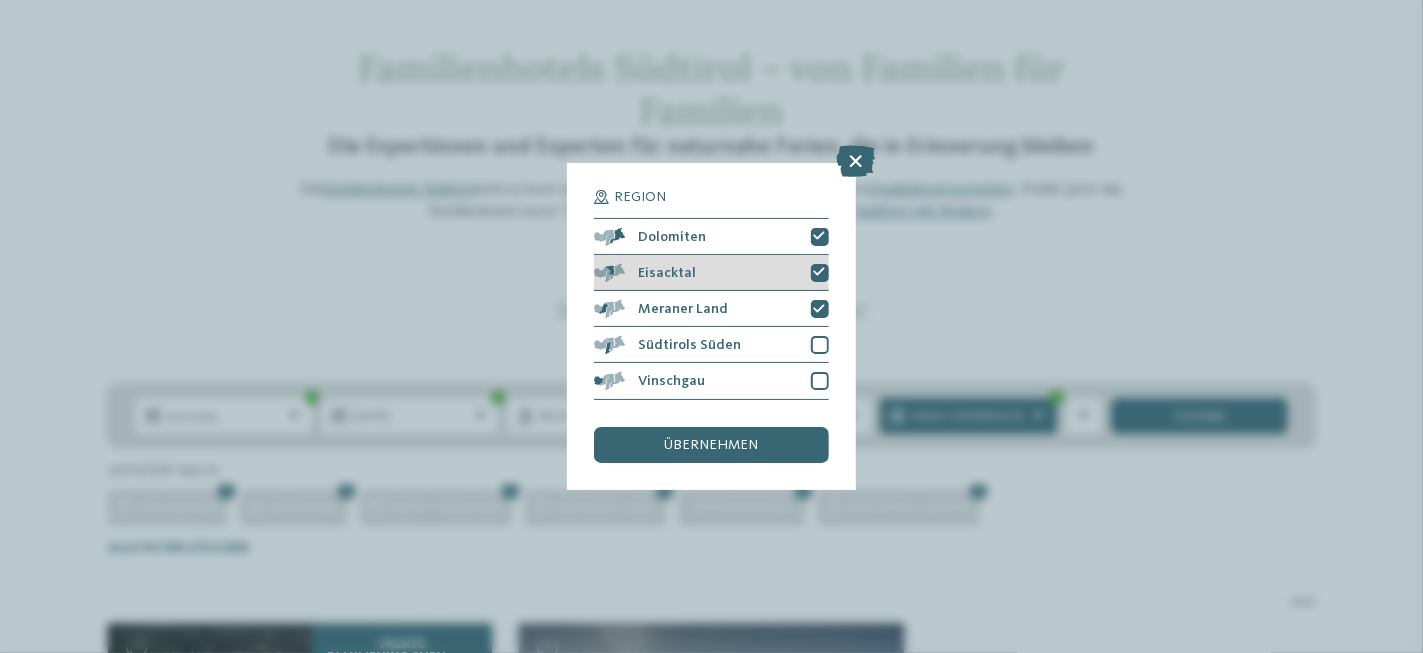 drag, startPoint x: 820, startPoint y: 309, endPoint x: 818, endPoint y: 289, distance: 20.09975 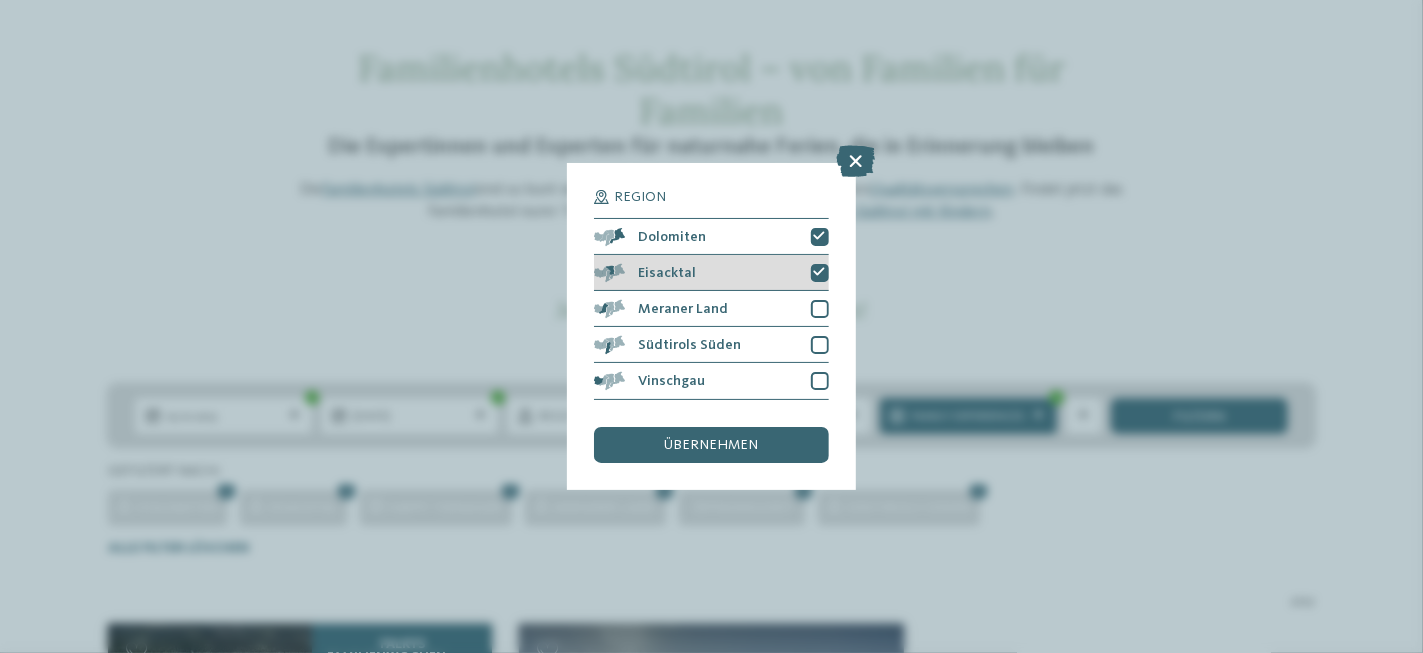 click at bounding box center (820, 272) 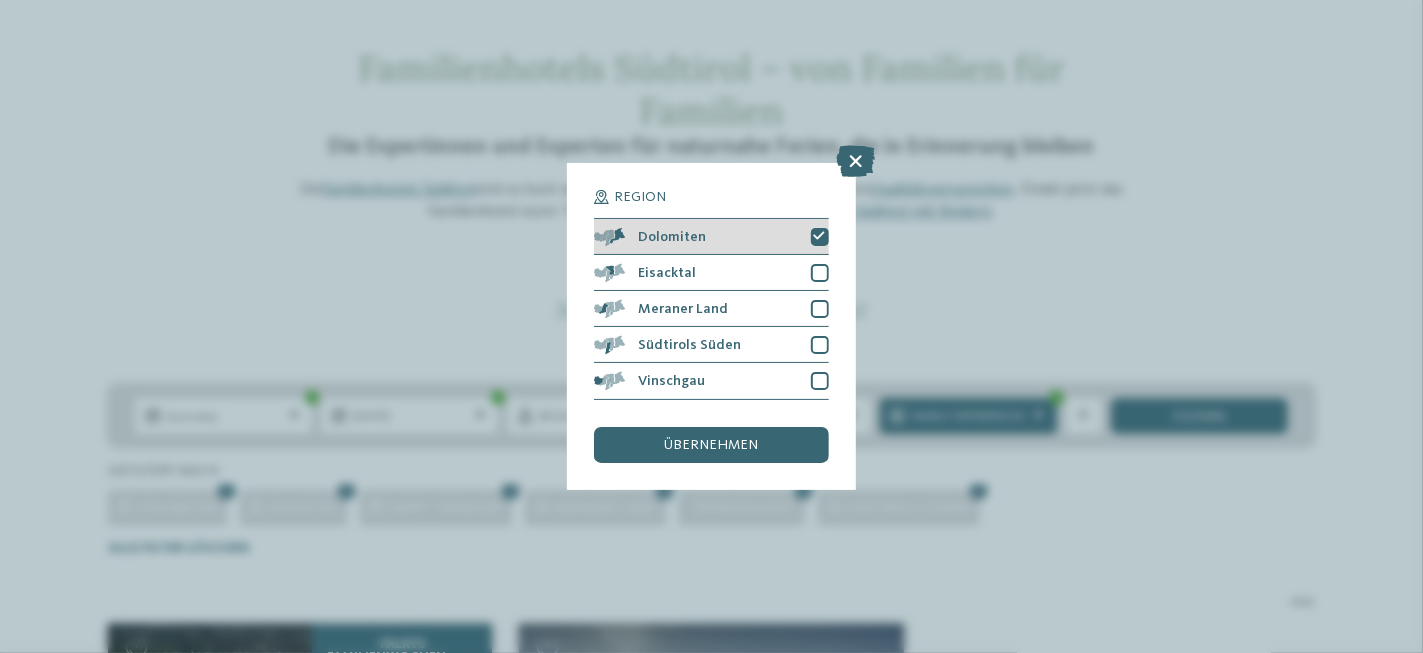click at bounding box center (820, 236) 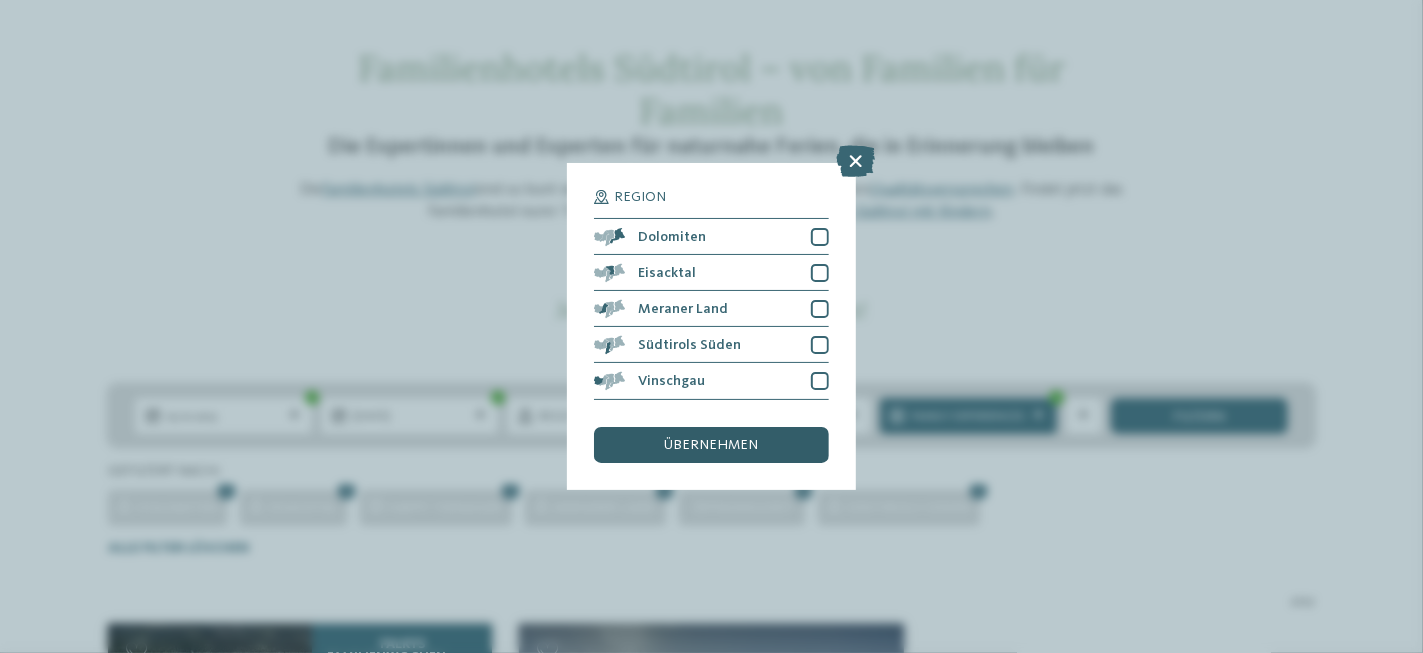 click on "übernehmen" at bounding box center (711, 445) 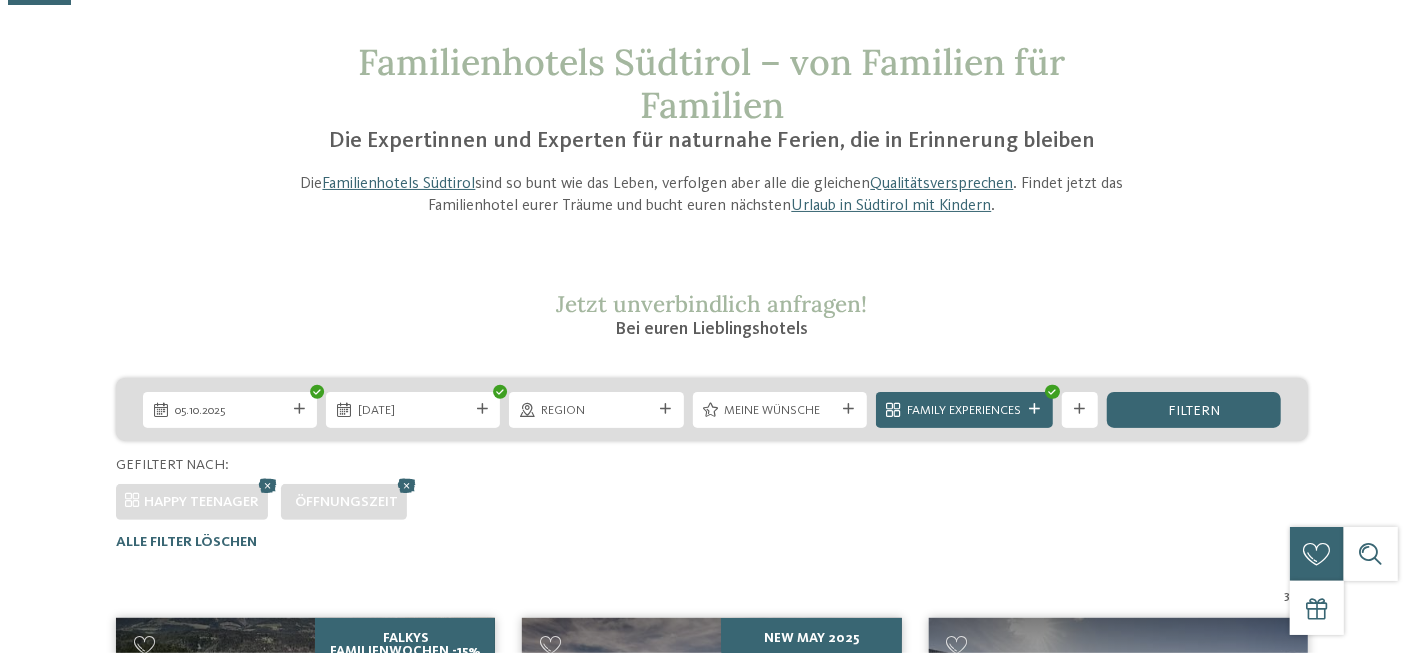 scroll, scrollTop: 79, scrollLeft: 0, axis: vertical 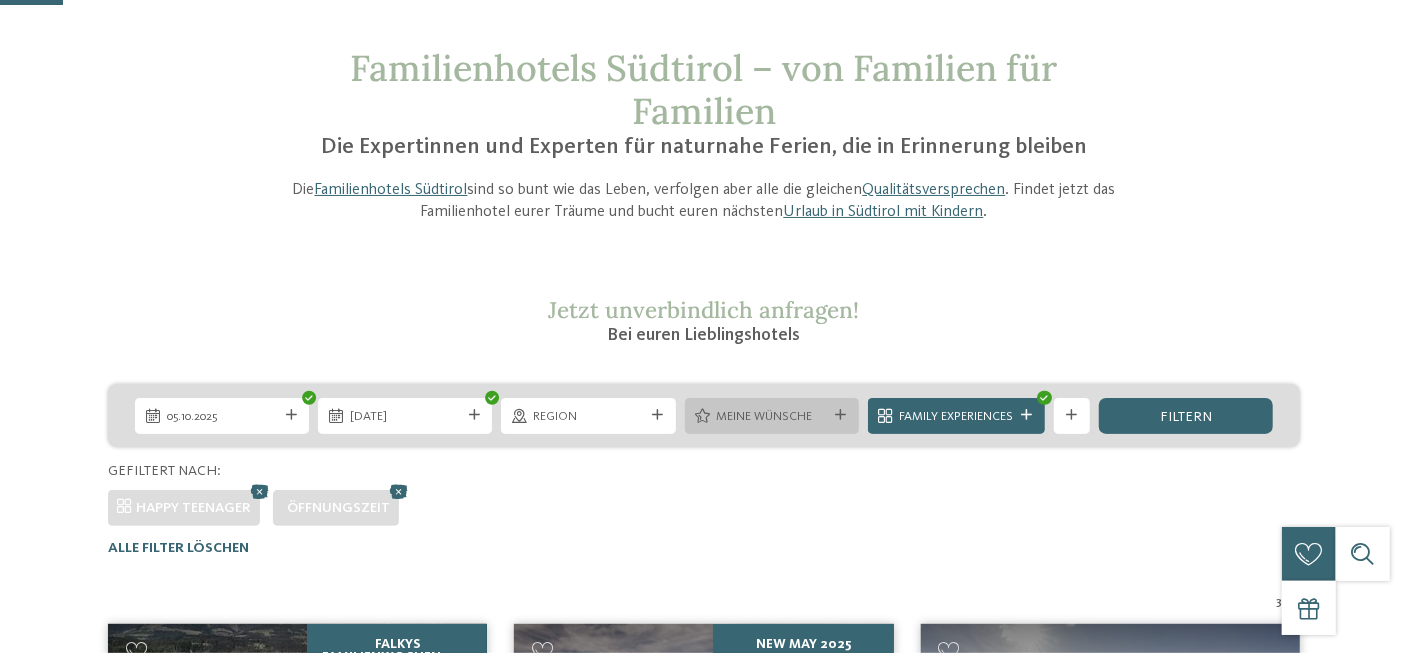click at bounding box center [841, 415] 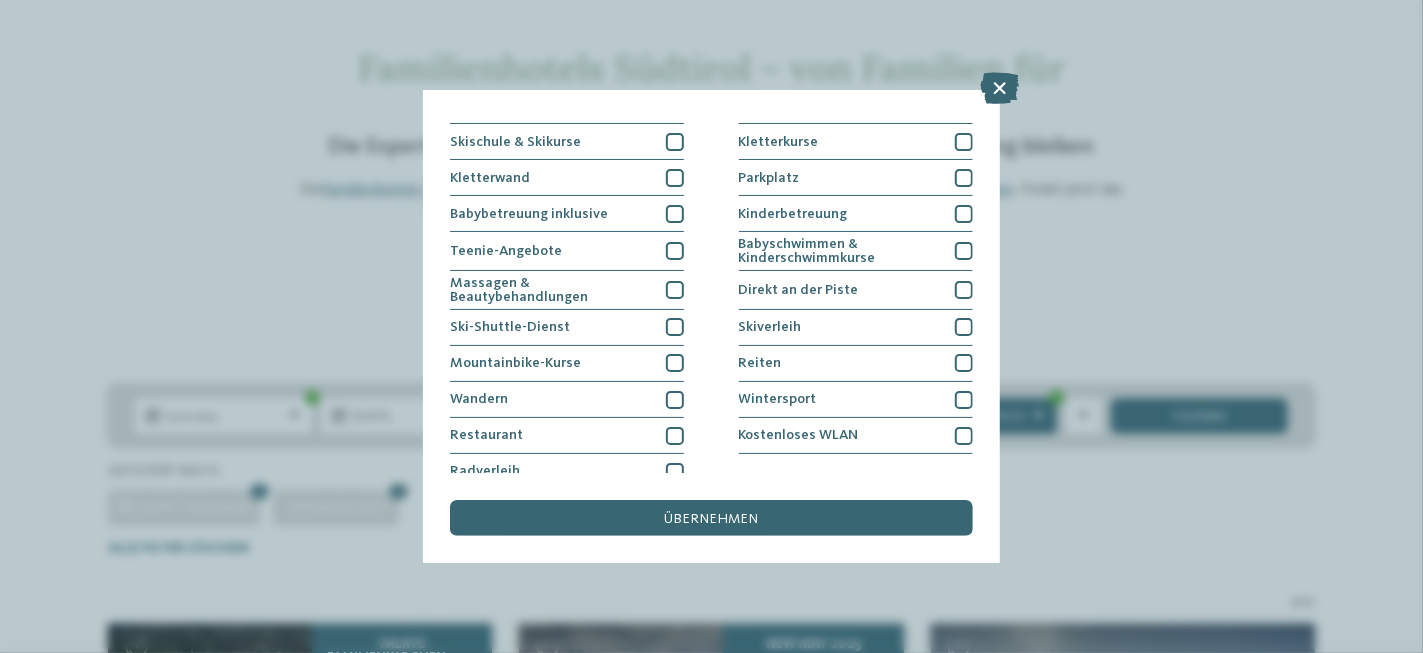 scroll, scrollTop: 289, scrollLeft: 0, axis: vertical 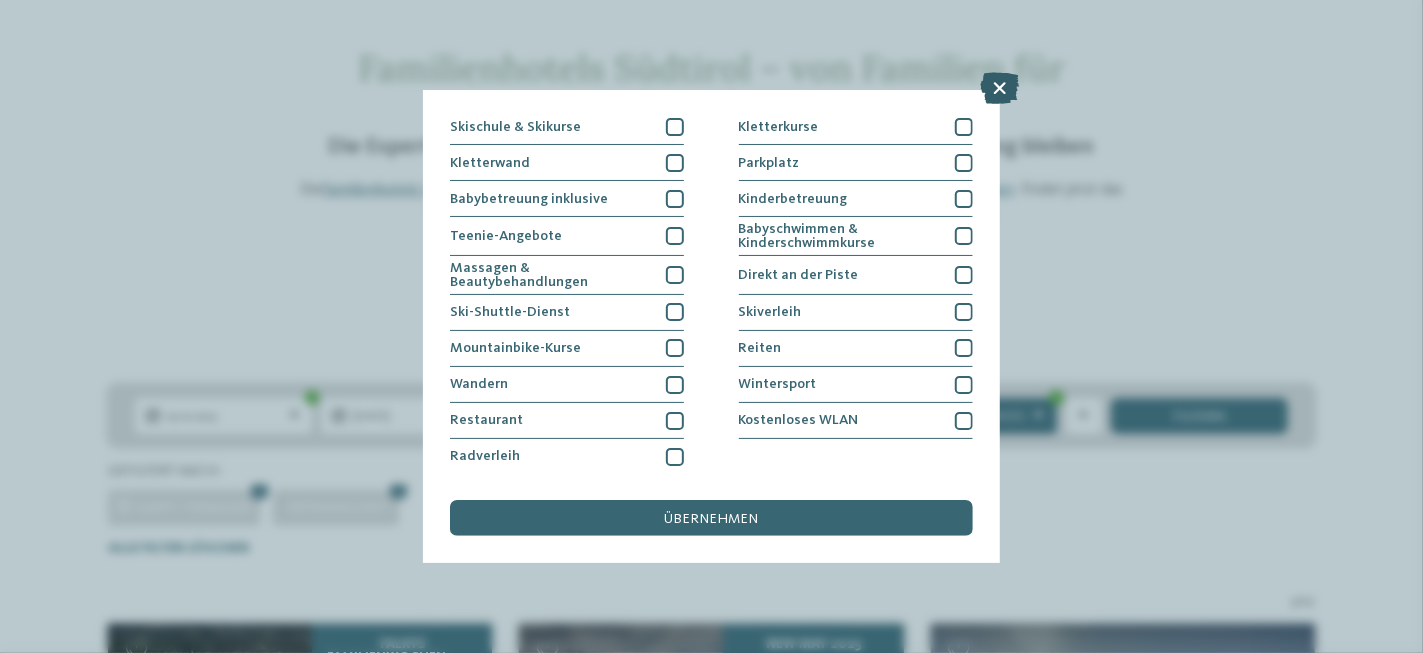 click at bounding box center (999, 88) 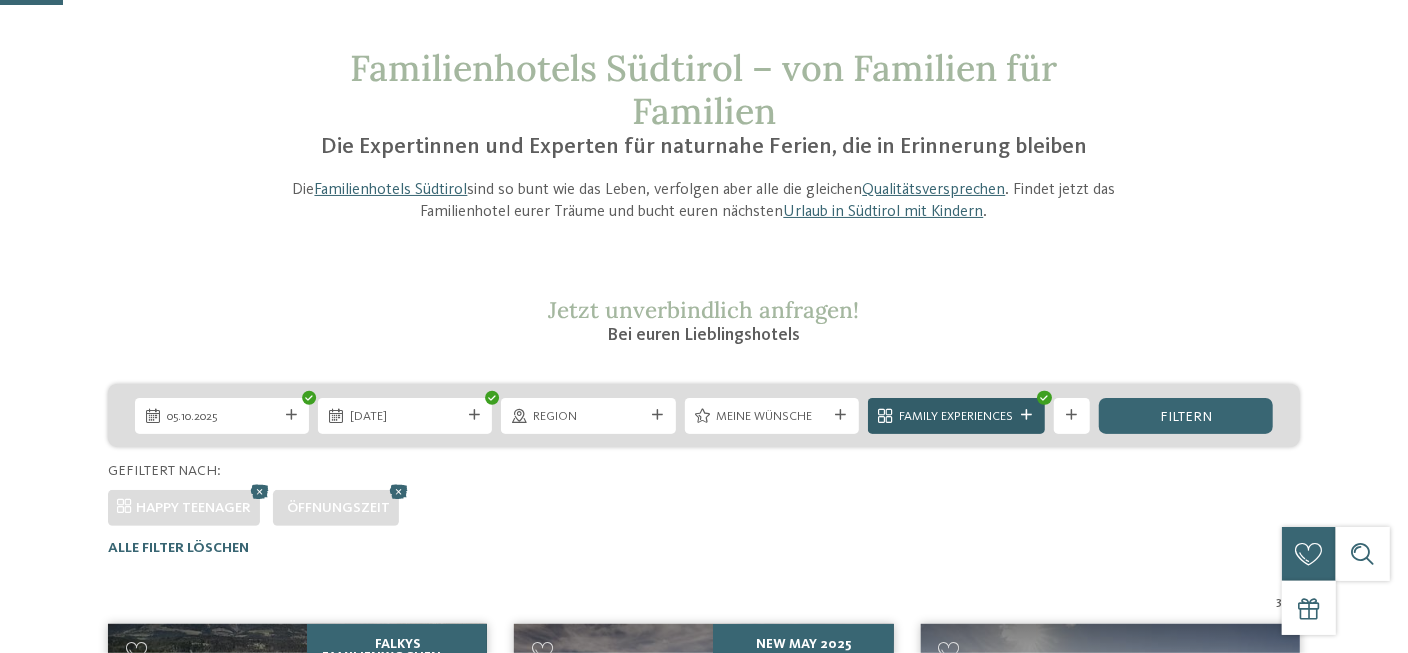 click at bounding box center [1026, 415] 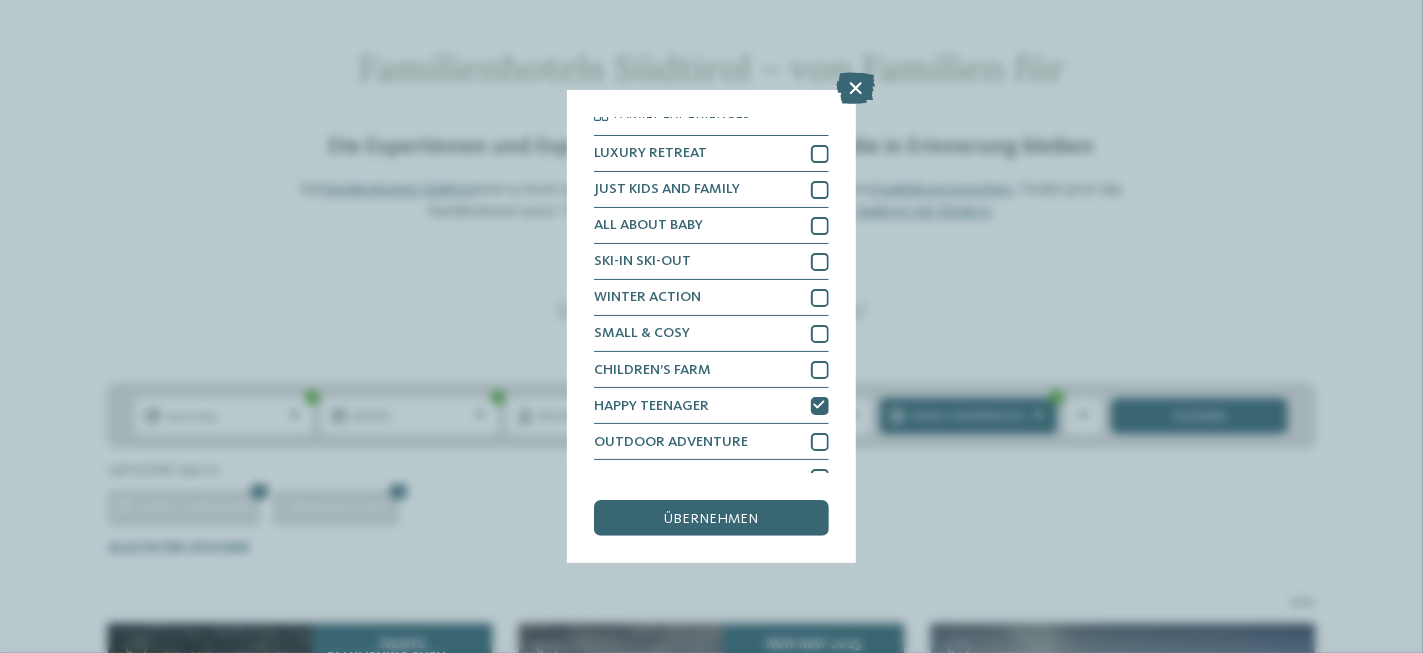 scroll, scrollTop: 0, scrollLeft: 0, axis: both 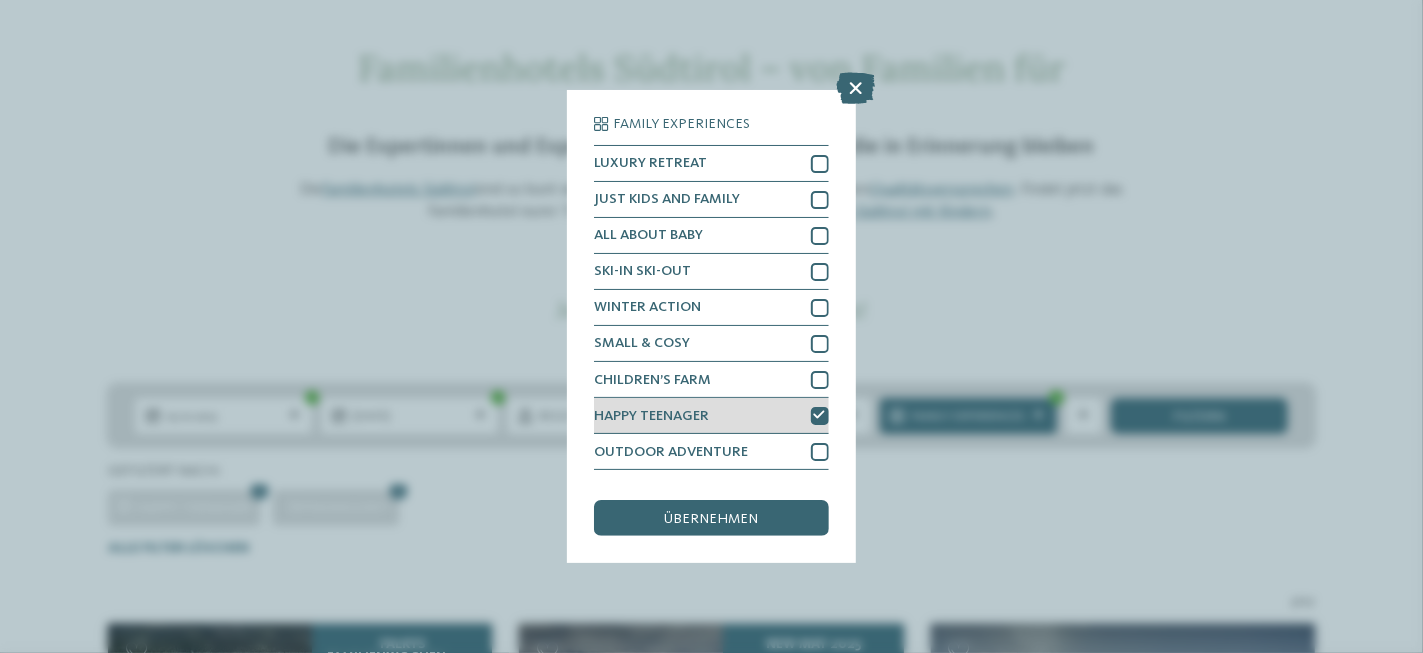 click at bounding box center [820, 415] 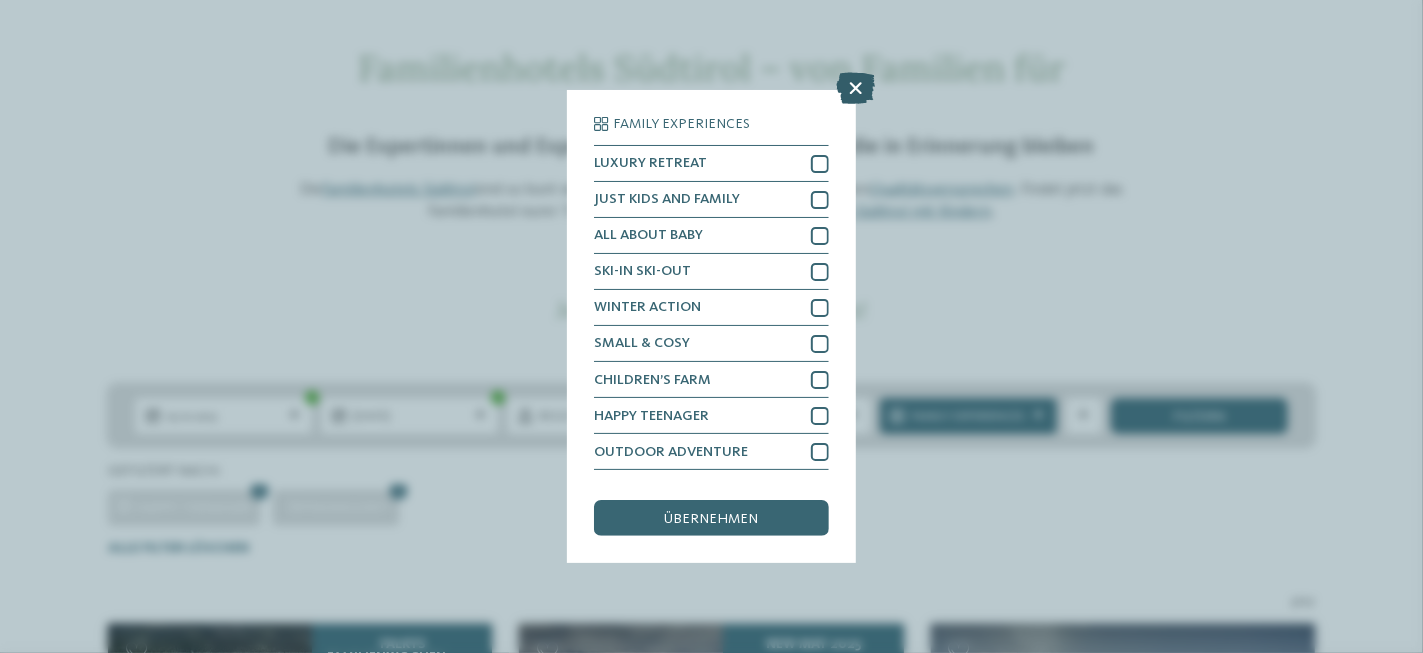 click at bounding box center (855, 88) 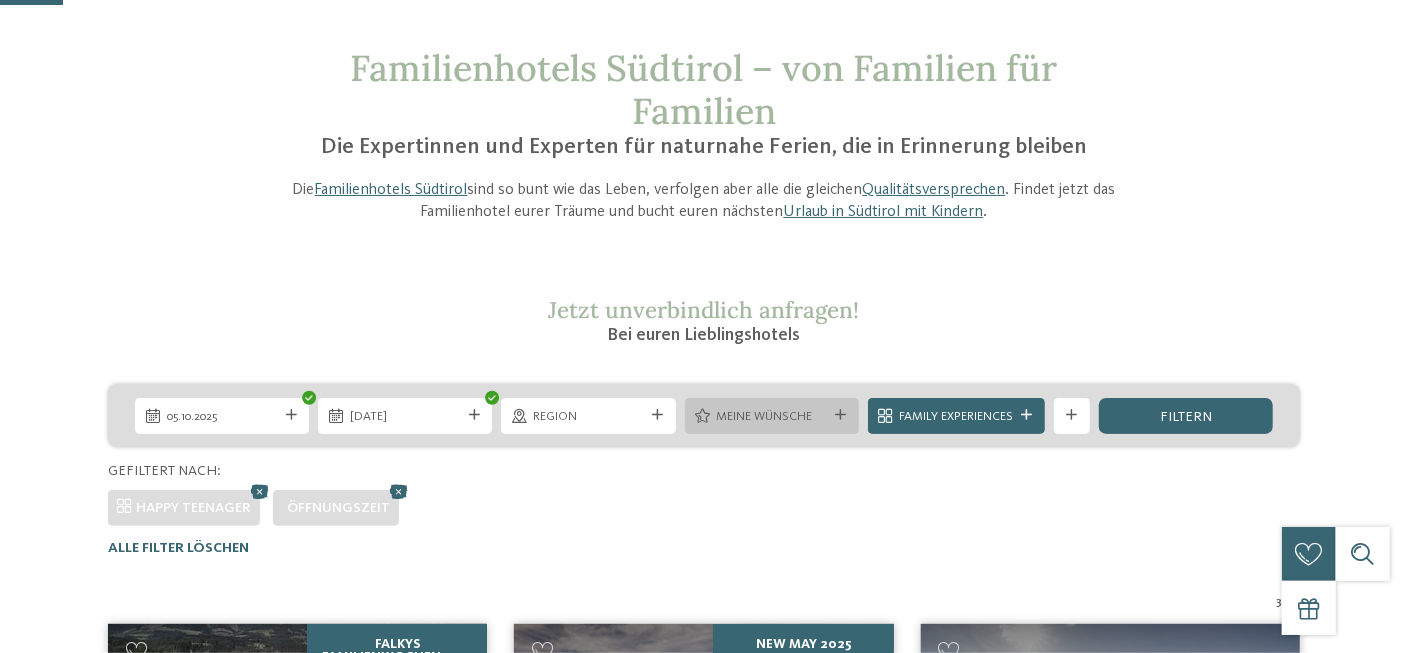 click at bounding box center [840, 415] 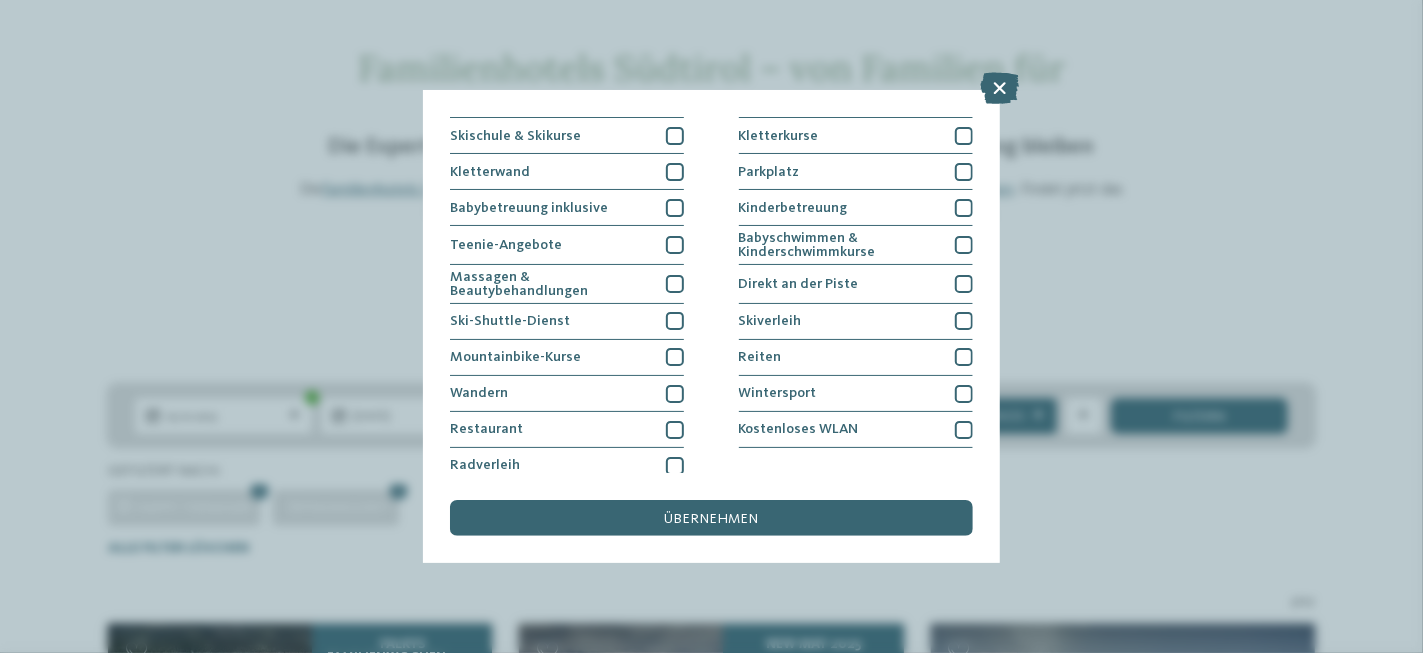scroll, scrollTop: 289, scrollLeft: 0, axis: vertical 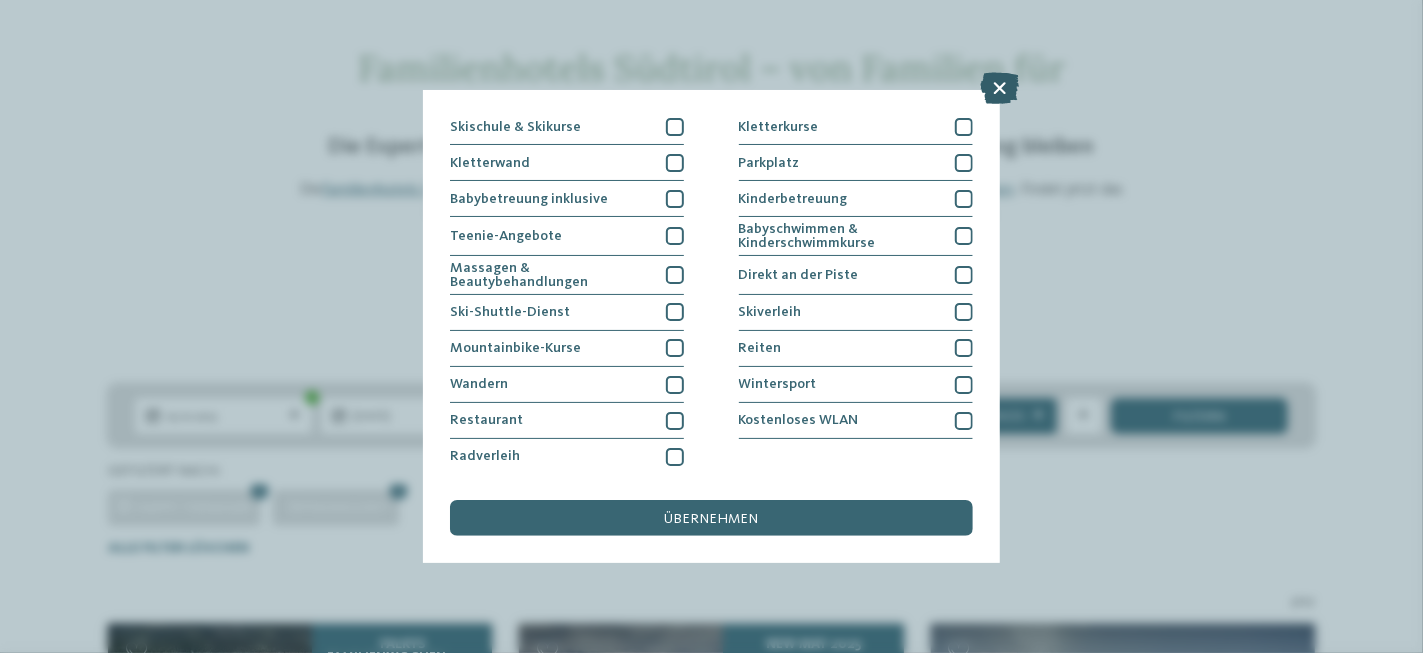 click at bounding box center (999, 88) 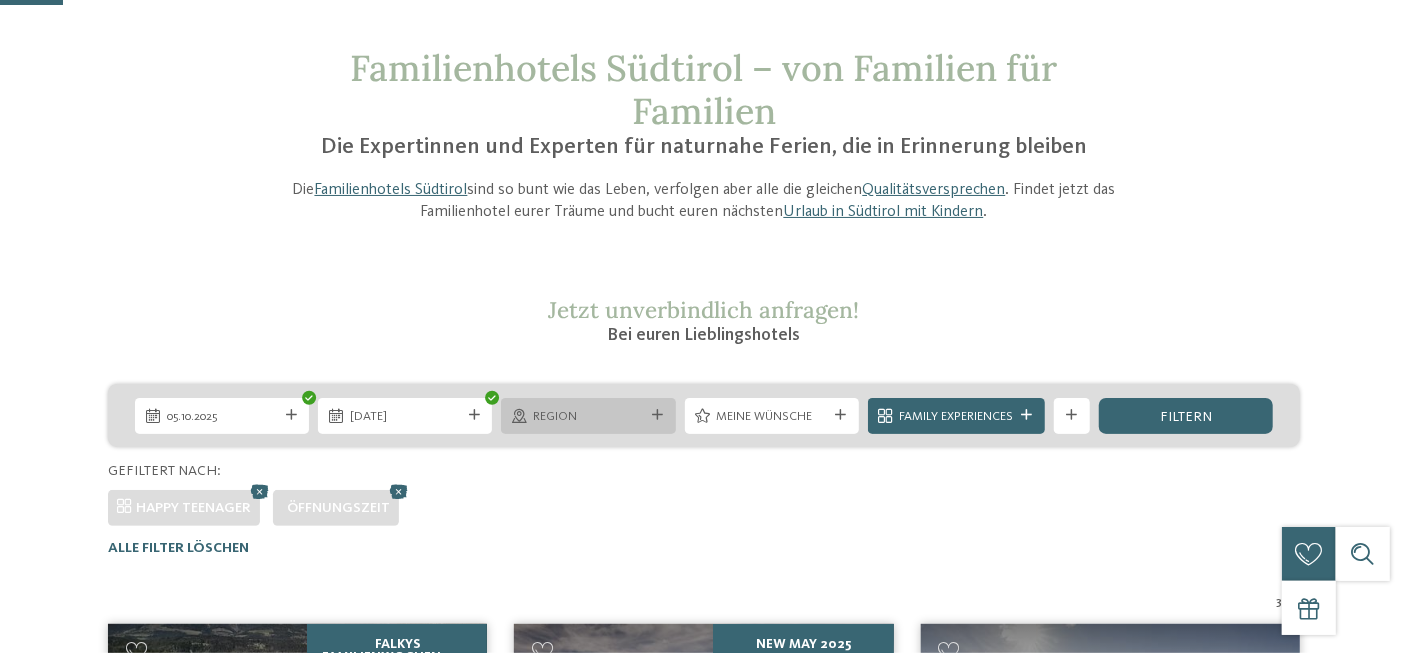 click at bounding box center [657, 415] 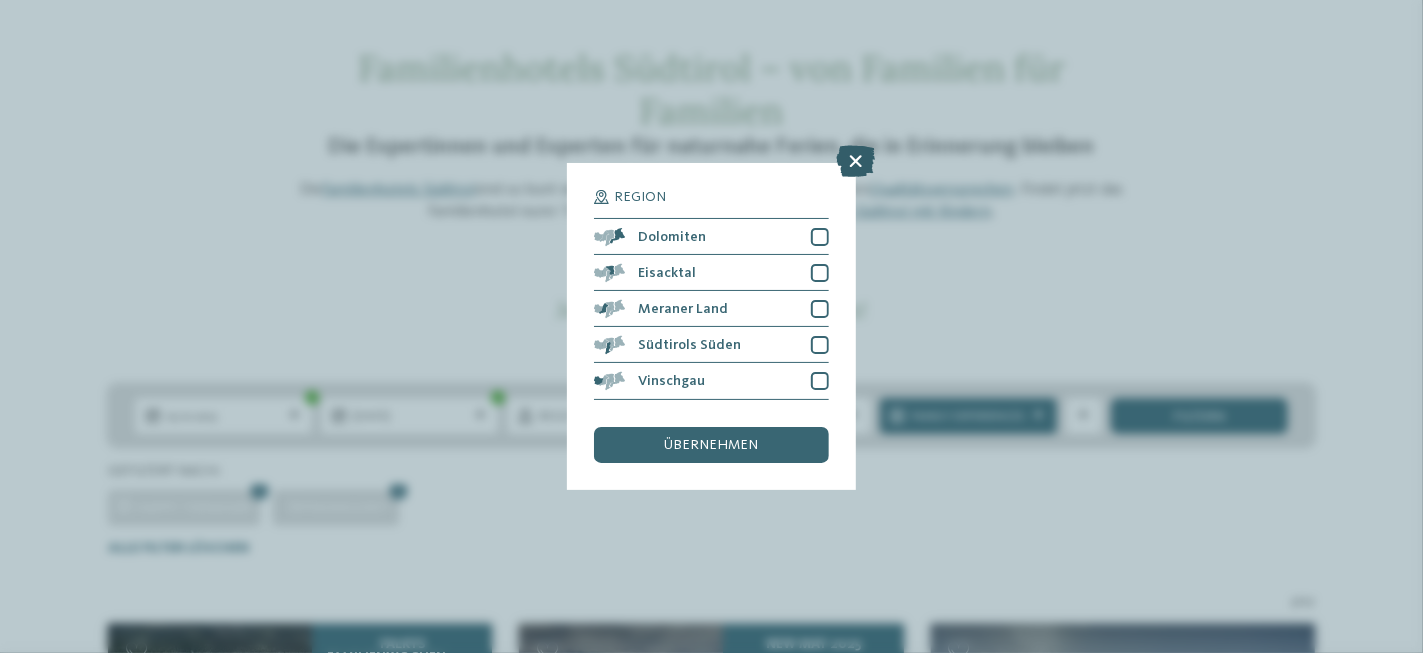 click at bounding box center [855, 162] 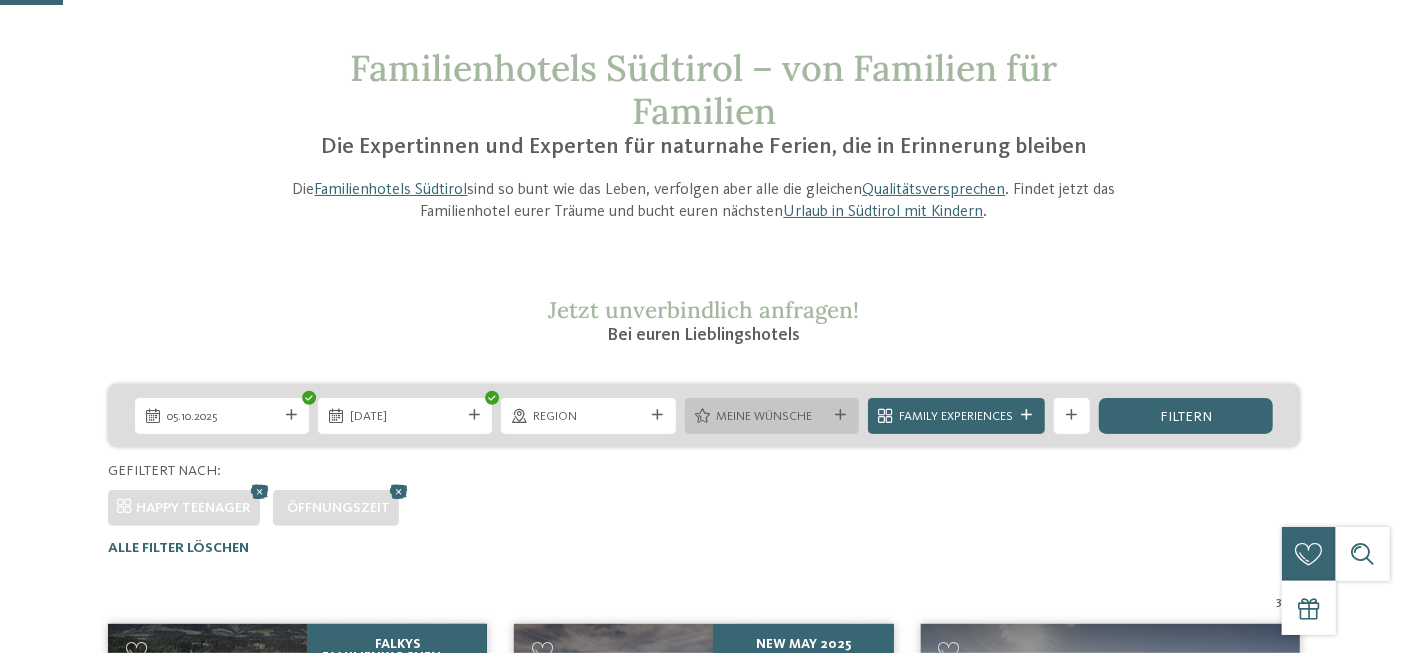 click at bounding box center [840, 415] 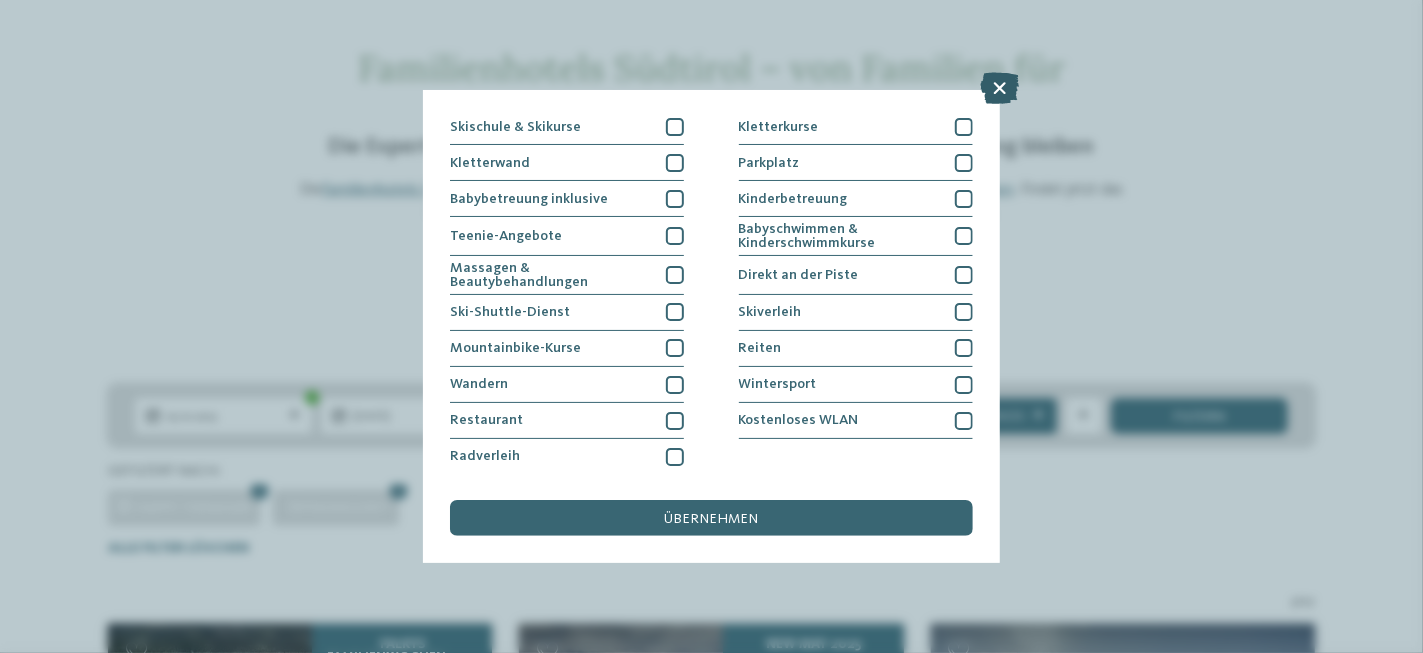 click at bounding box center [999, 88] 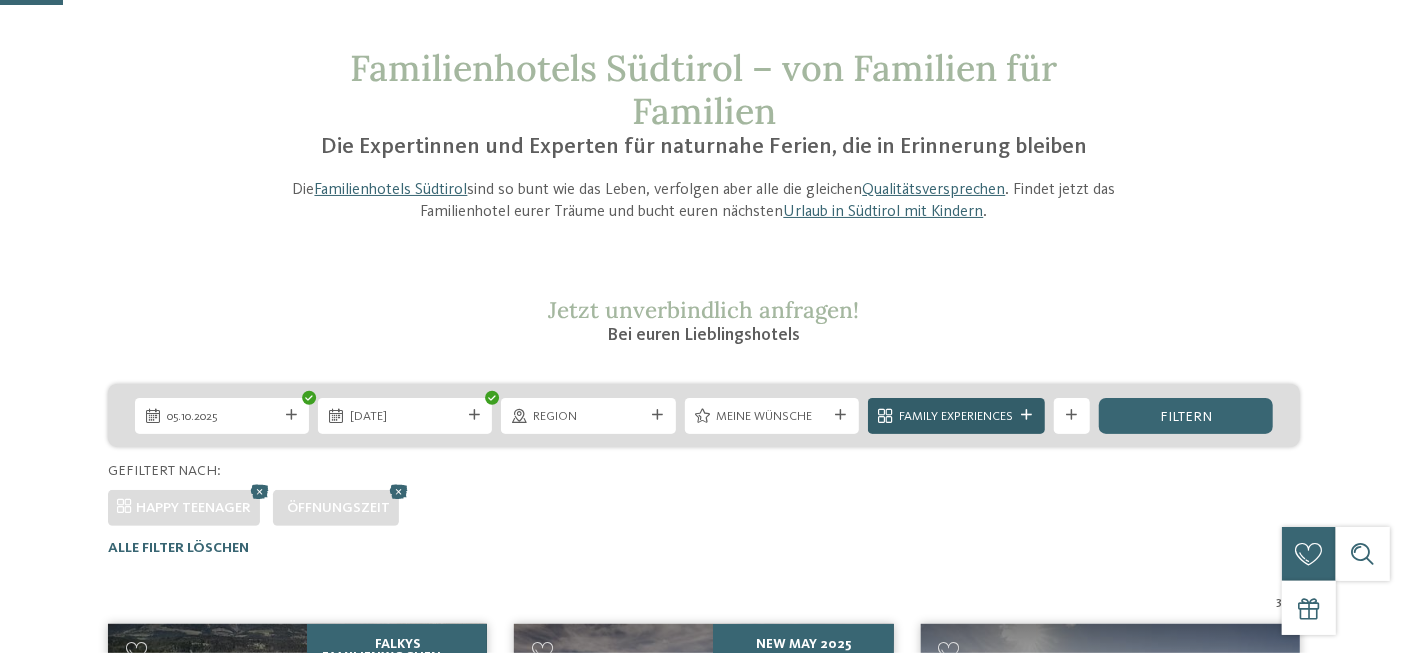 click at bounding box center [1027, 415] 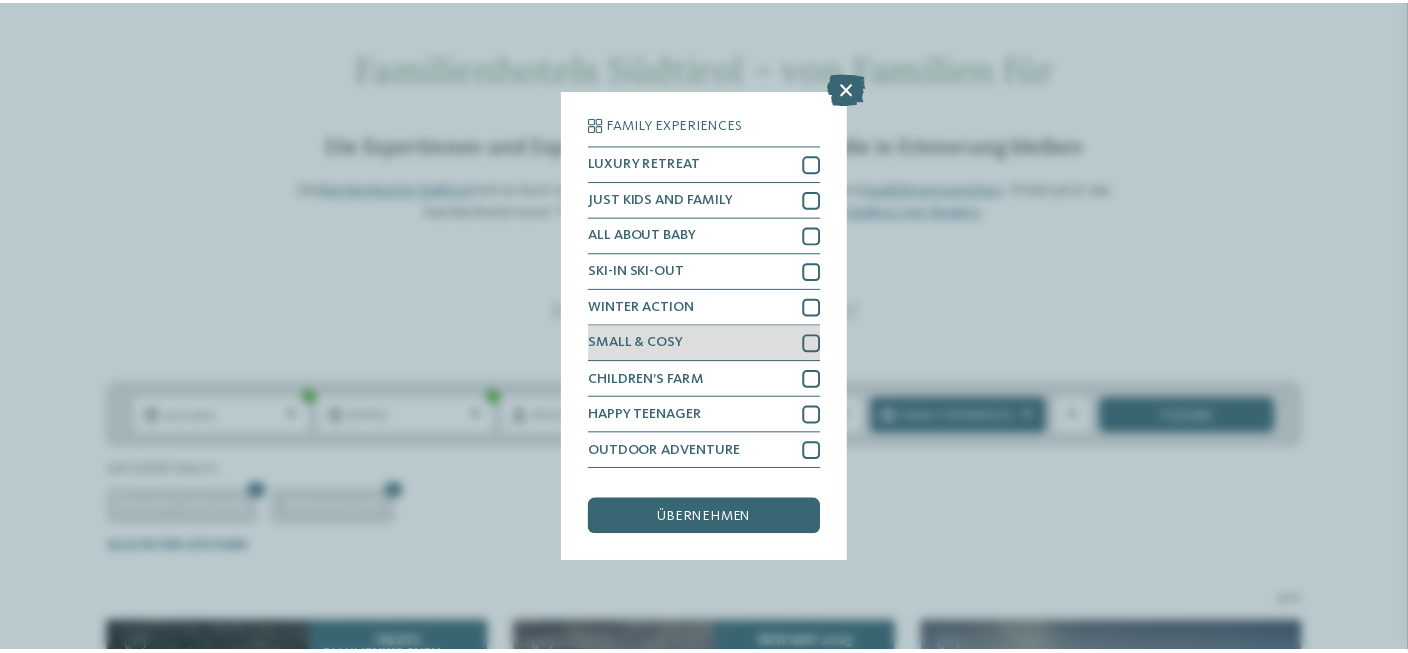 scroll, scrollTop: 32, scrollLeft: 0, axis: vertical 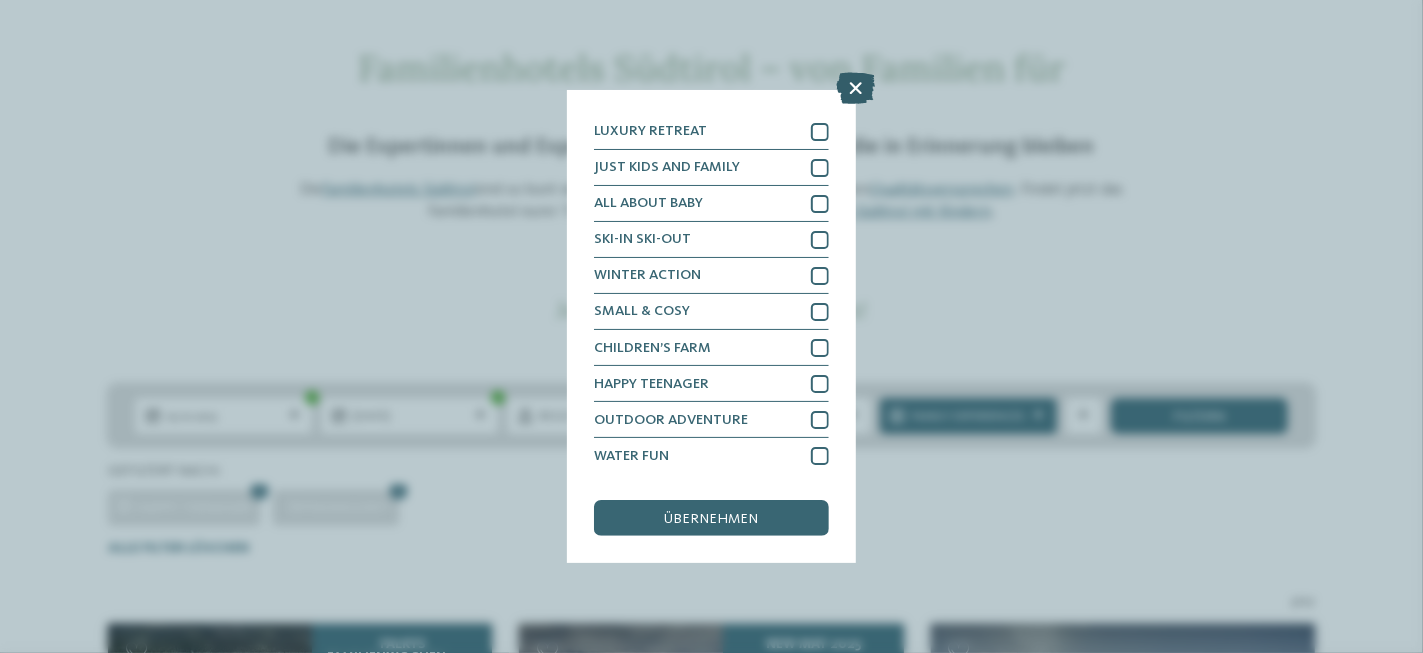 click at bounding box center [855, 88] 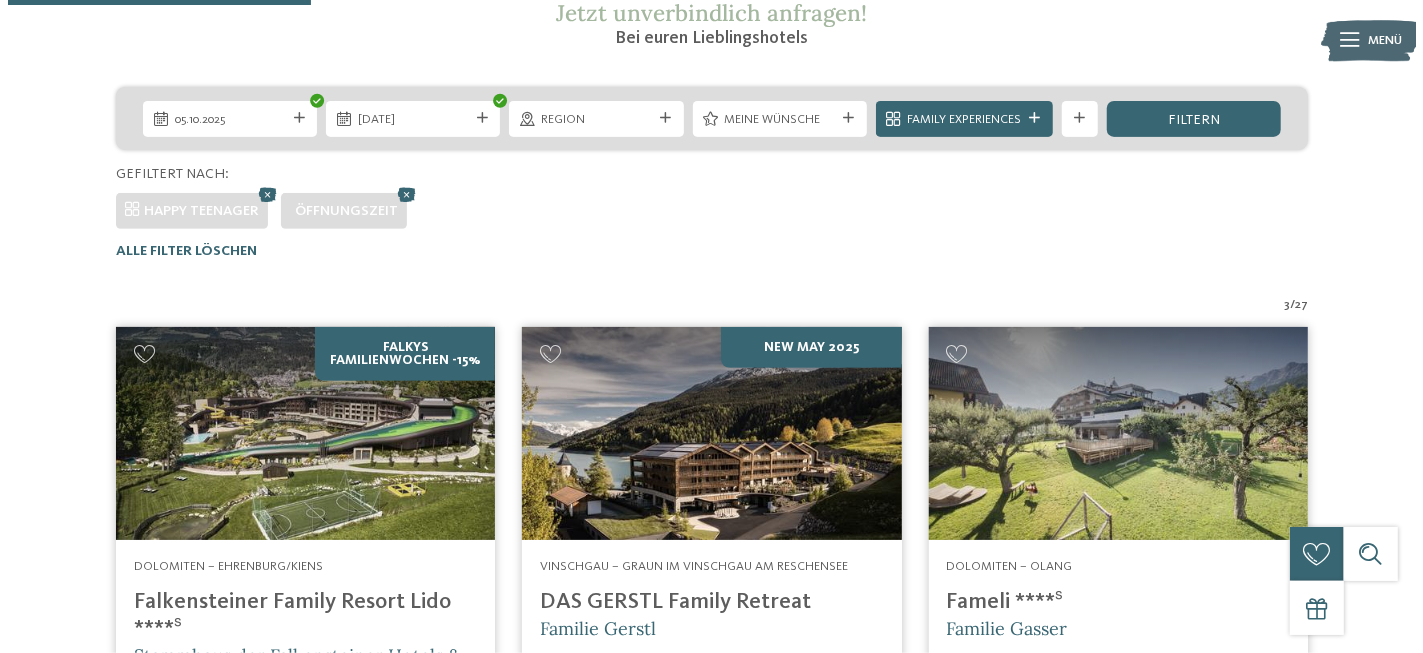 scroll, scrollTop: 379, scrollLeft: 0, axis: vertical 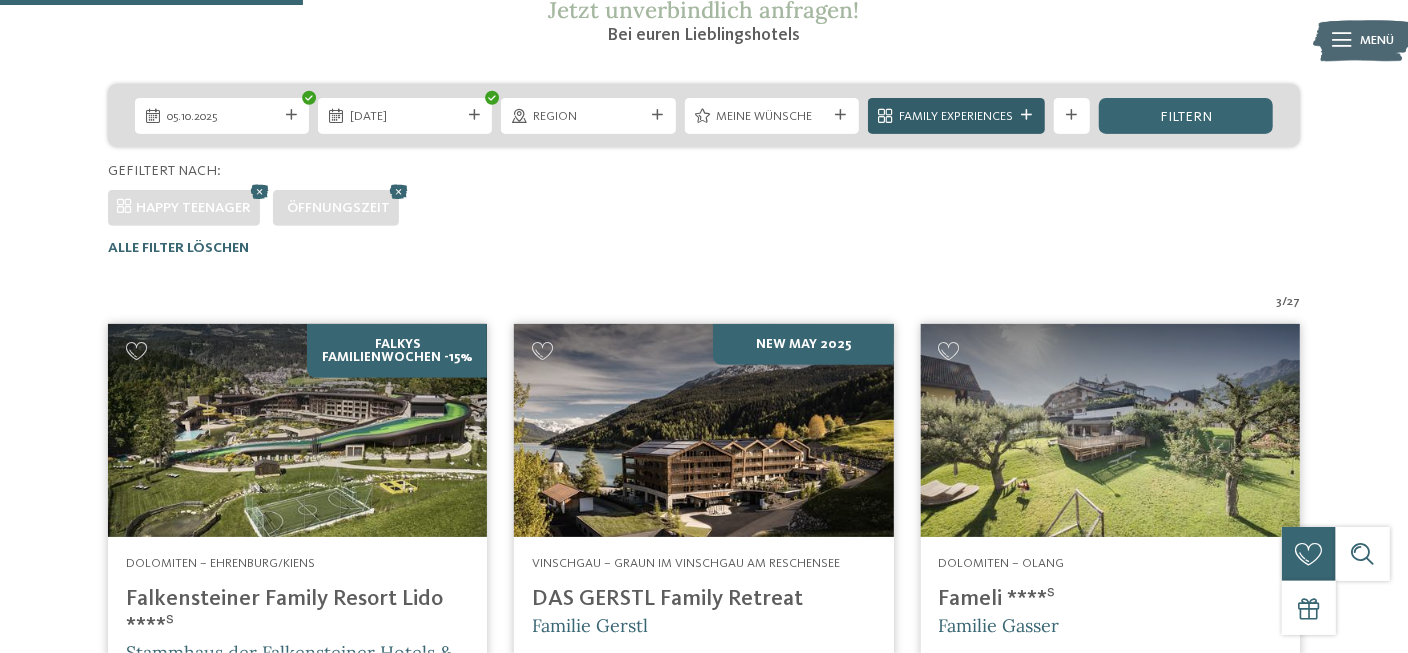 click at bounding box center [1026, 115] 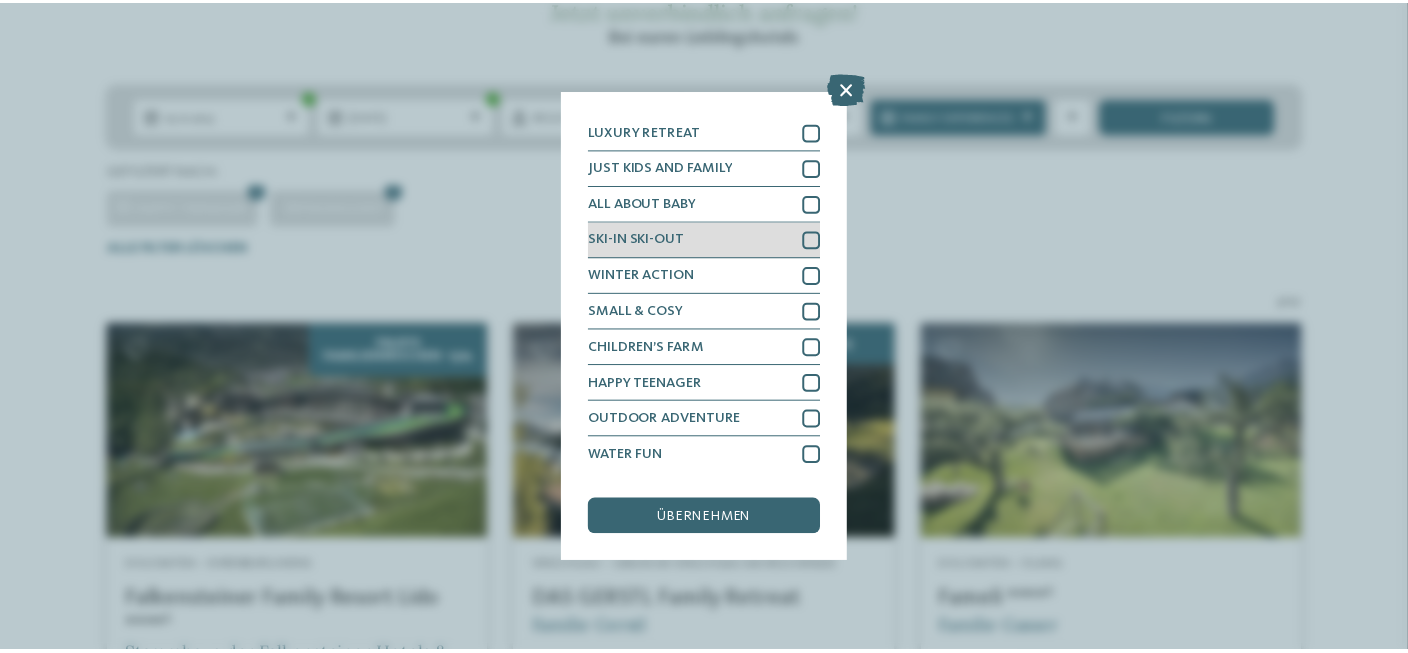scroll, scrollTop: 0, scrollLeft: 0, axis: both 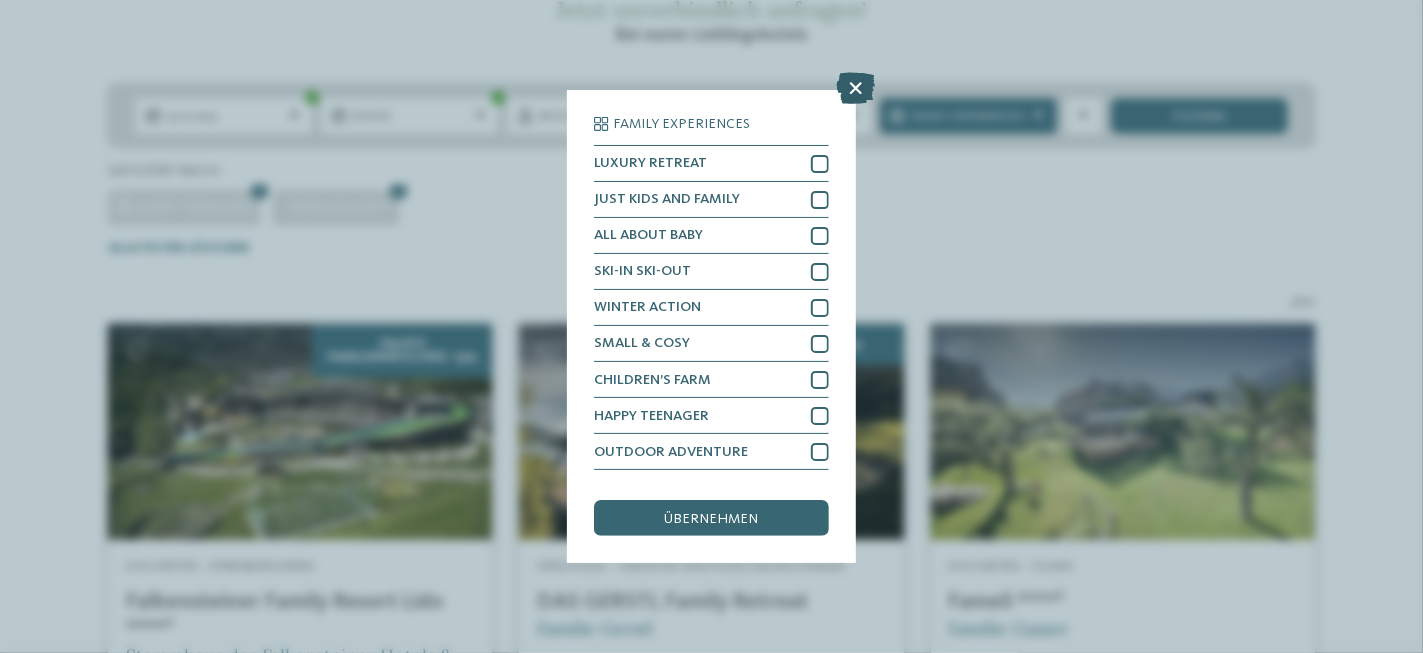 click at bounding box center [855, 88] 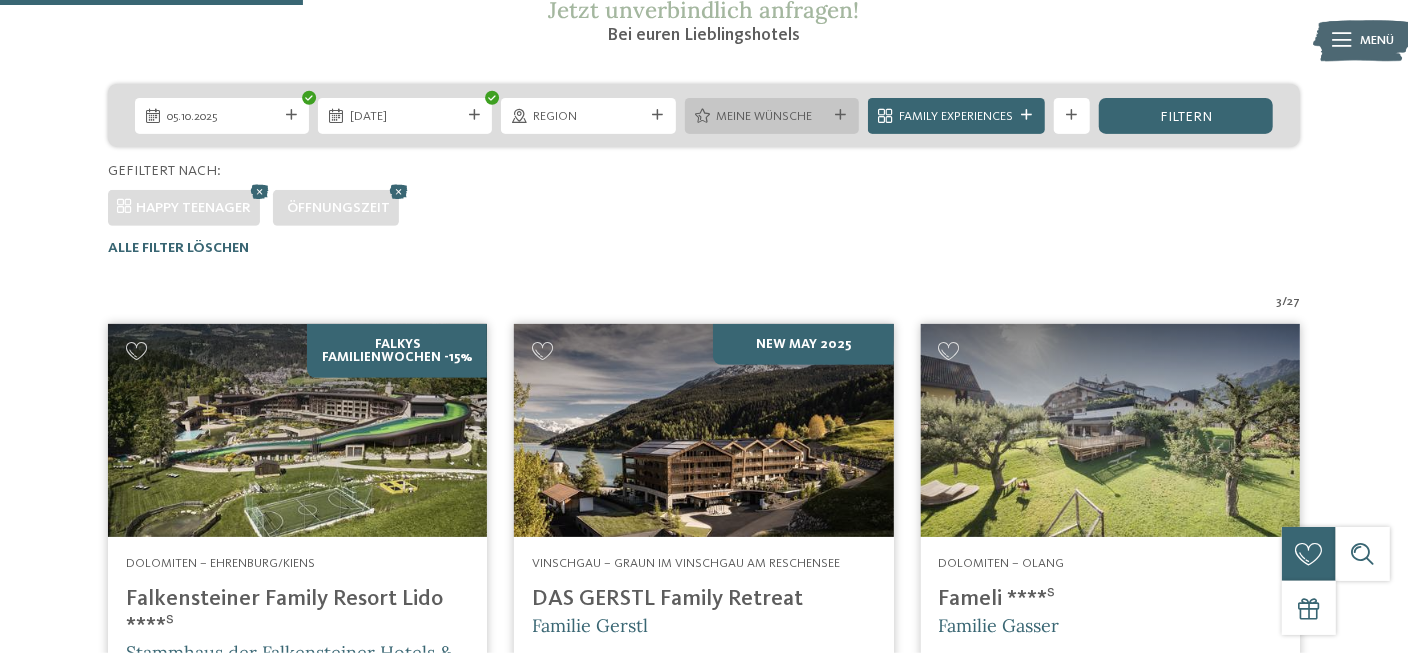 click at bounding box center [840, 115] 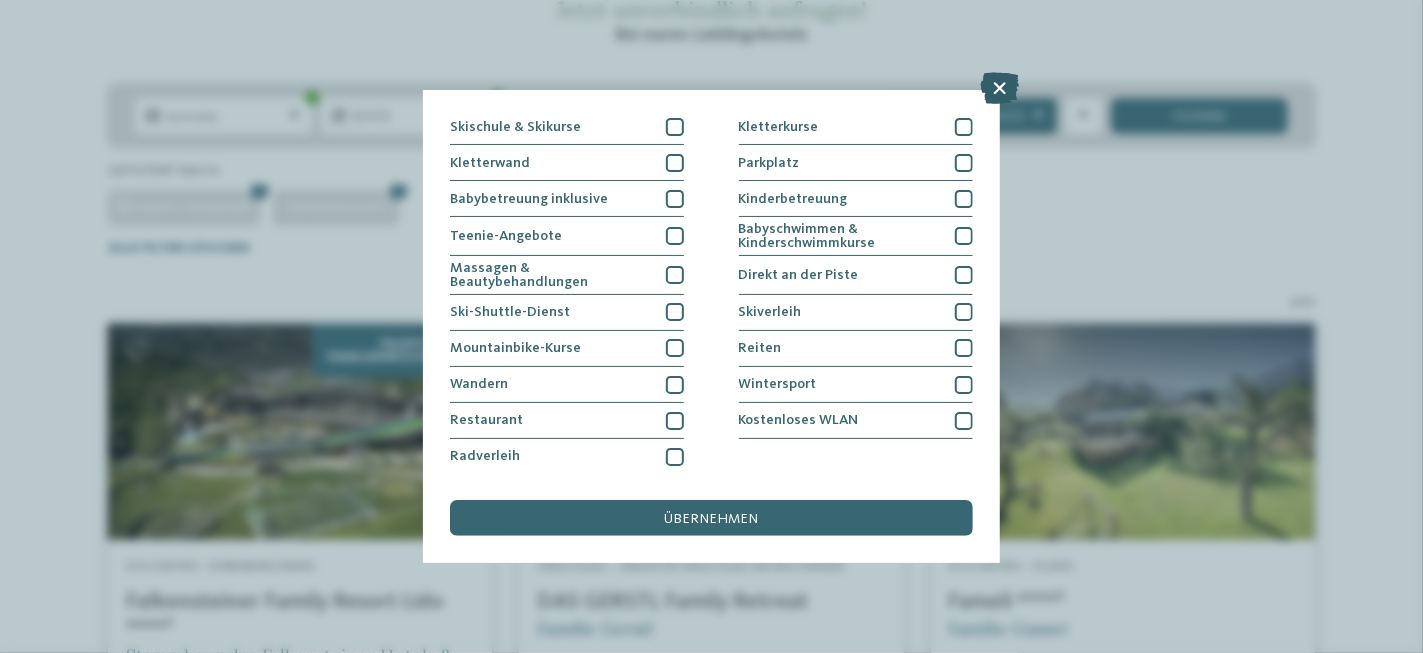 click at bounding box center [999, 88] 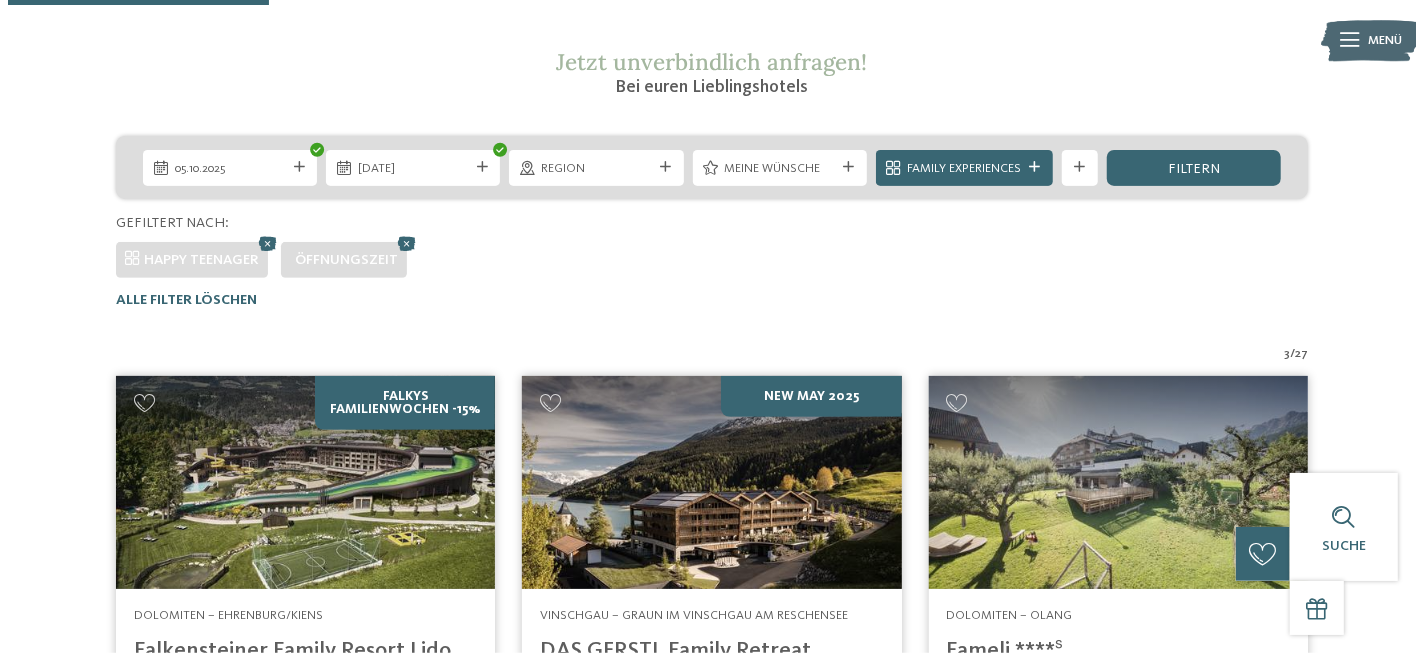 scroll, scrollTop: 279, scrollLeft: 0, axis: vertical 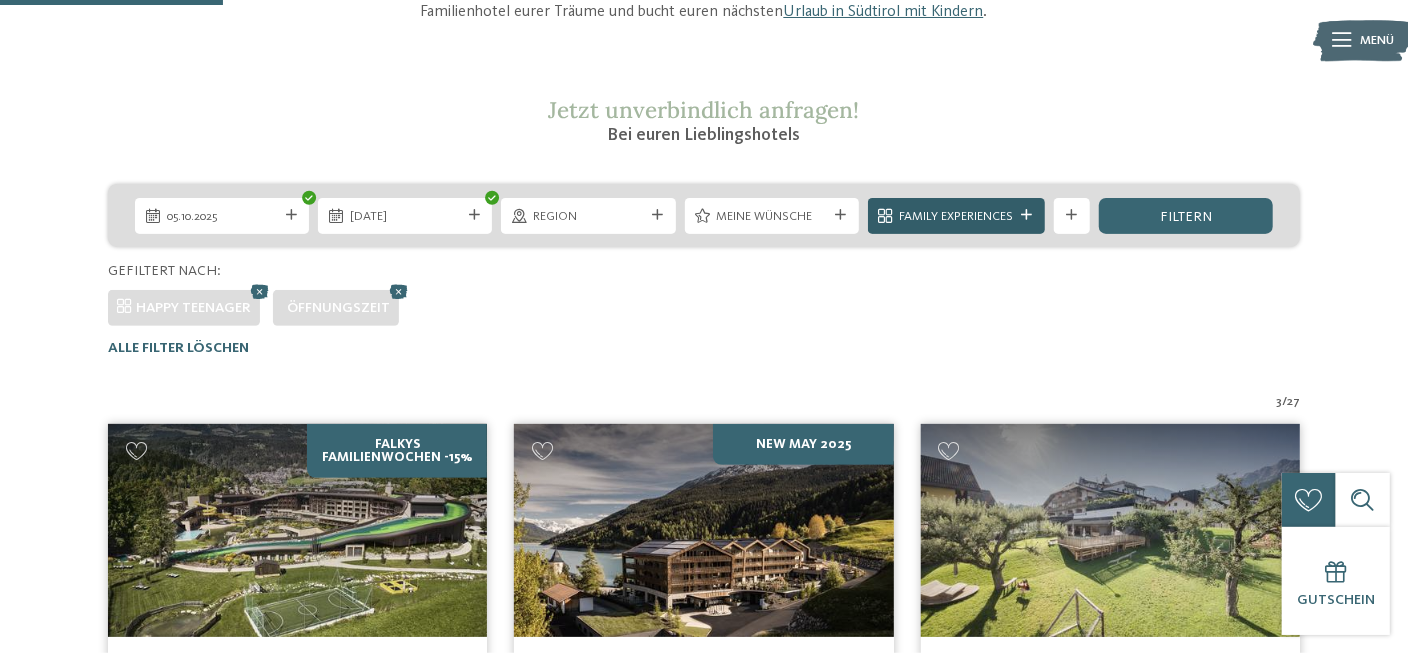 click at bounding box center (1026, 215) 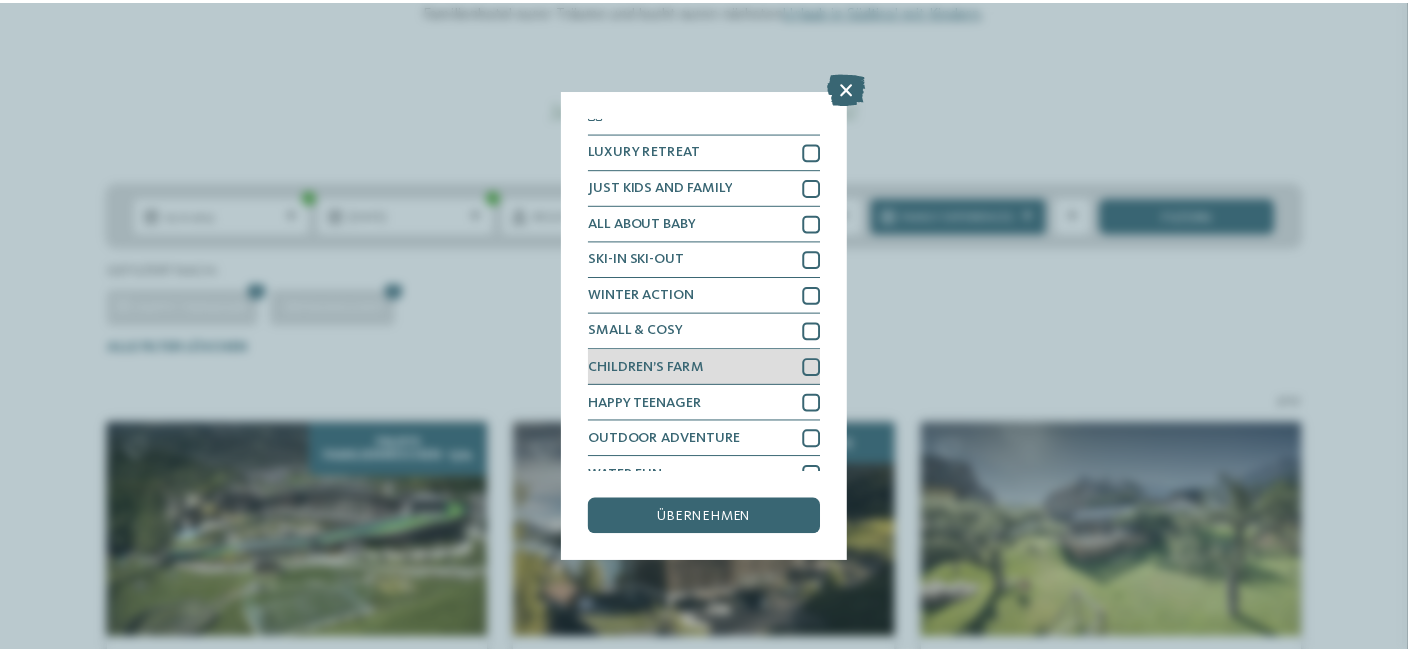 scroll, scrollTop: 32, scrollLeft: 0, axis: vertical 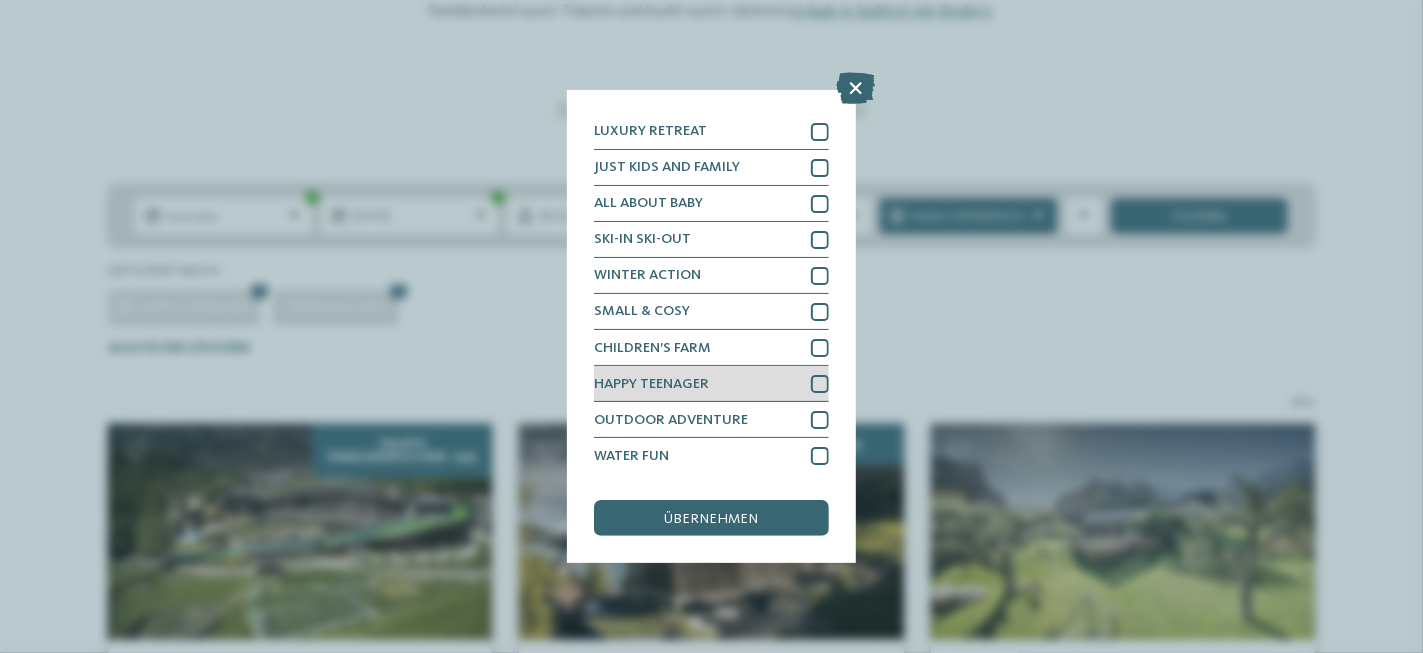 click at bounding box center [820, 384] 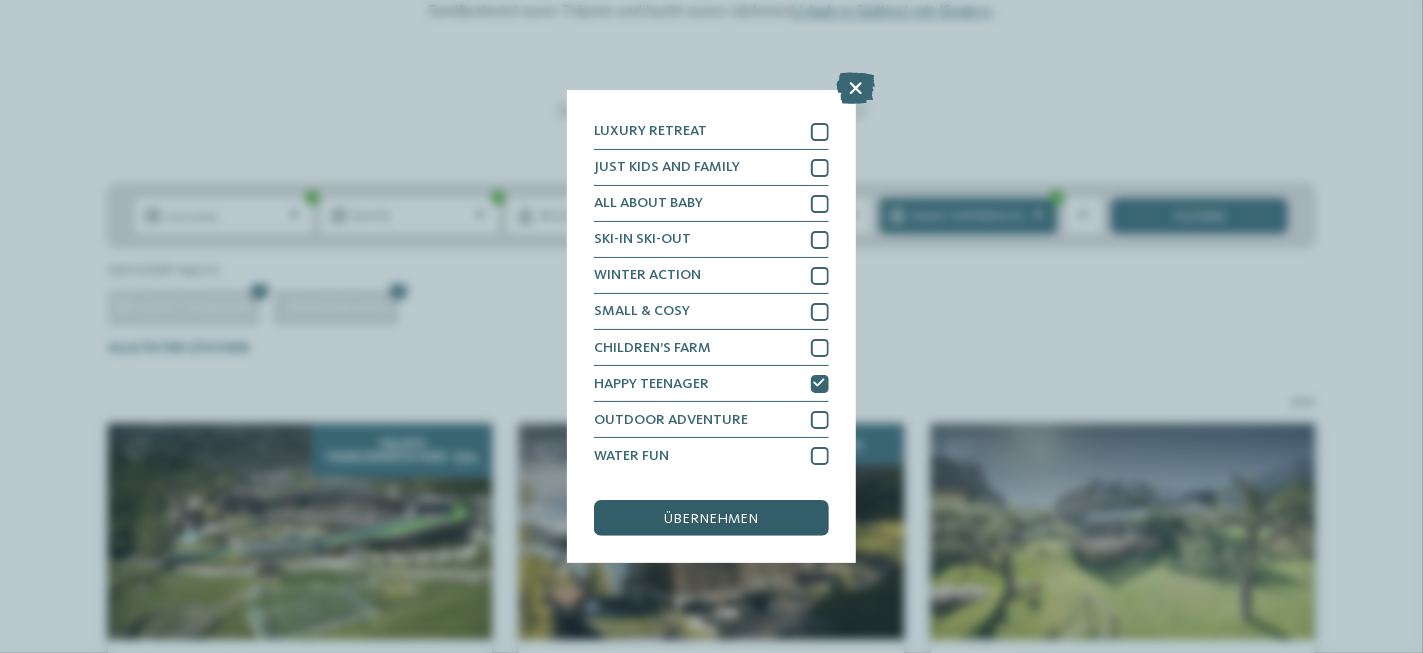 click on "übernehmen" at bounding box center (712, 519) 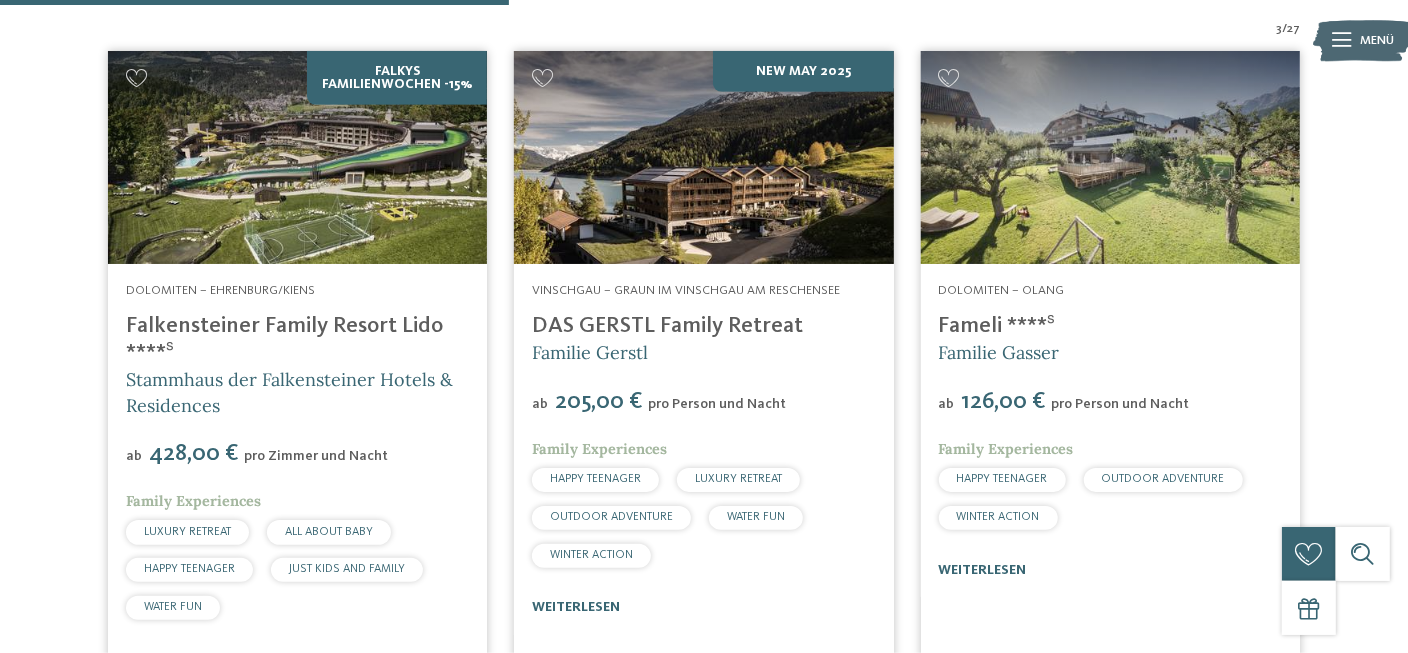 scroll, scrollTop: 679, scrollLeft: 0, axis: vertical 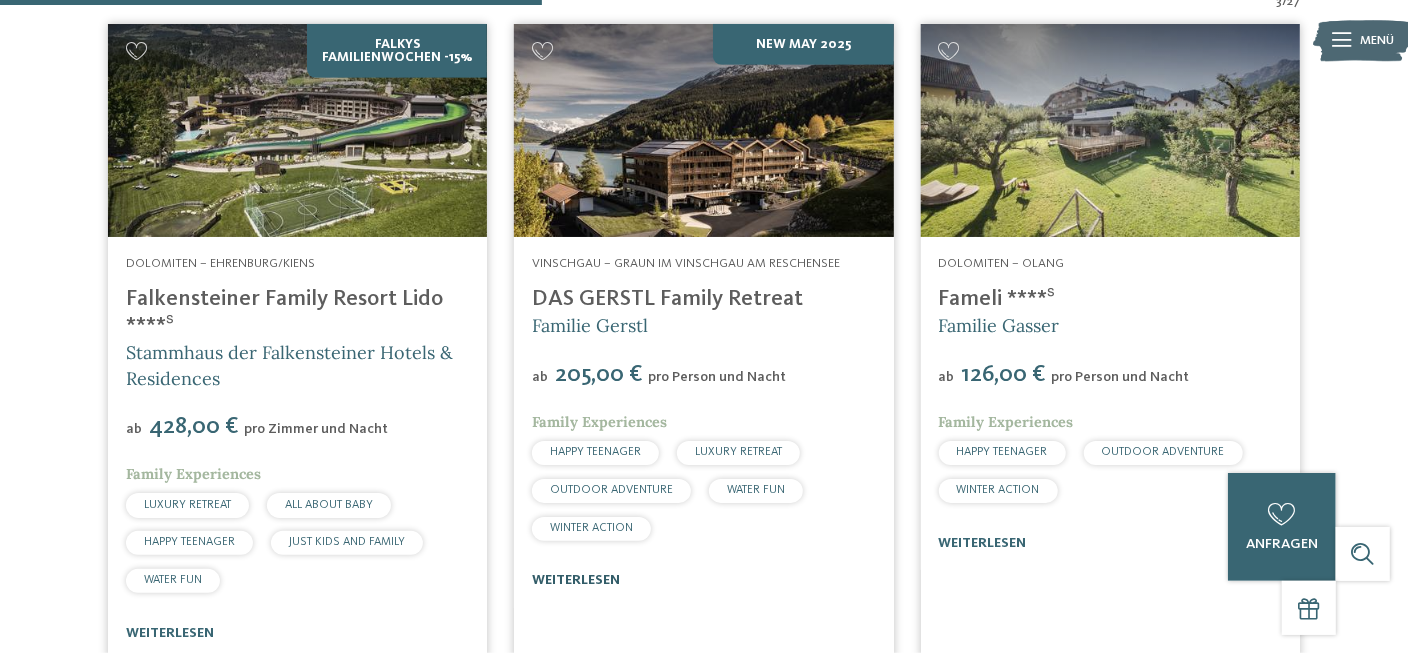 click on "weiterlesen" at bounding box center (576, 580) 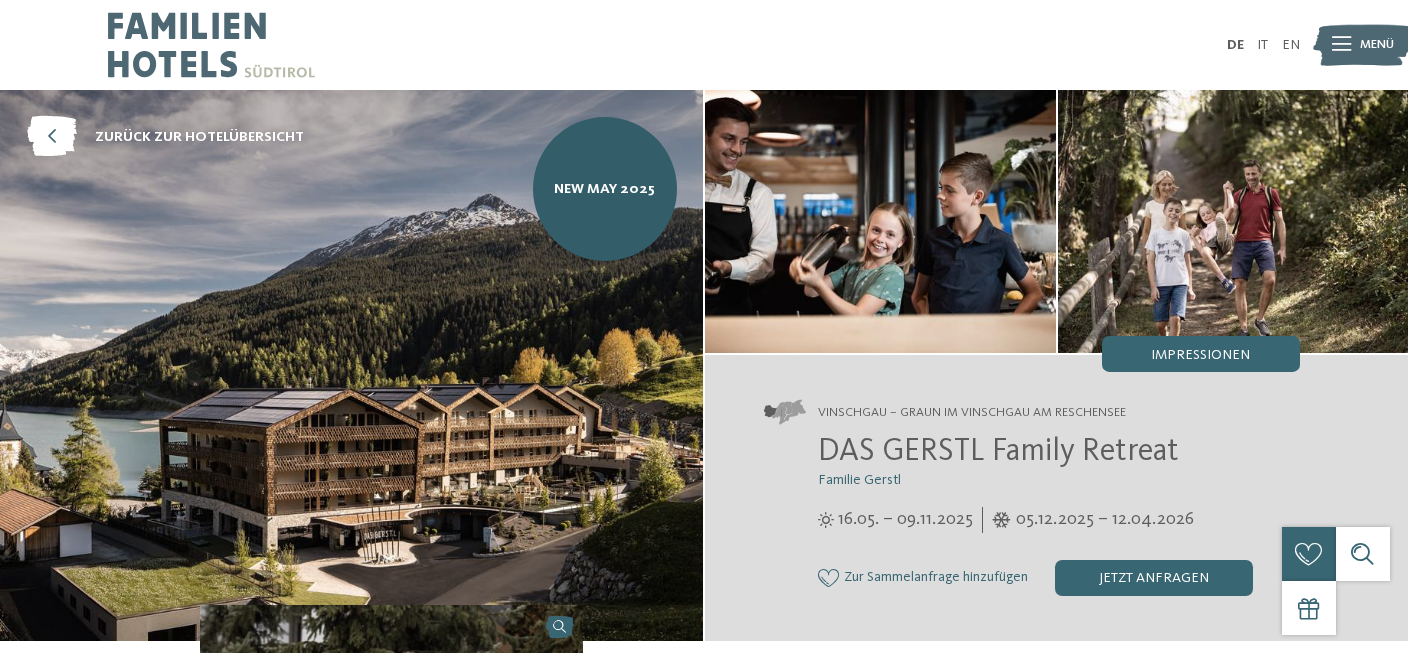 scroll, scrollTop: 0, scrollLeft: 0, axis: both 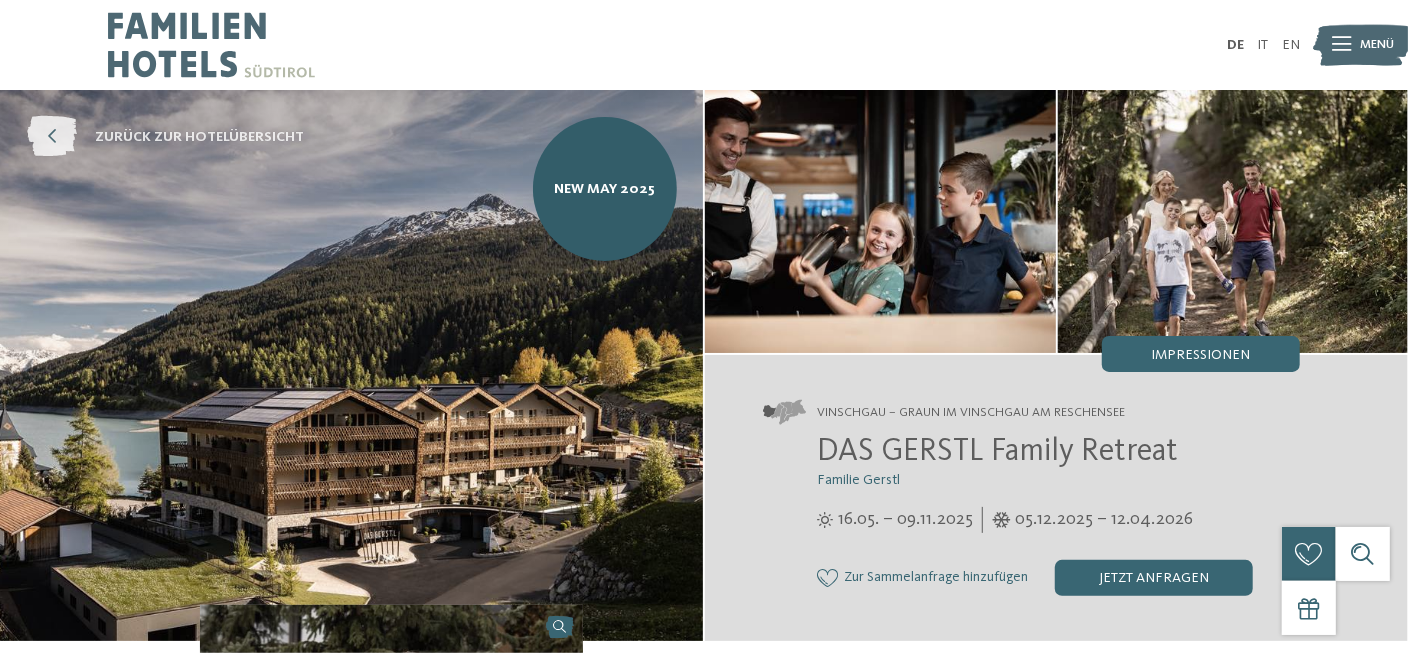 click at bounding box center [52, 137] 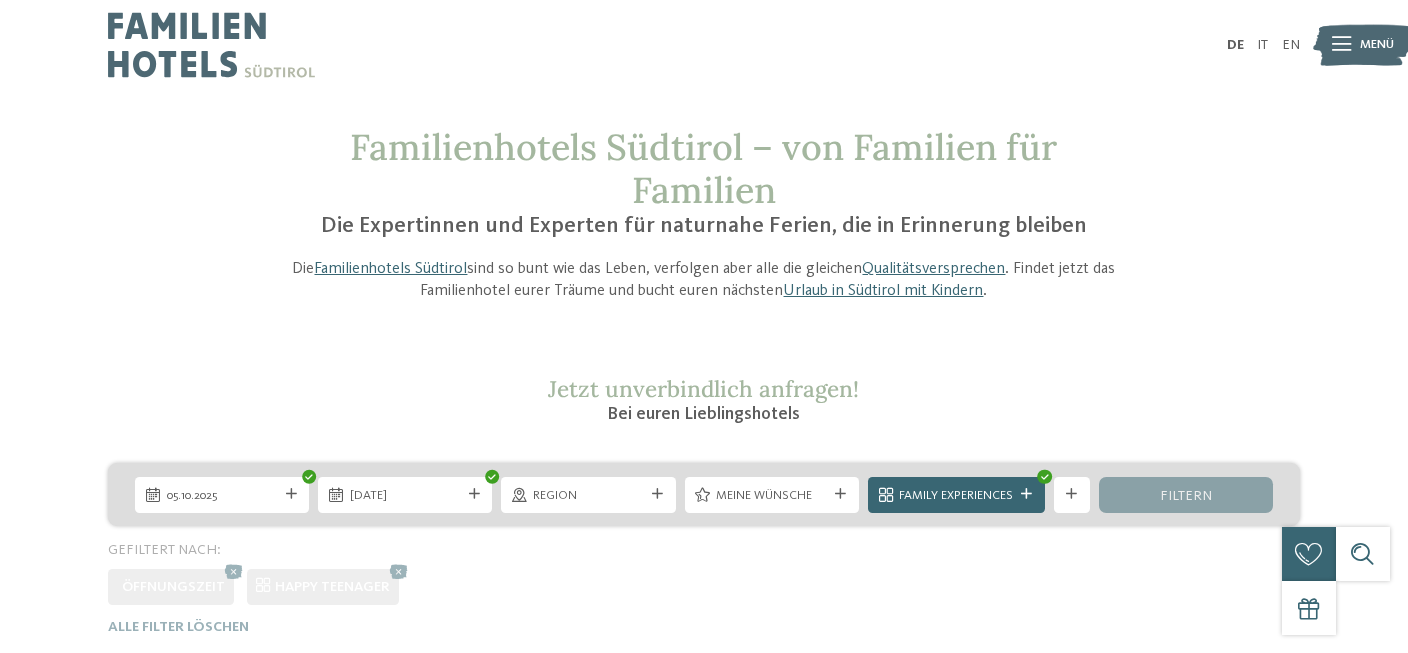 scroll, scrollTop: 0, scrollLeft: 0, axis: both 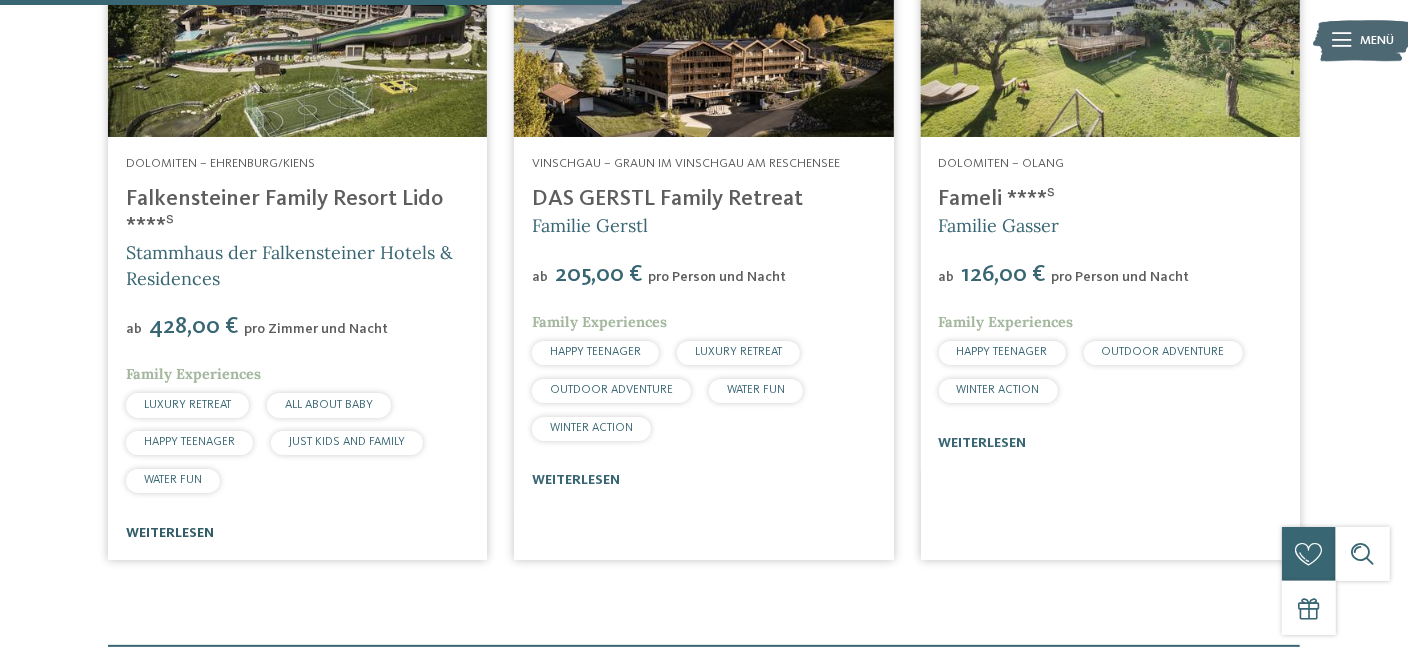 click on "weiterlesen" at bounding box center [170, 533] 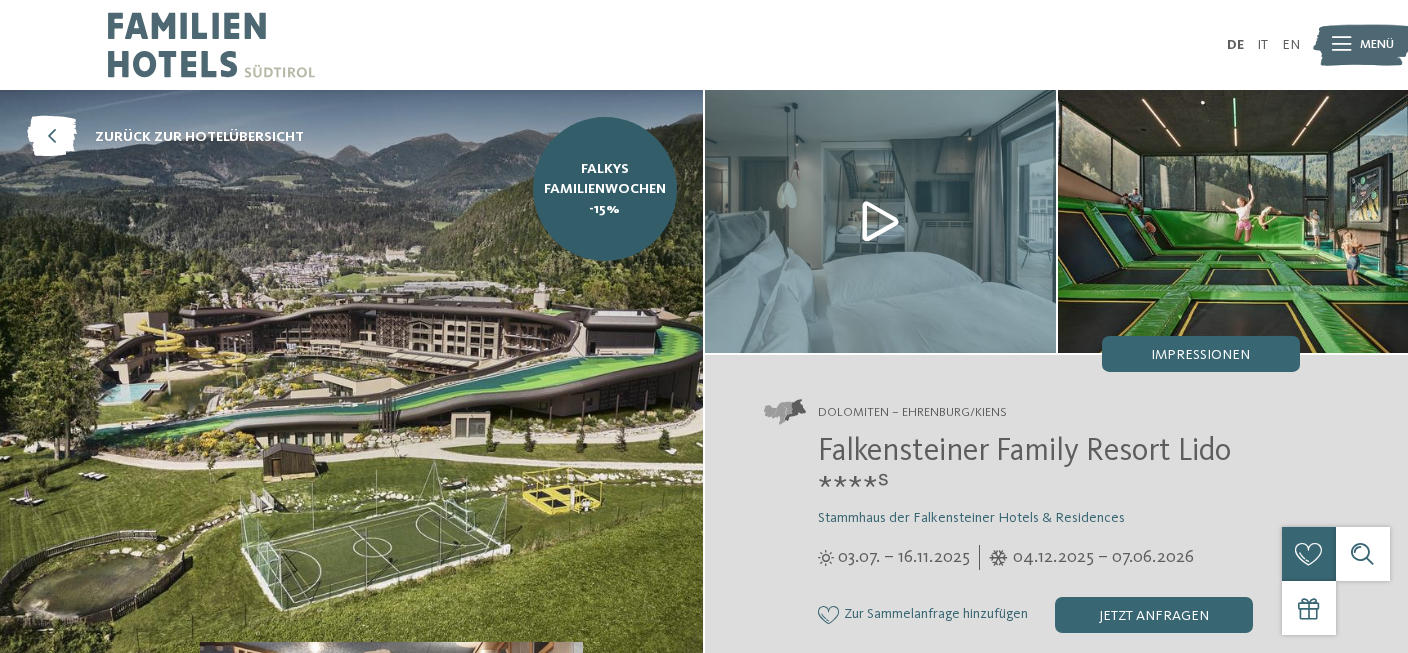 scroll, scrollTop: 0, scrollLeft: 0, axis: both 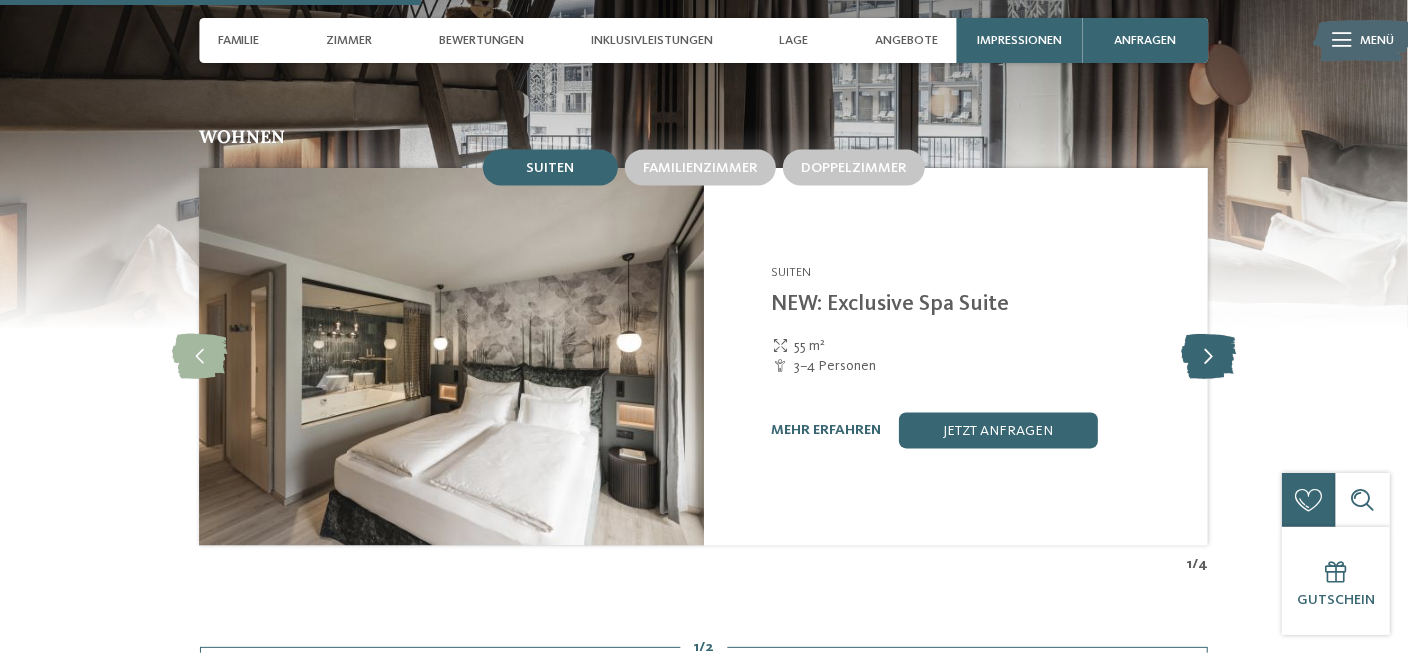 click at bounding box center [1208, 356] 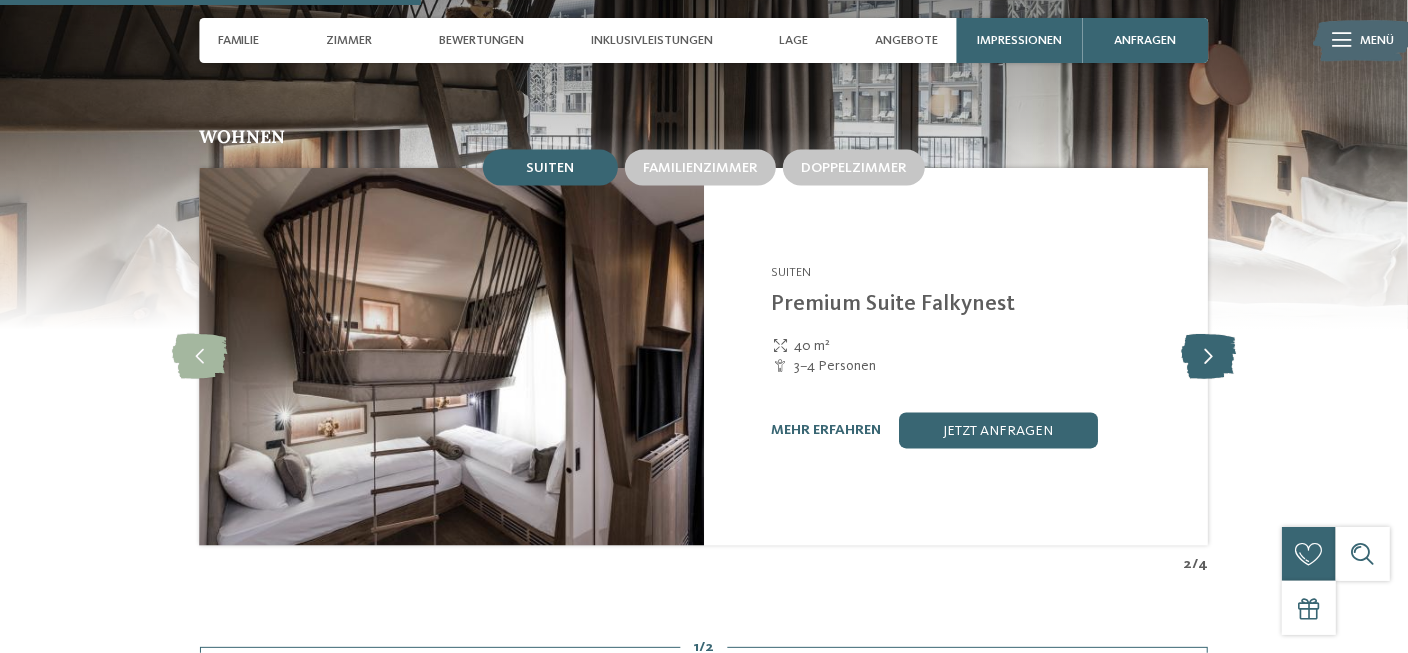 click at bounding box center (1208, 356) 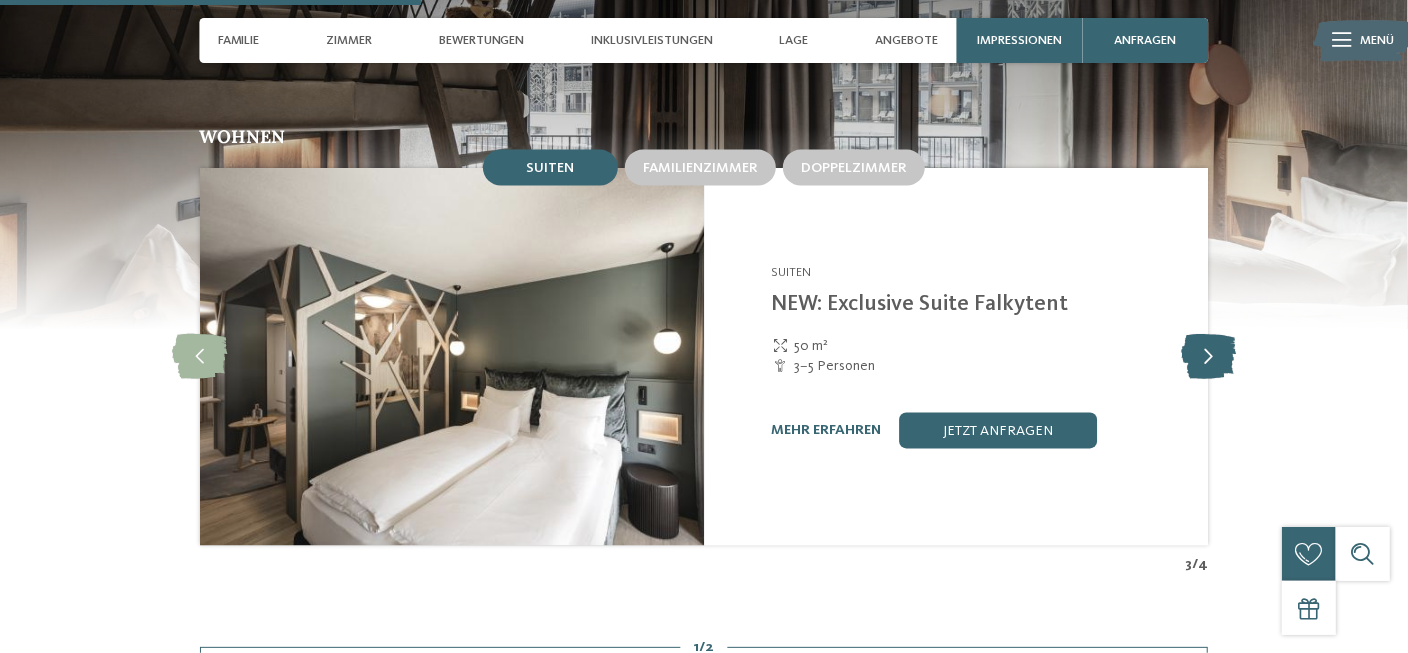 click at bounding box center [1208, 356] 